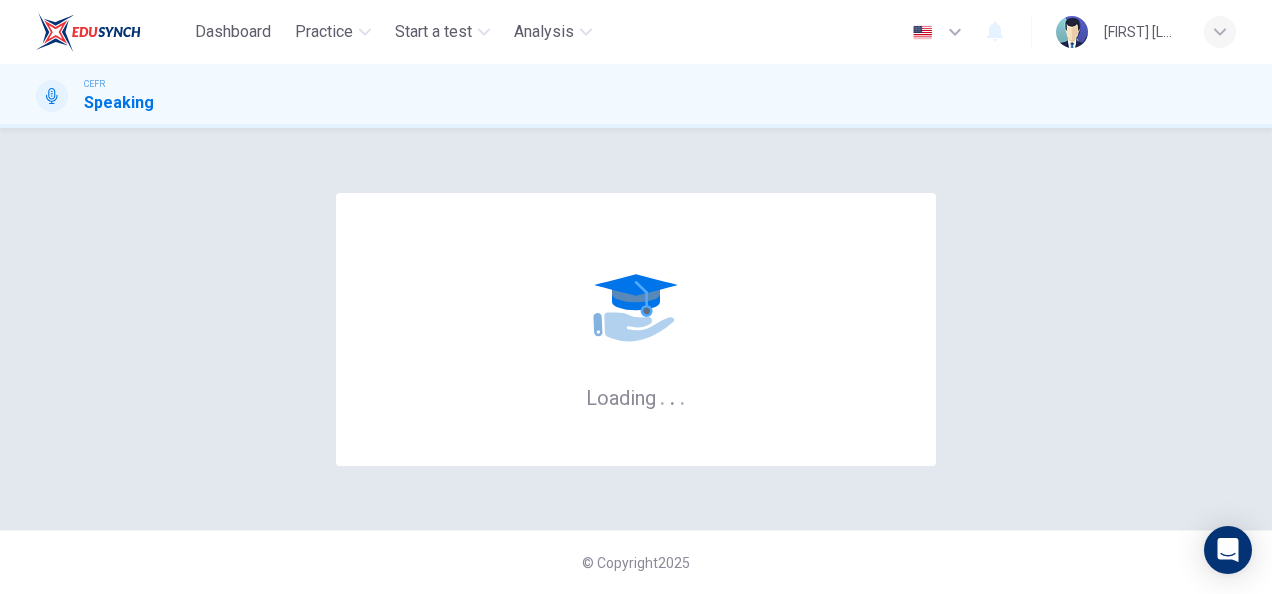 scroll, scrollTop: 0, scrollLeft: 0, axis: both 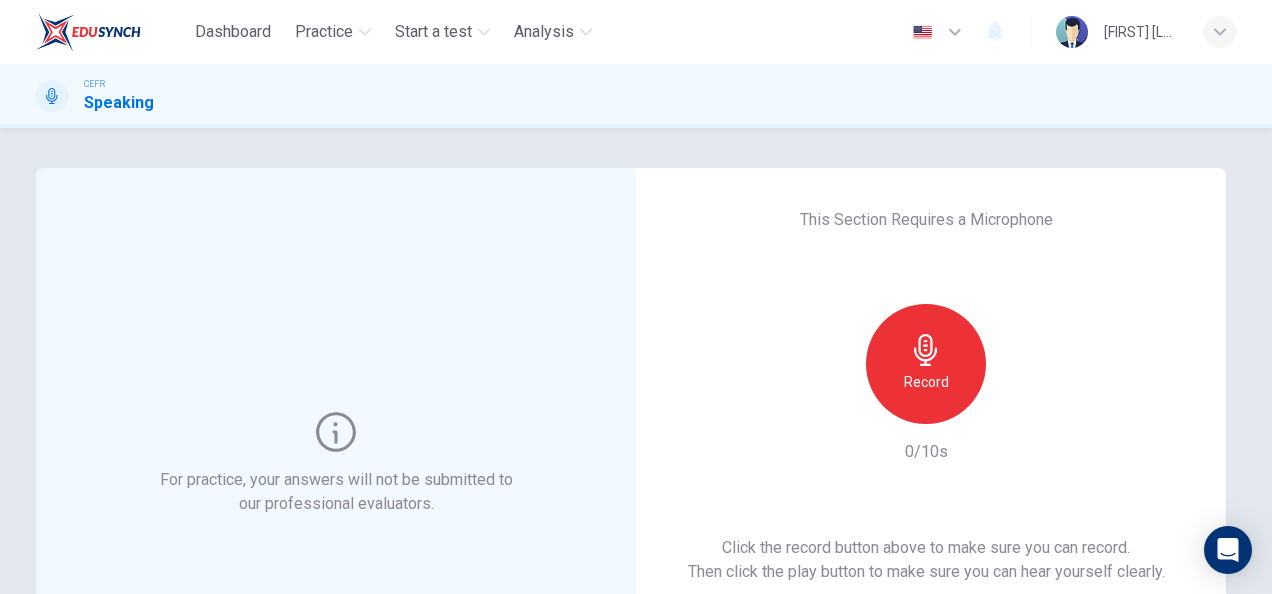 click on "Record" at bounding box center [926, 364] 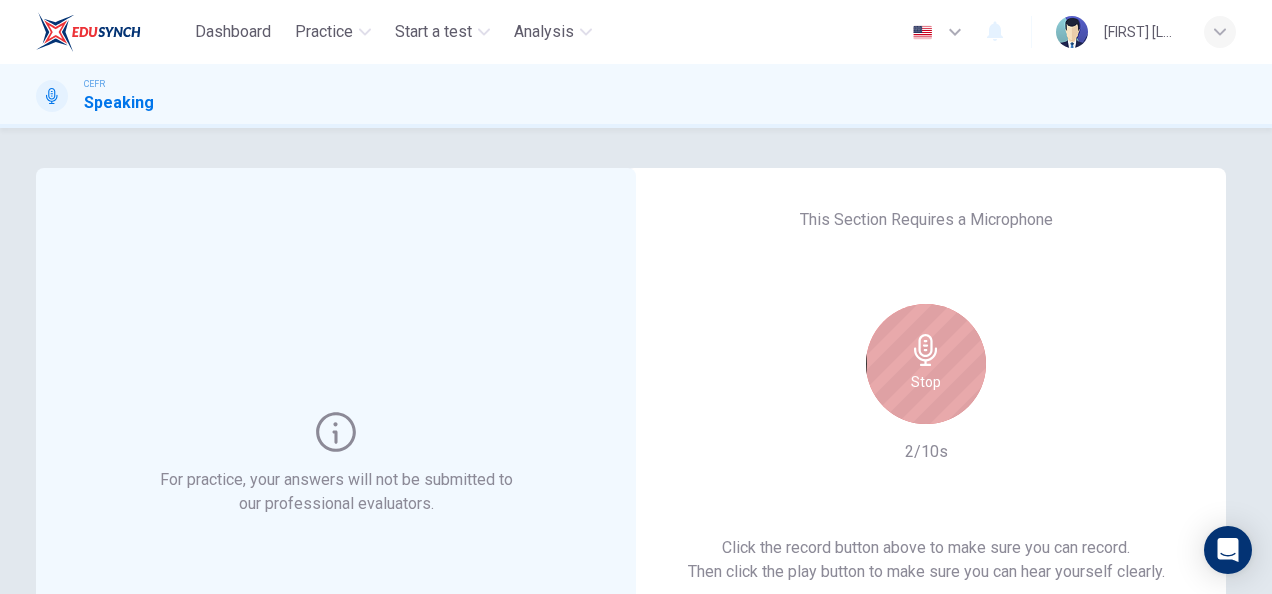 click on "Stop" at bounding box center [926, 364] 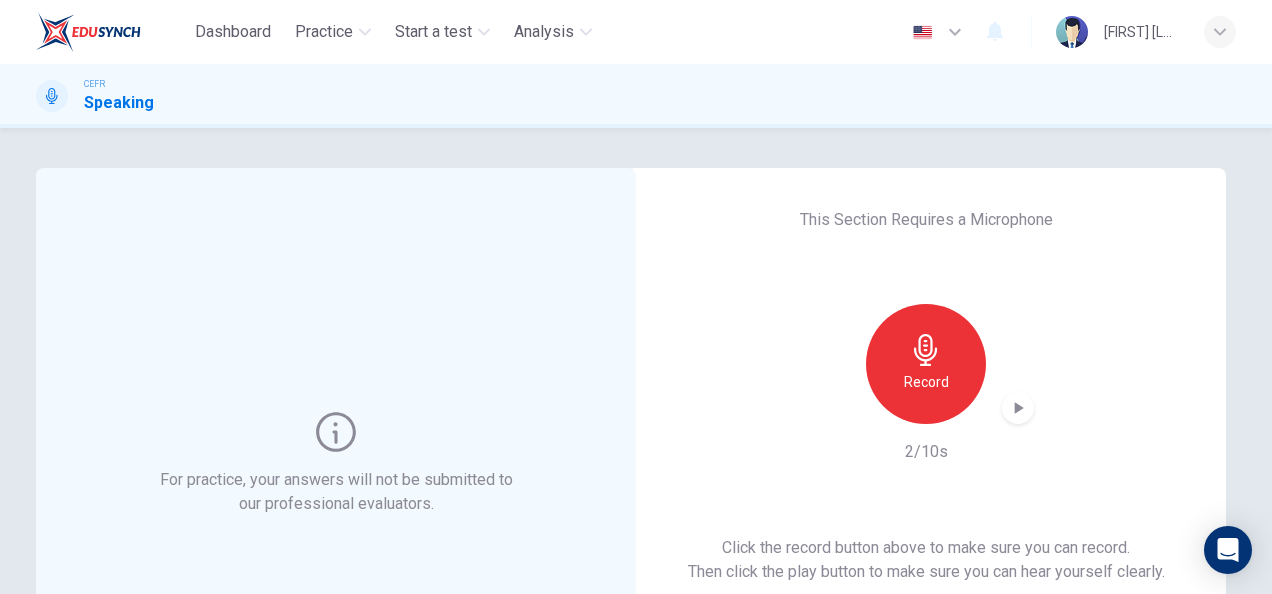 click at bounding box center [1018, 408] 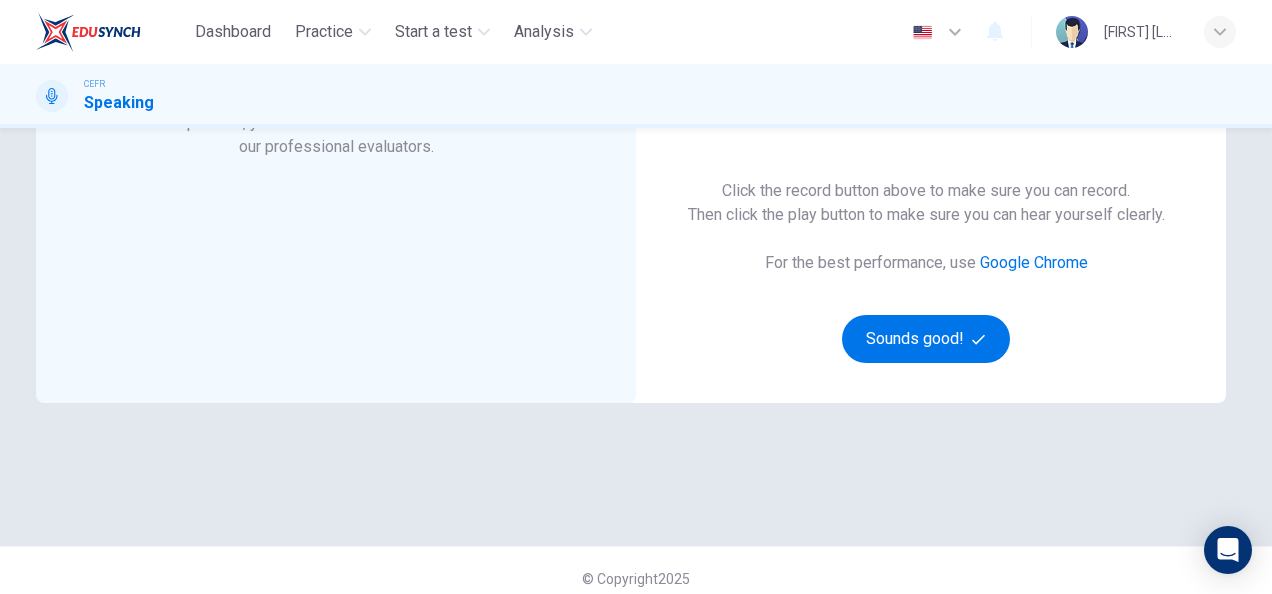 scroll, scrollTop: 358, scrollLeft: 0, axis: vertical 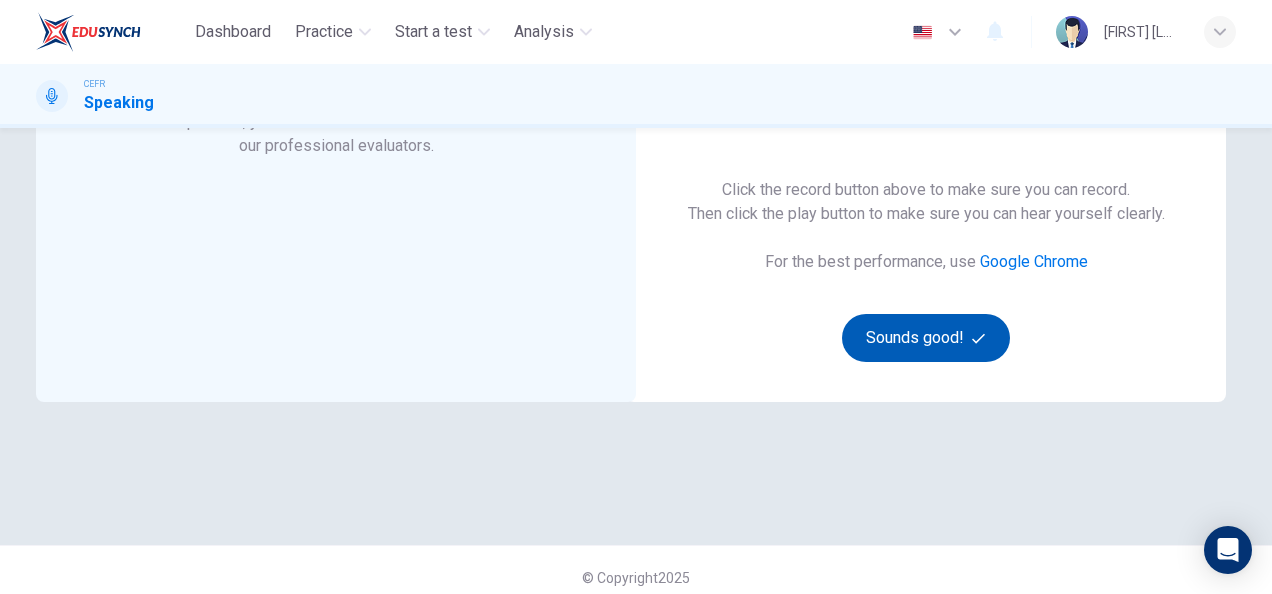 click on "Sounds good!" at bounding box center [926, 338] 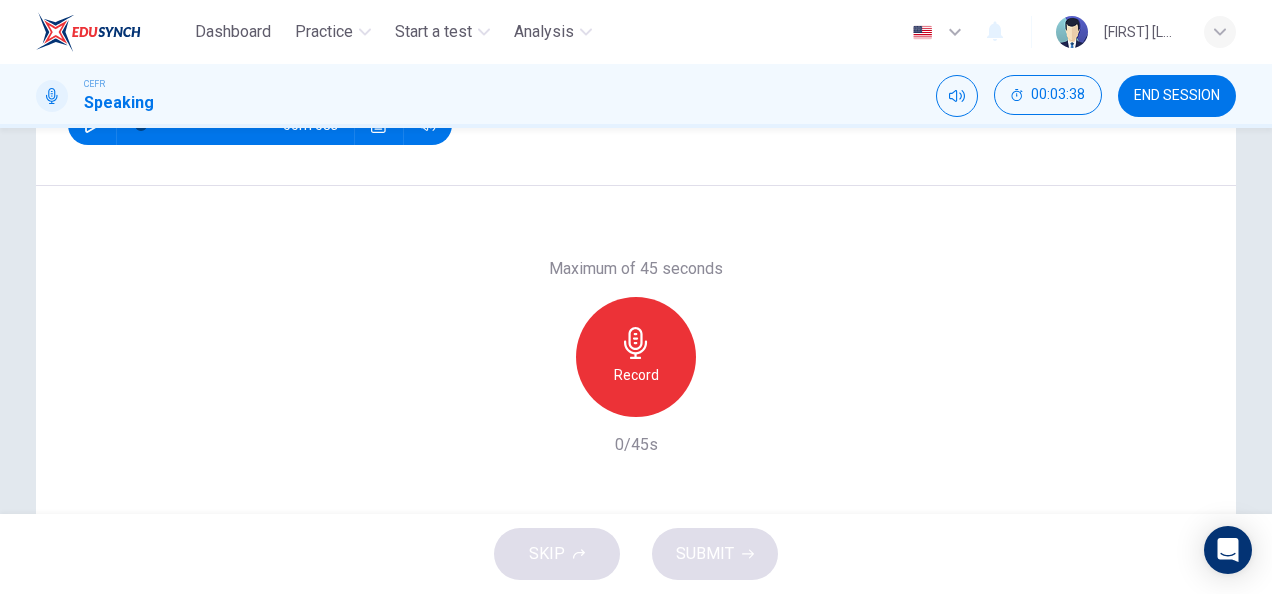 scroll, scrollTop: 322, scrollLeft: 0, axis: vertical 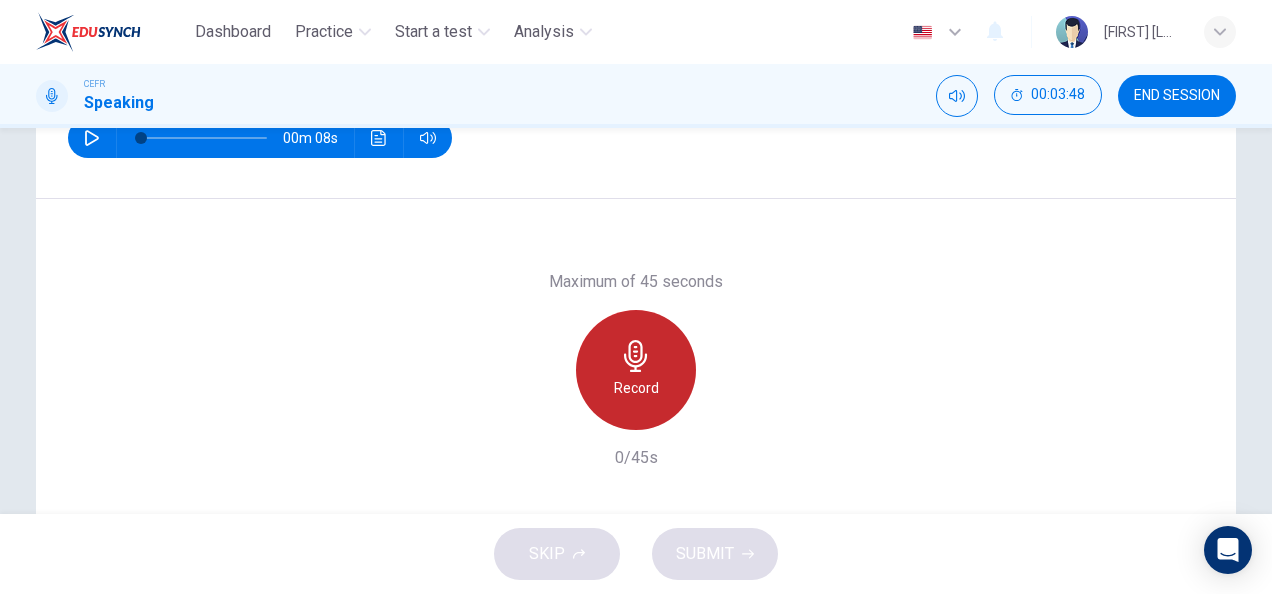 click at bounding box center (635, 356) 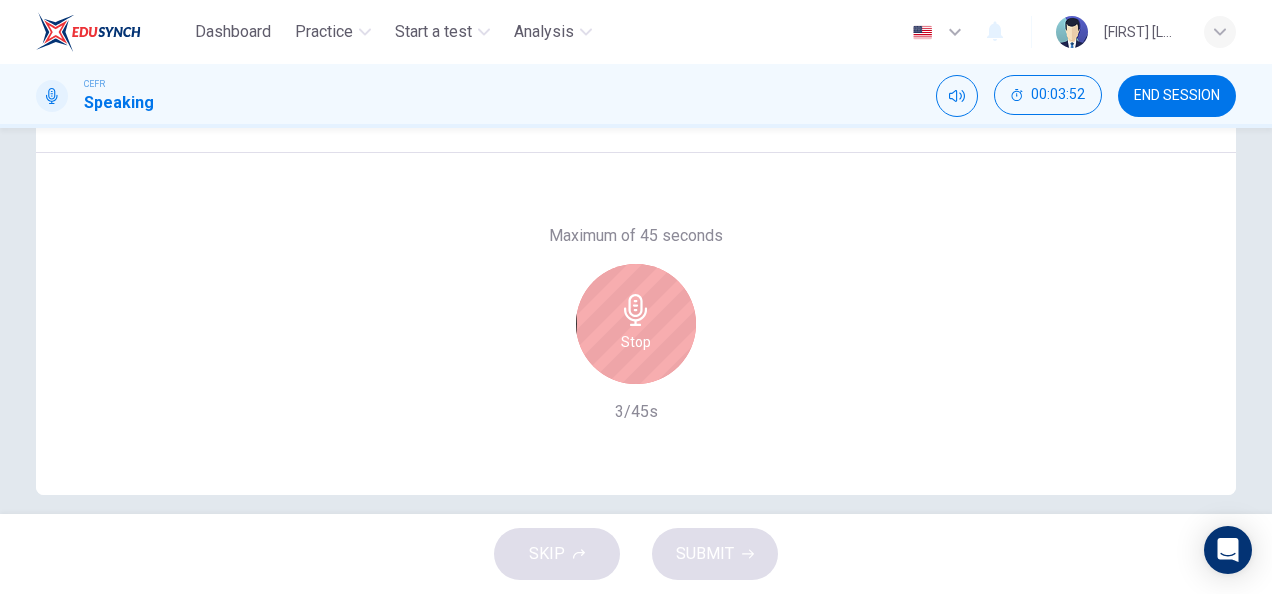 scroll, scrollTop: 370, scrollLeft: 0, axis: vertical 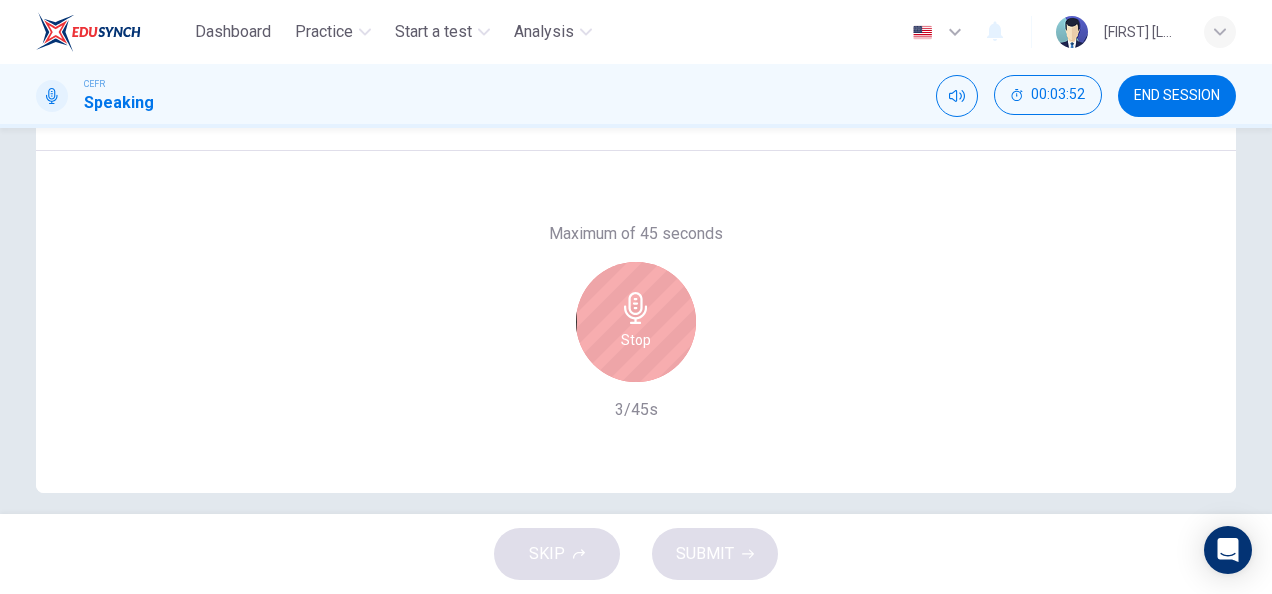 click on "Stop" at bounding box center (636, 340) 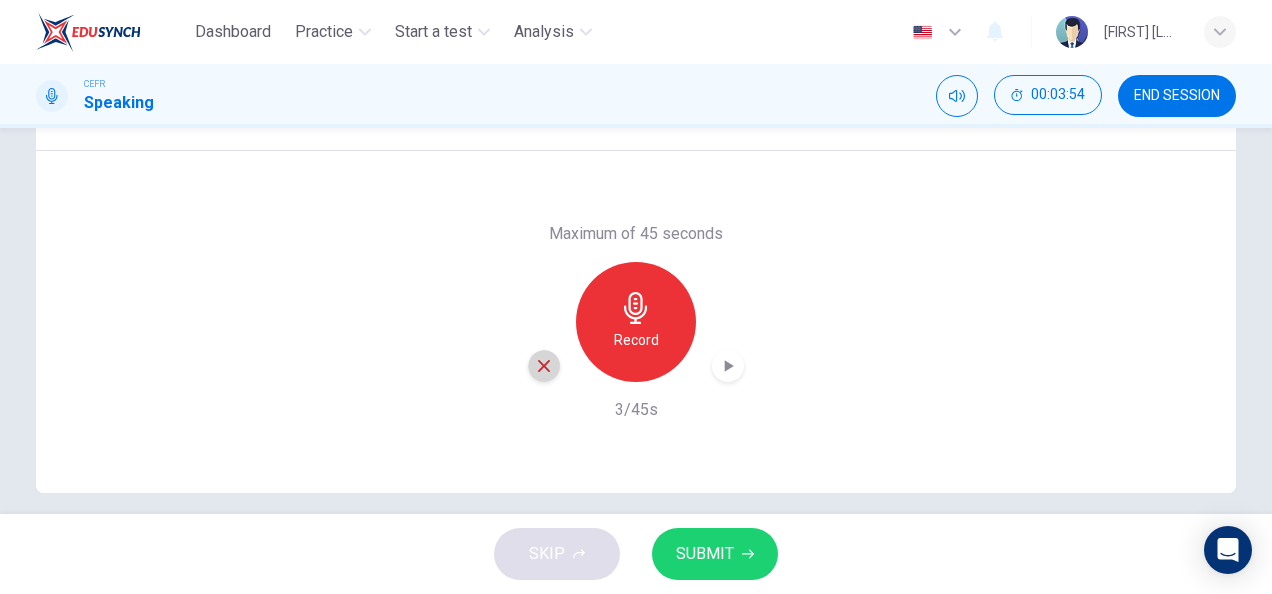 click at bounding box center (544, 366) 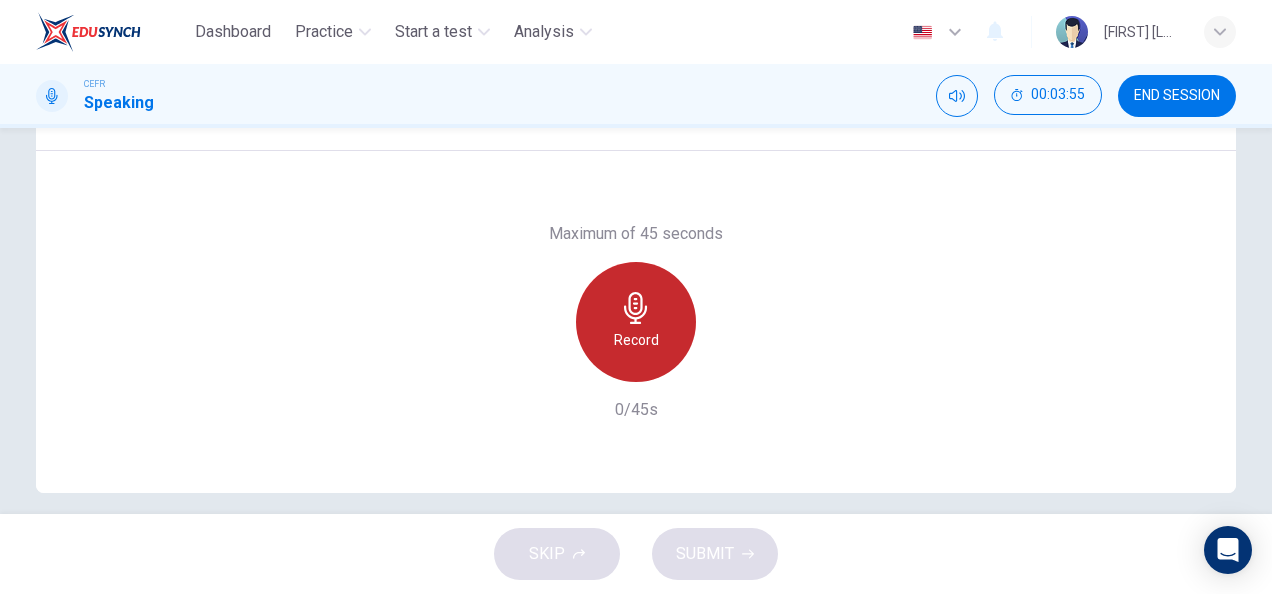 click at bounding box center (636, 308) 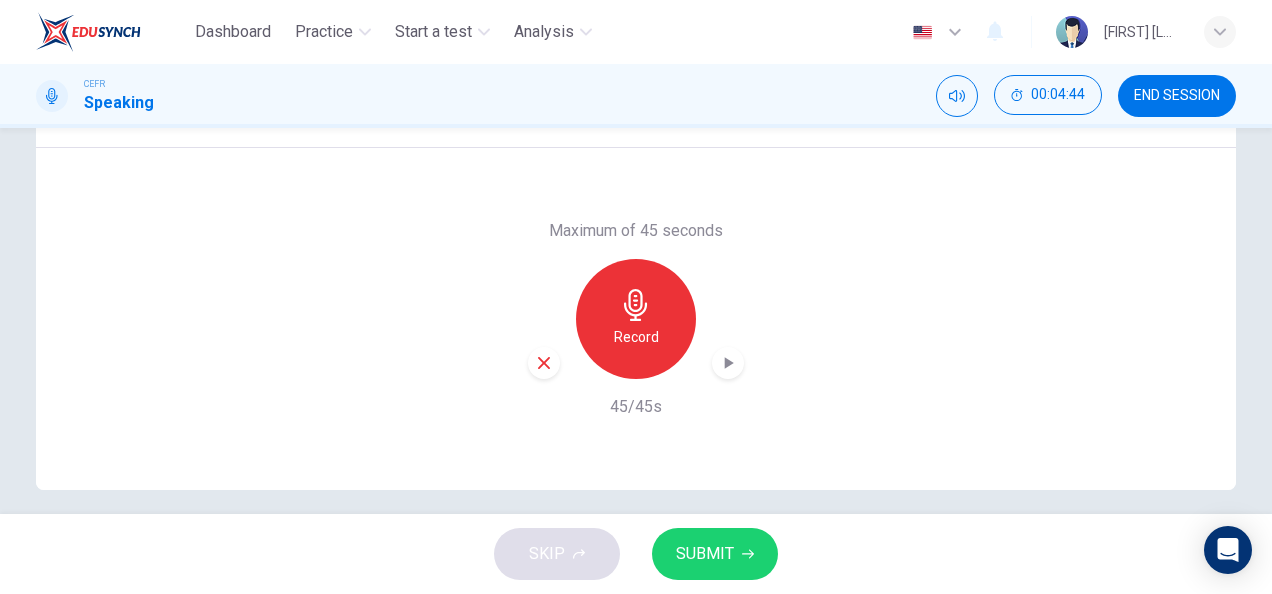 scroll, scrollTop: 374, scrollLeft: 0, axis: vertical 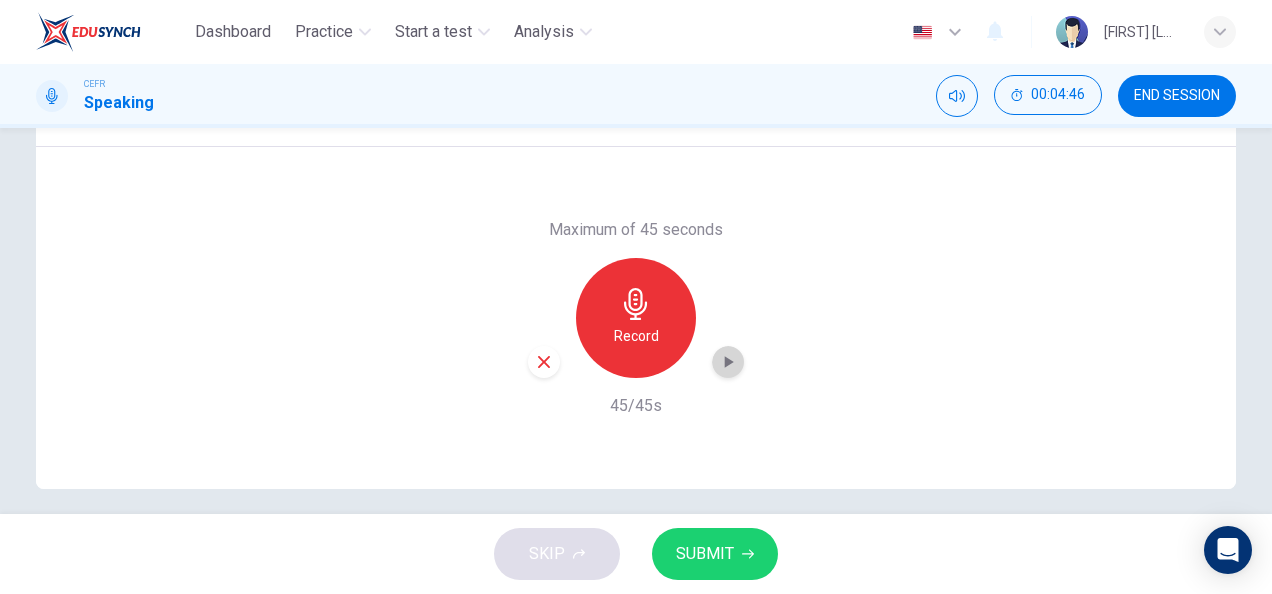 click at bounding box center (728, 362) 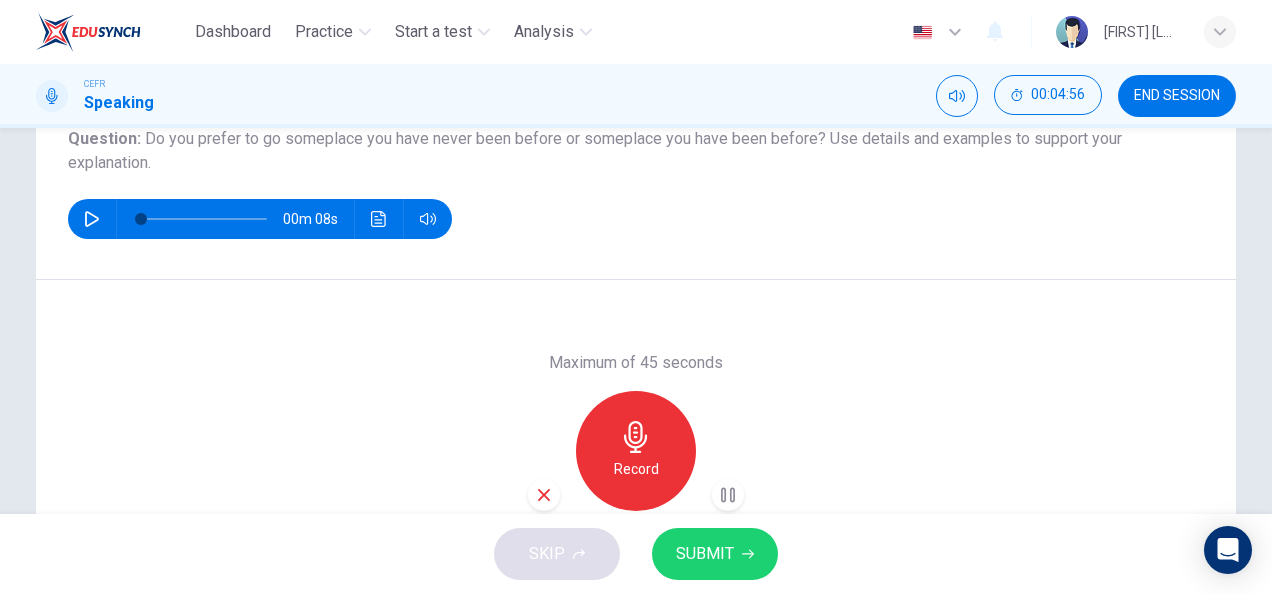 scroll, scrollTop: 308, scrollLeft: 0, axis: vertical 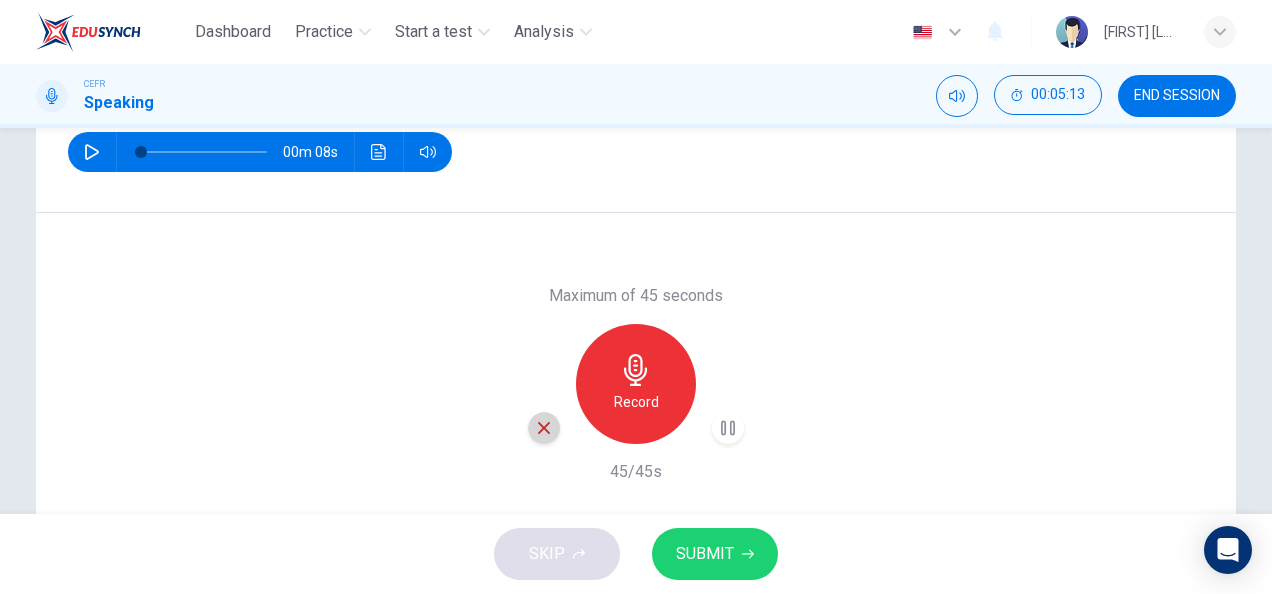click at bounding box center [544, 428] 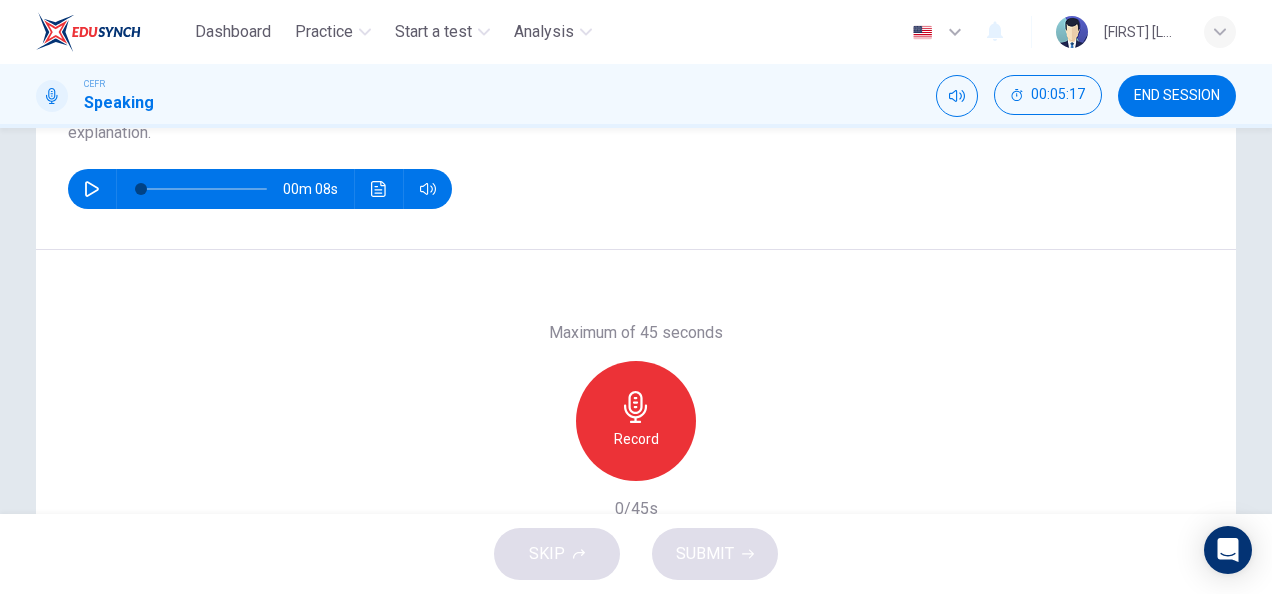 scroll, scrollTop: 270, scrollLeft: 0, axis: vertical 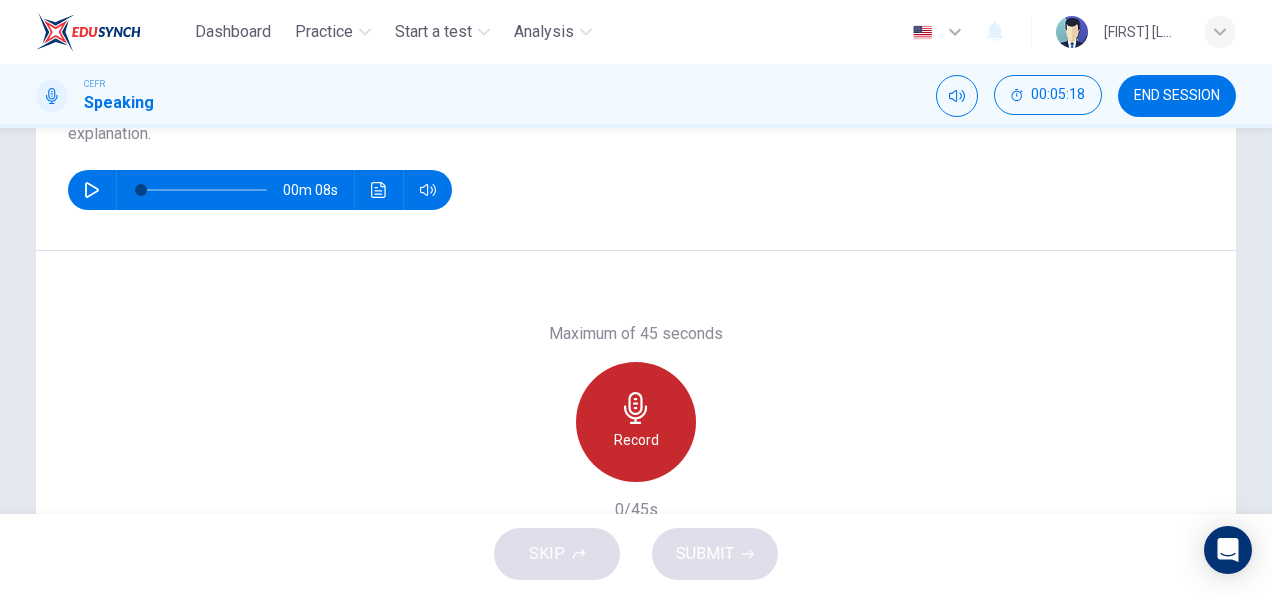 click on "Record" at bounding box center [636, 422] 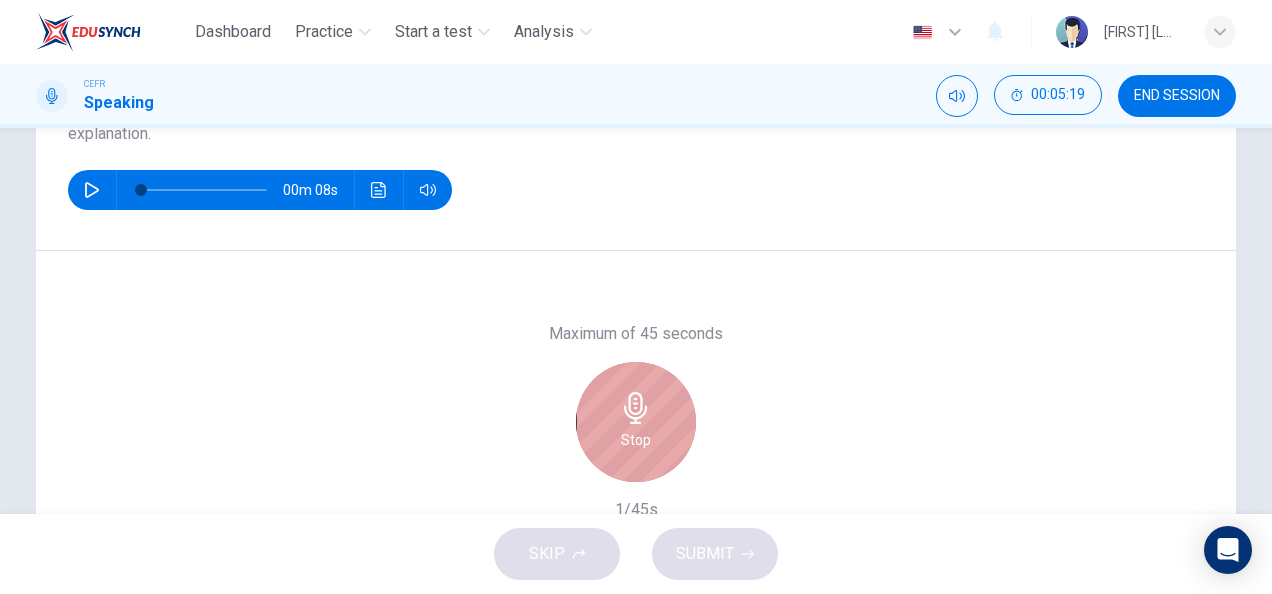 click on "Stop" at bounding box center [636, 422] 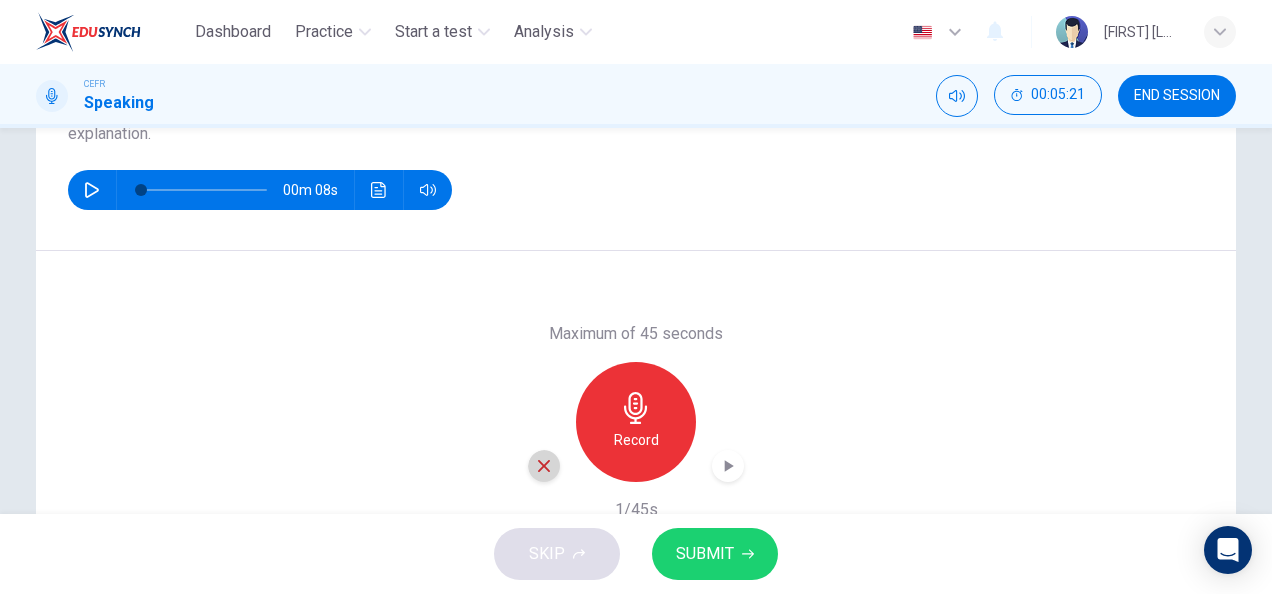 click at bounding box center (544, 466) 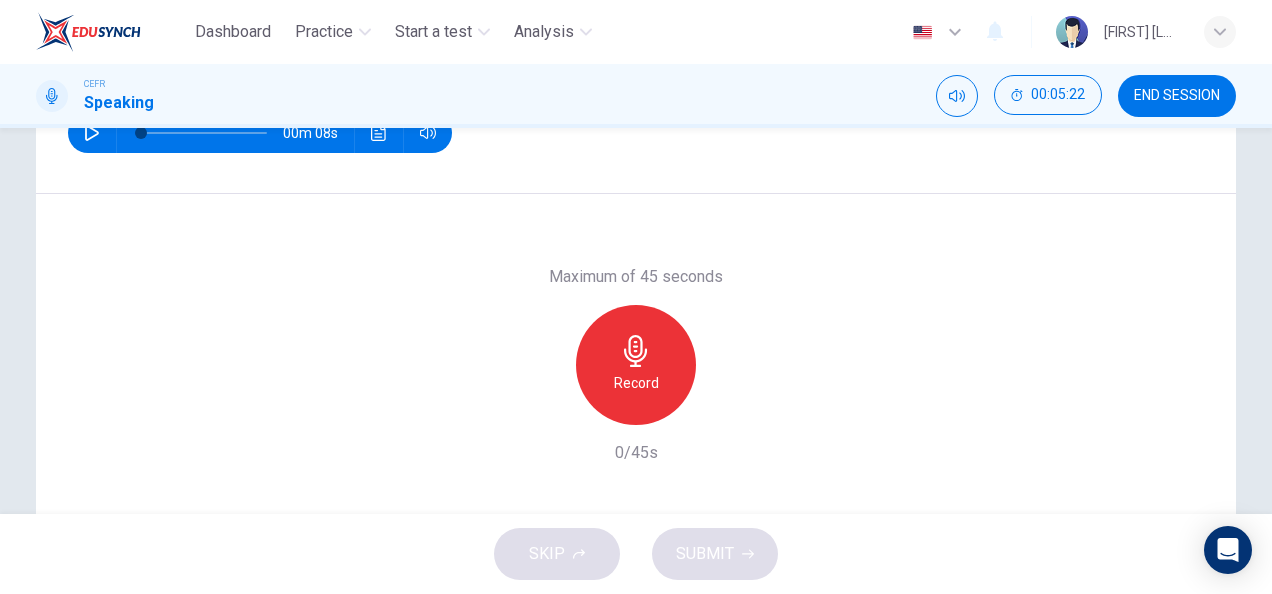 scroll, scrollTop: 326, scrollLeft: 0, axis: vertical 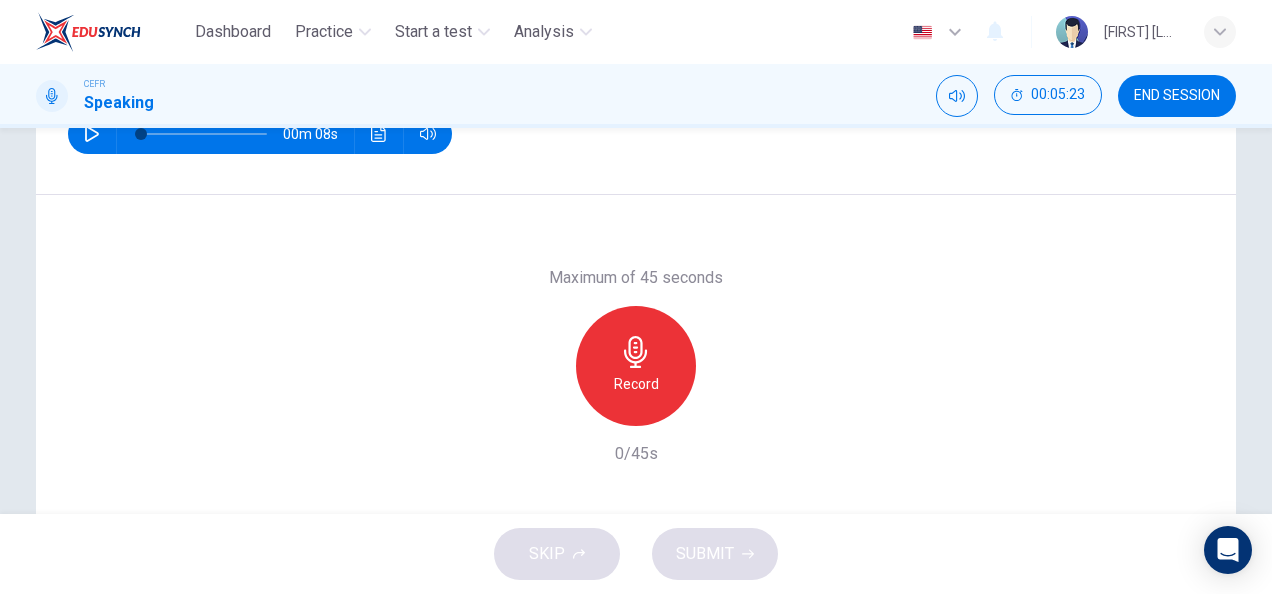 click on "Record" at bounding box center (636, 384) 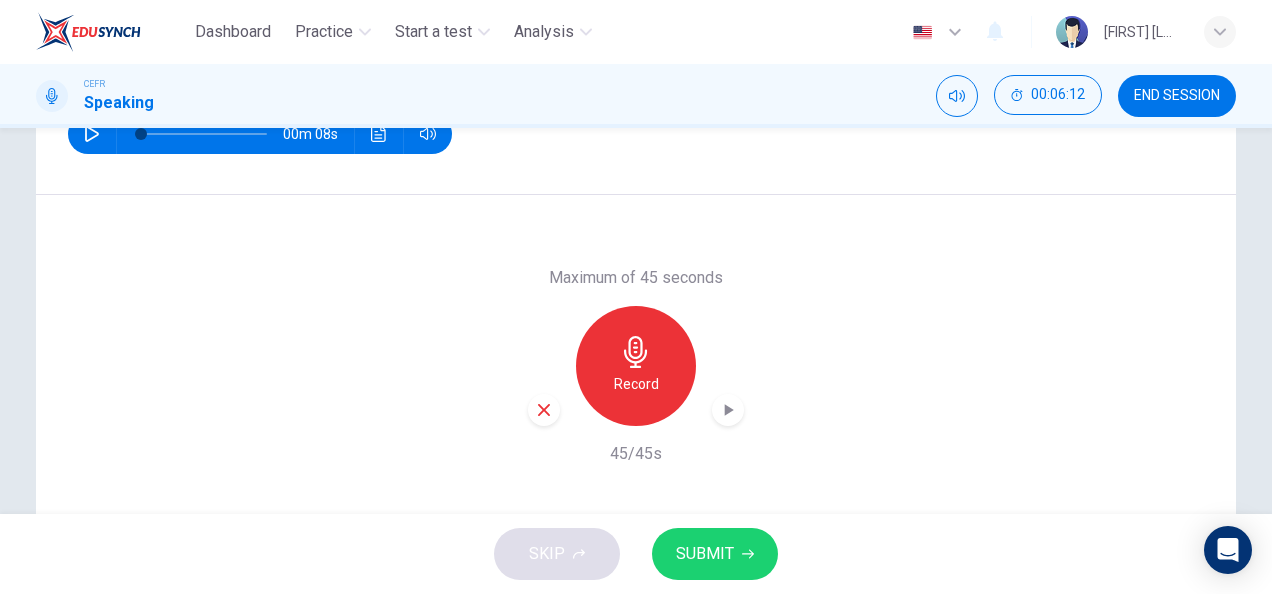 click on "Record" at bounding box center (636, 366) 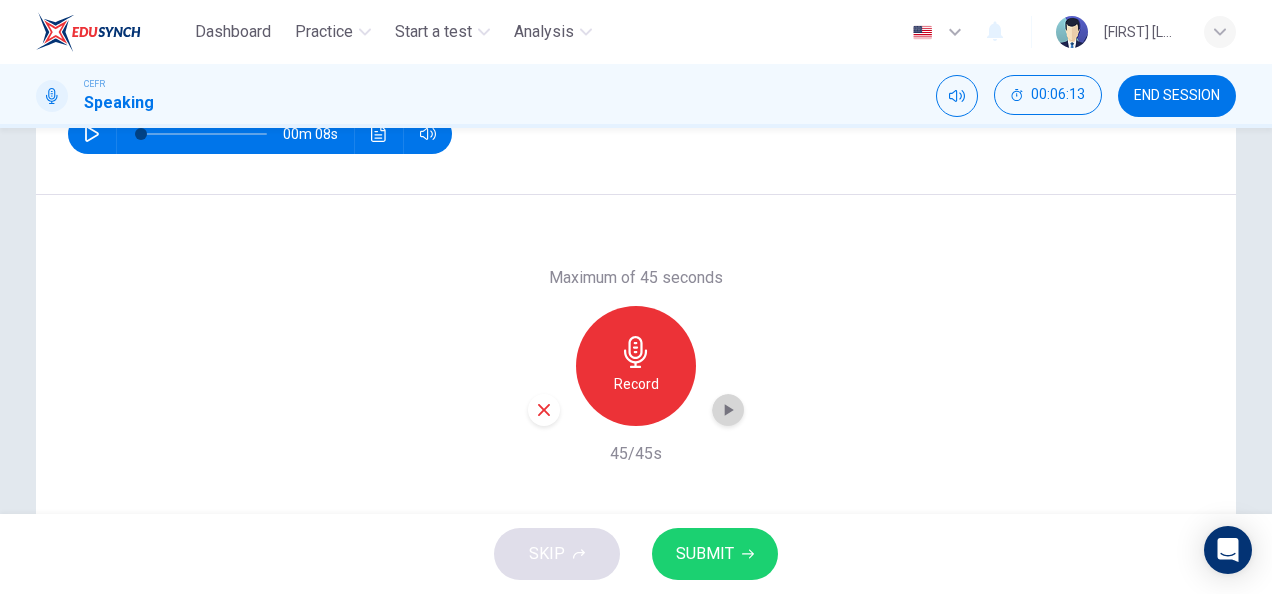 click at bounding box center [728, 410] 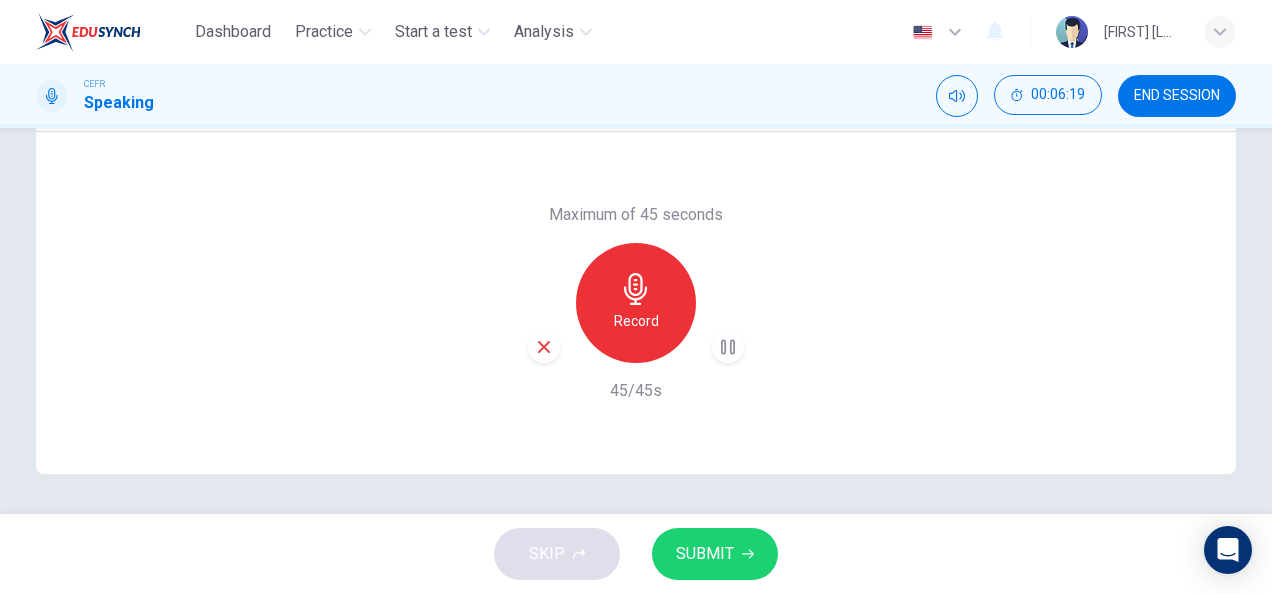 scroll, scrollTop: 355, scrollLeft: 0, axis: vertical 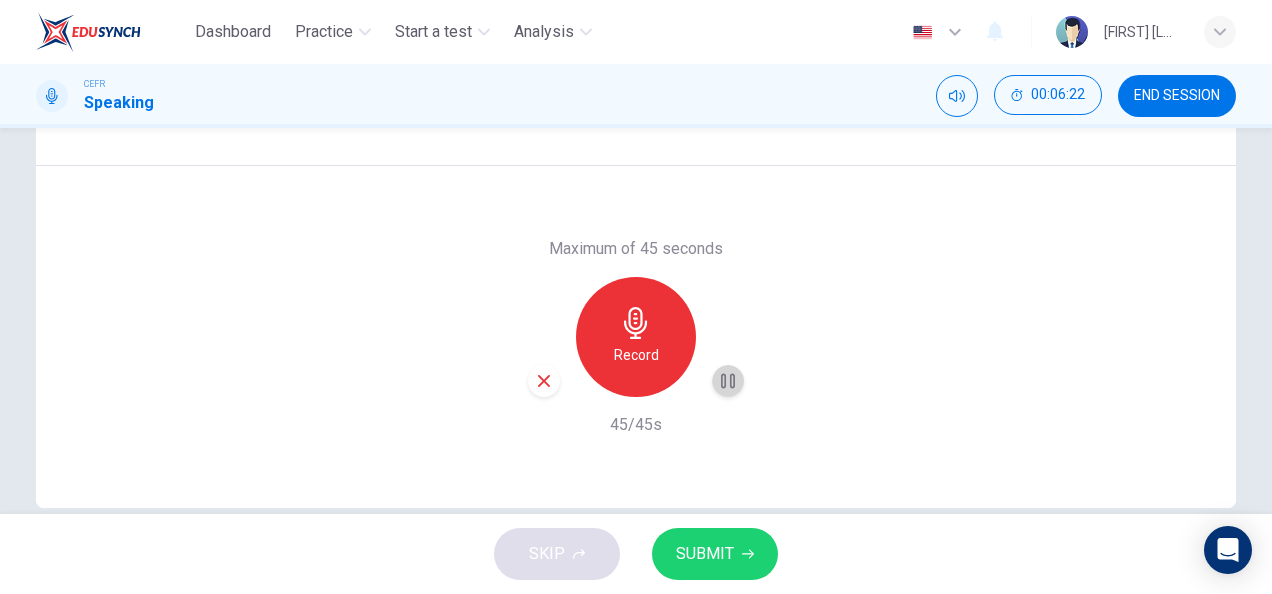 click at bounding box center (728, 381) 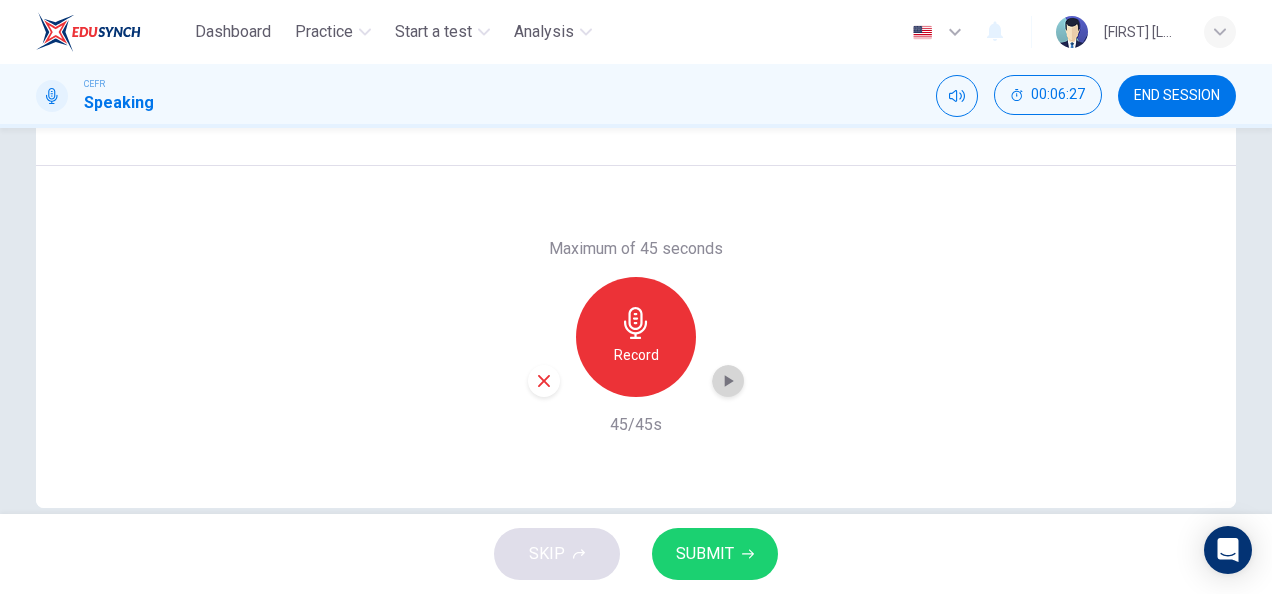 click at bounding box center (728, 381) 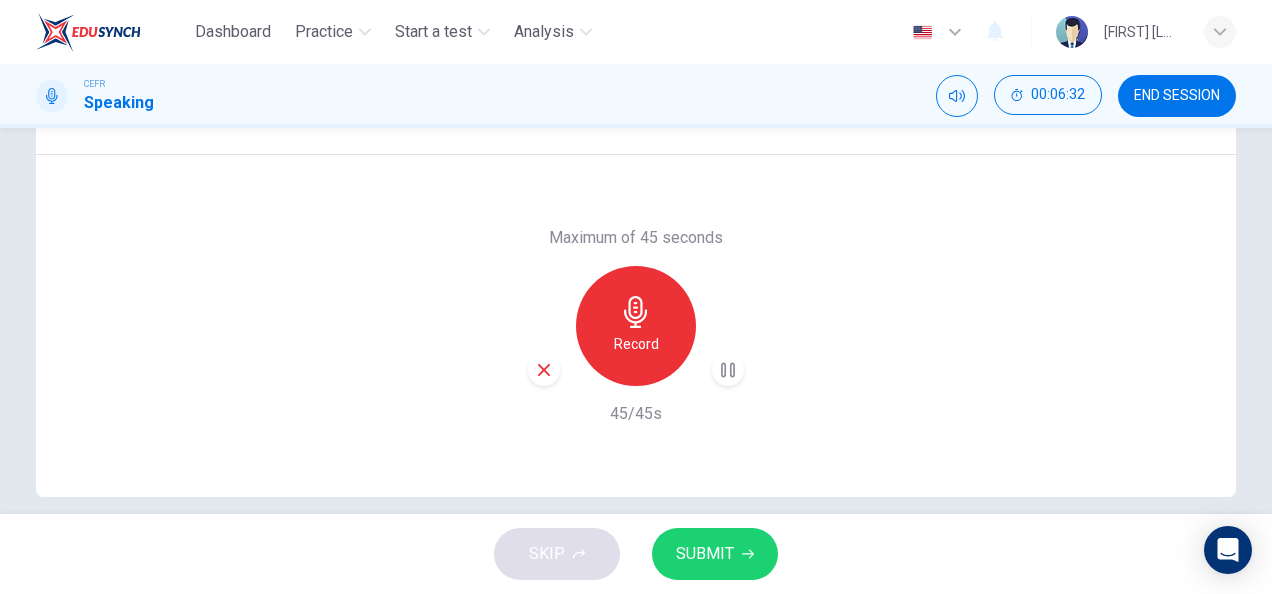scroll, scrollTop: 367, scrollLeft: 0, axis: vertical 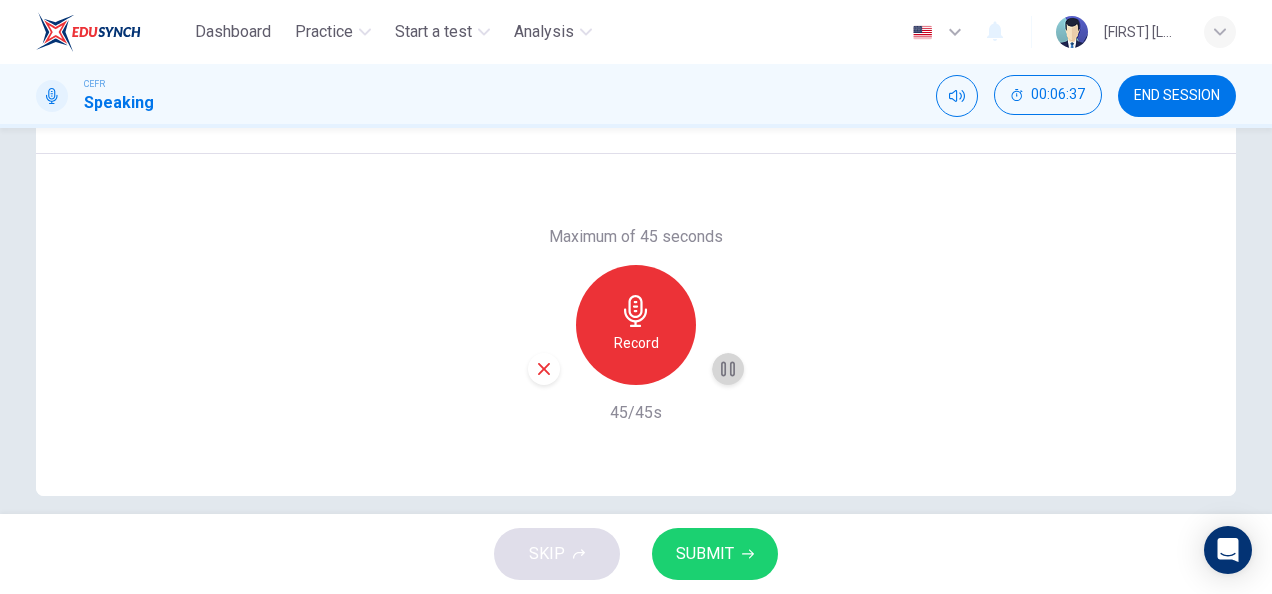 click at bounding box center (728, 369) 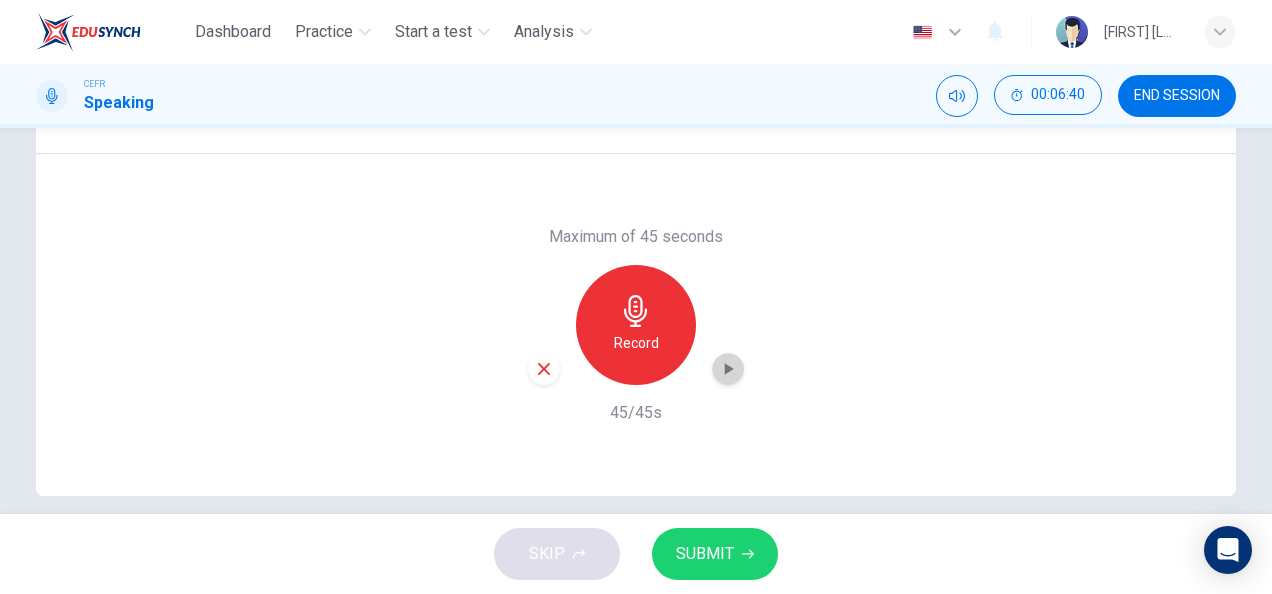 click at bounding box center (729, 369) 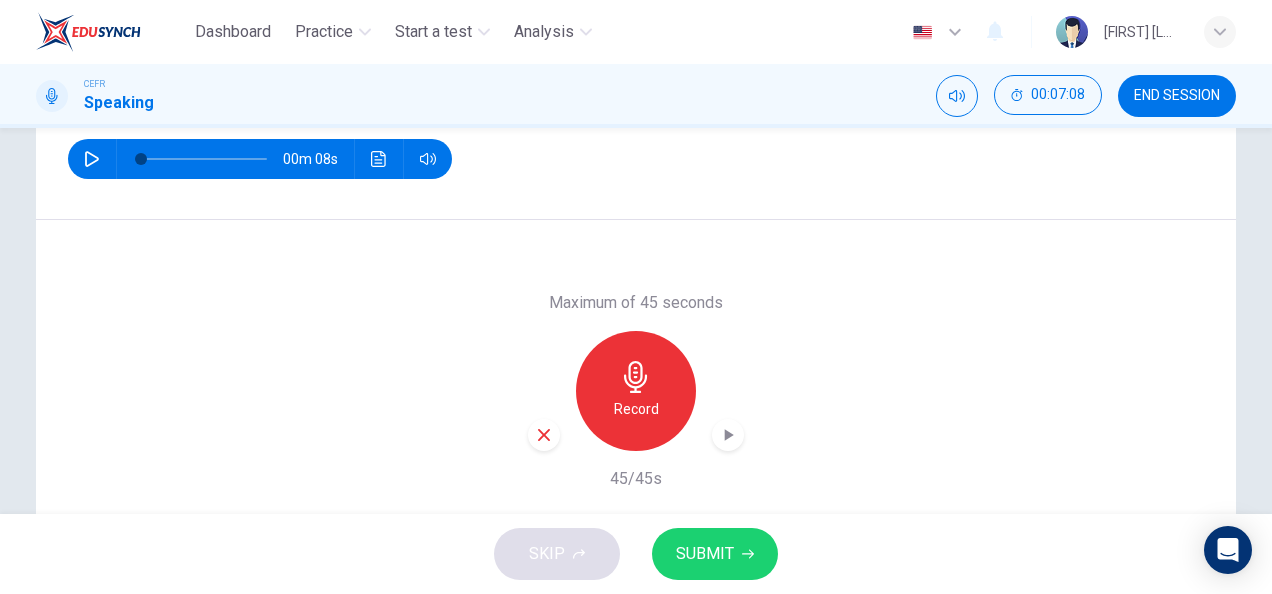 scroll, scrollTop: 296, scrollLeft: 0, axis: vertical 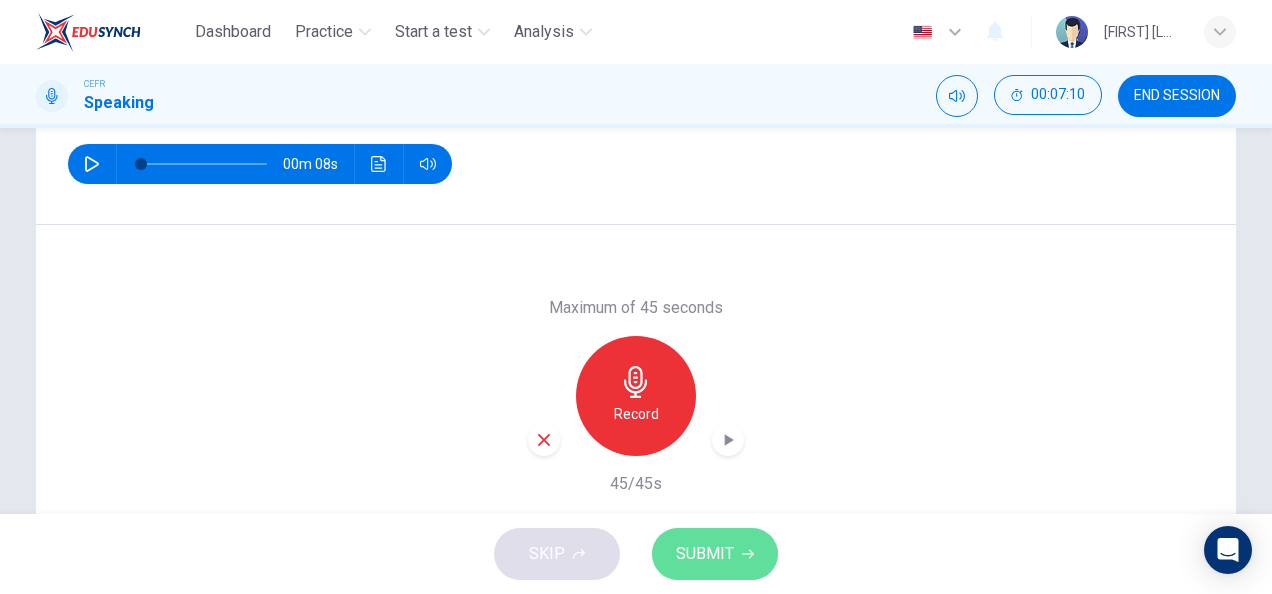 click on "SUBMIT" at bounding box center [705, 554] 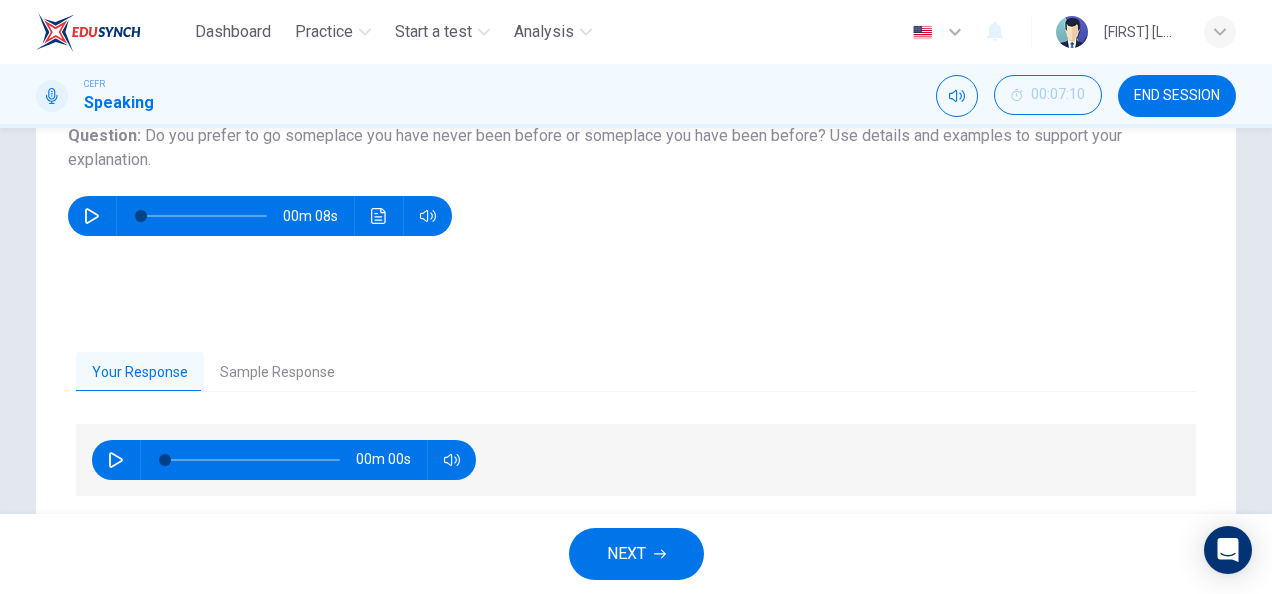 scroll, scrollTop: 243, scrollLeft: 0, axis: vertical 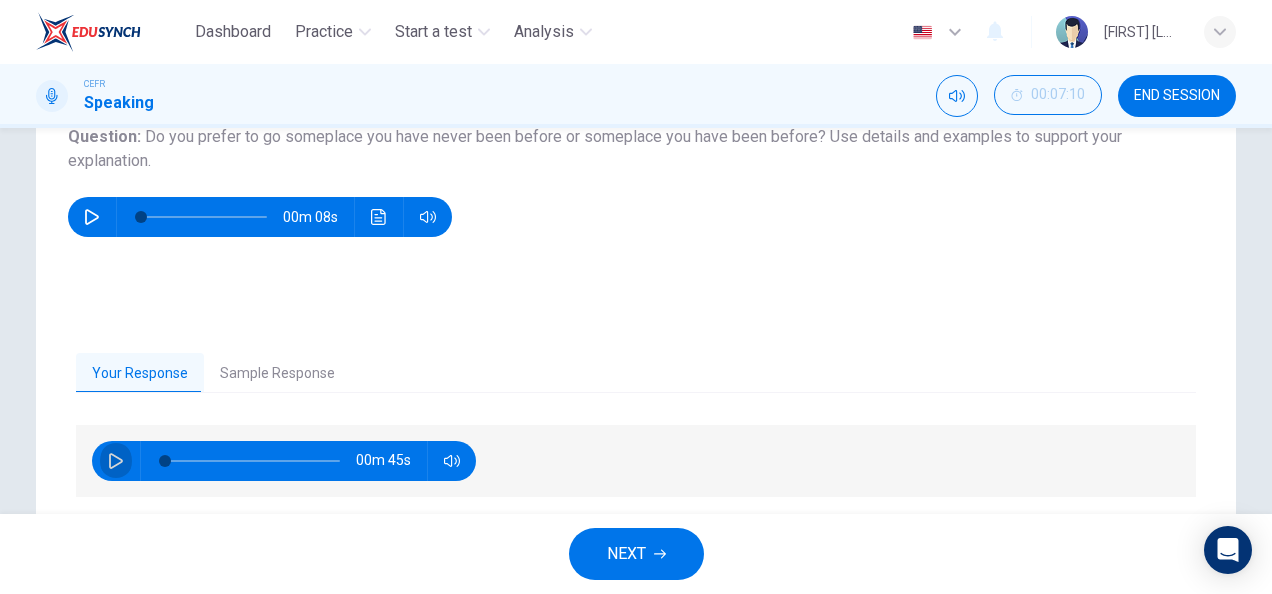 click at bounding box center (116, 461) 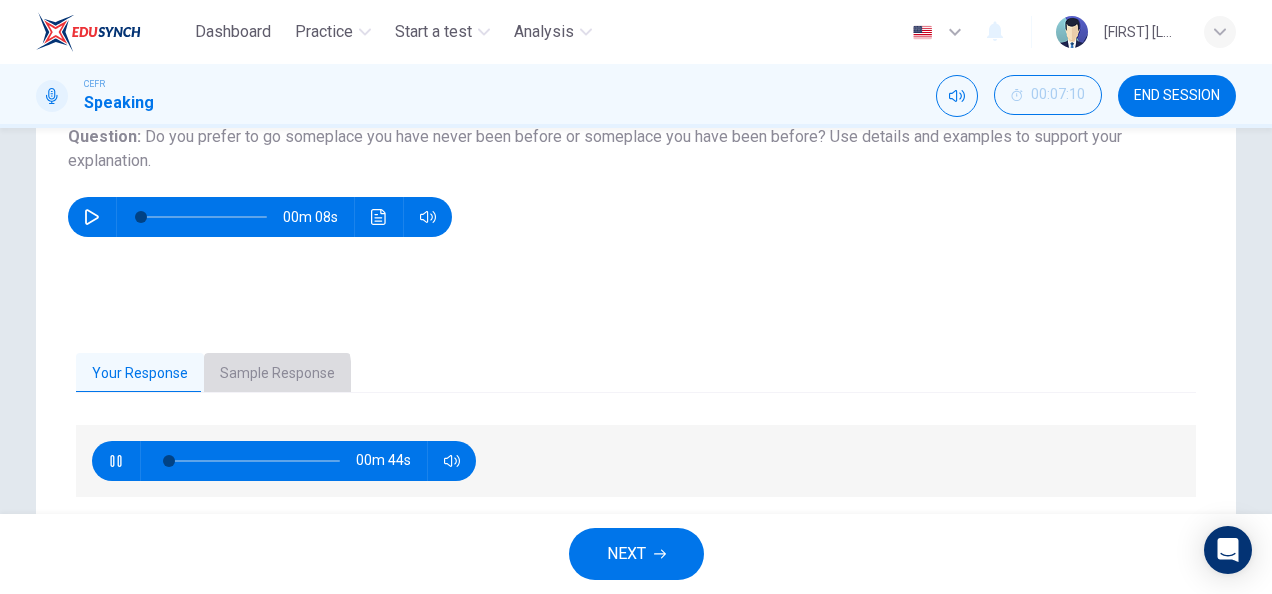 click on "Sample Response" at bounding box center (277, 374) 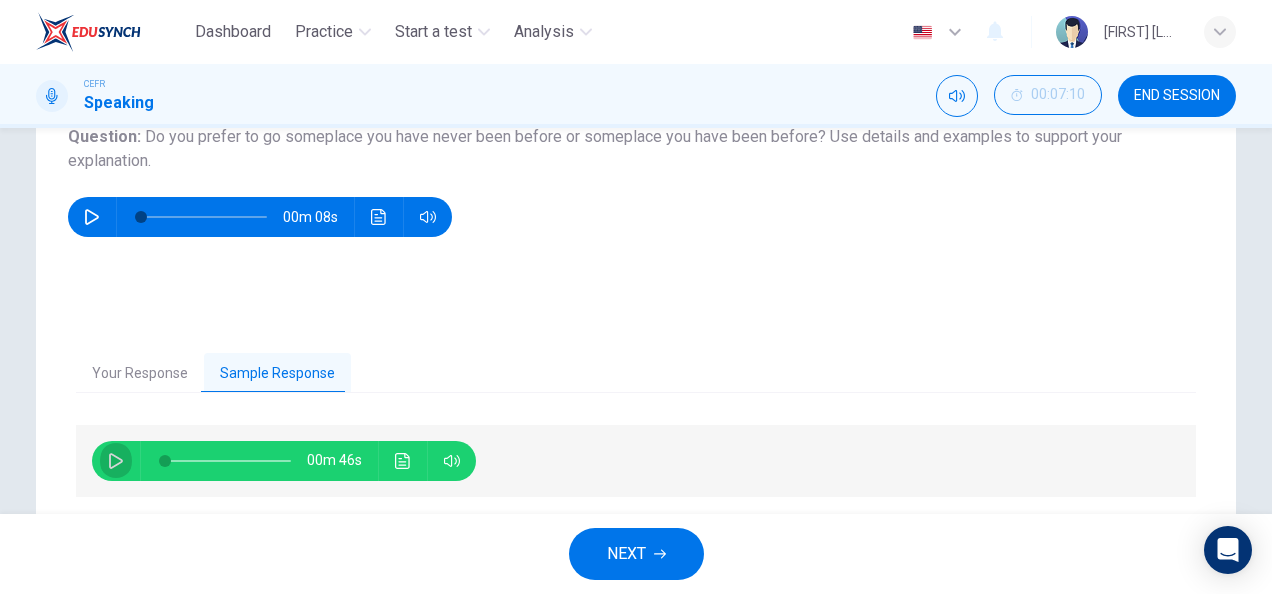 click at bounding box center (116, 461) 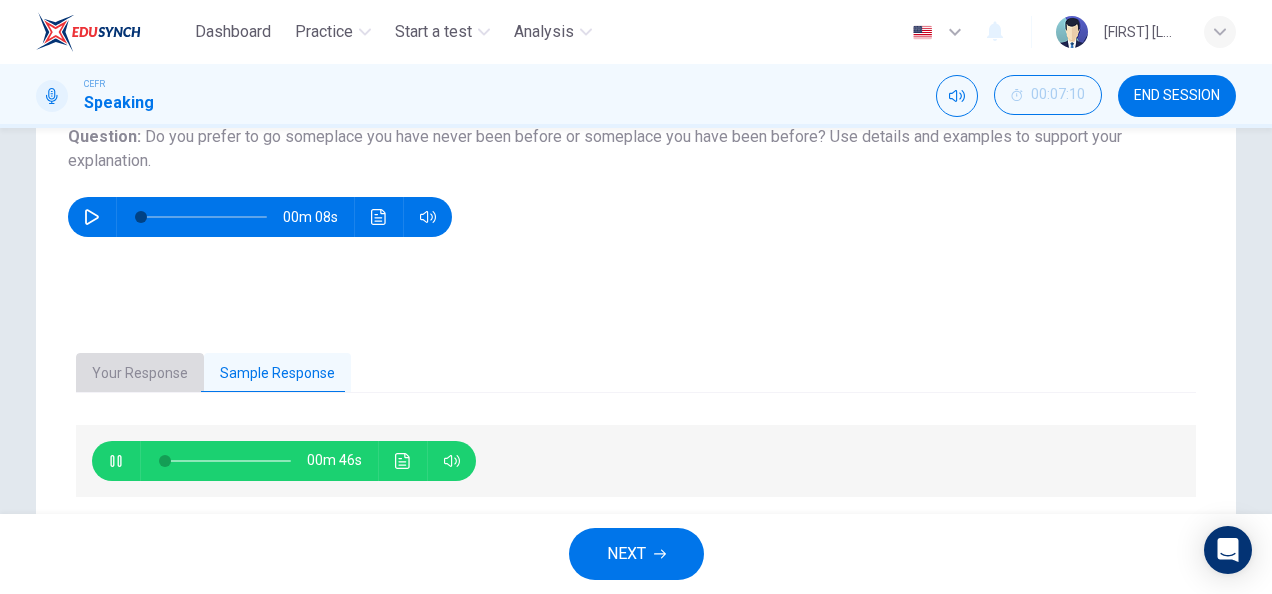 click on "Your Response" at bounding box center [140, 374] 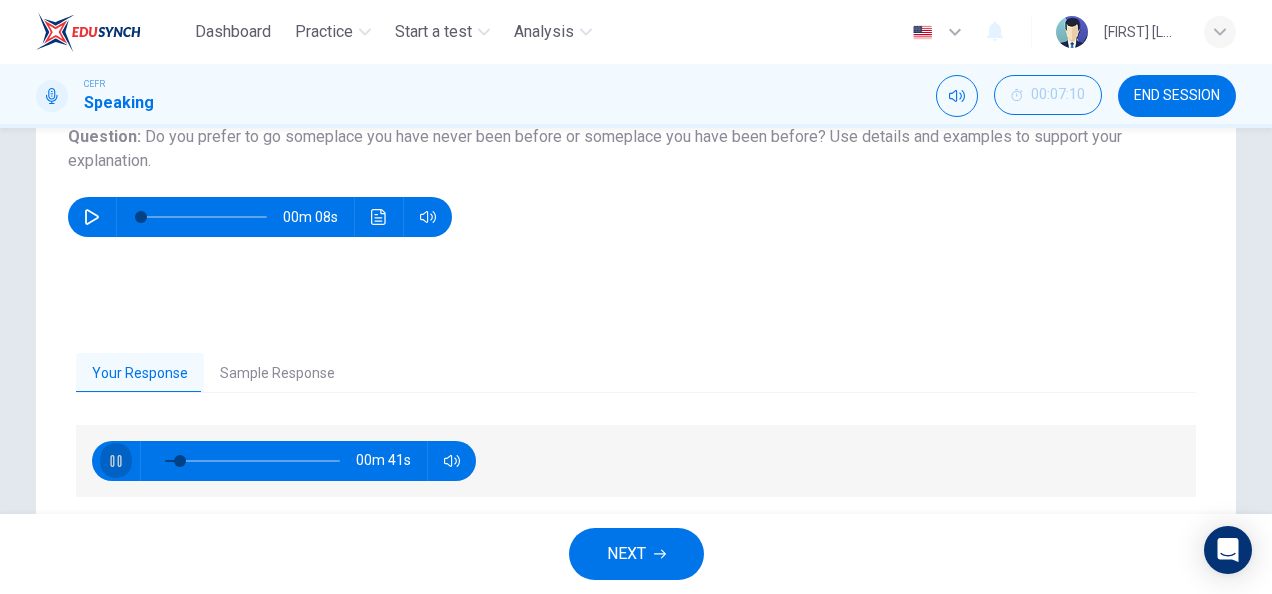 click at bounding box center [116, 461] 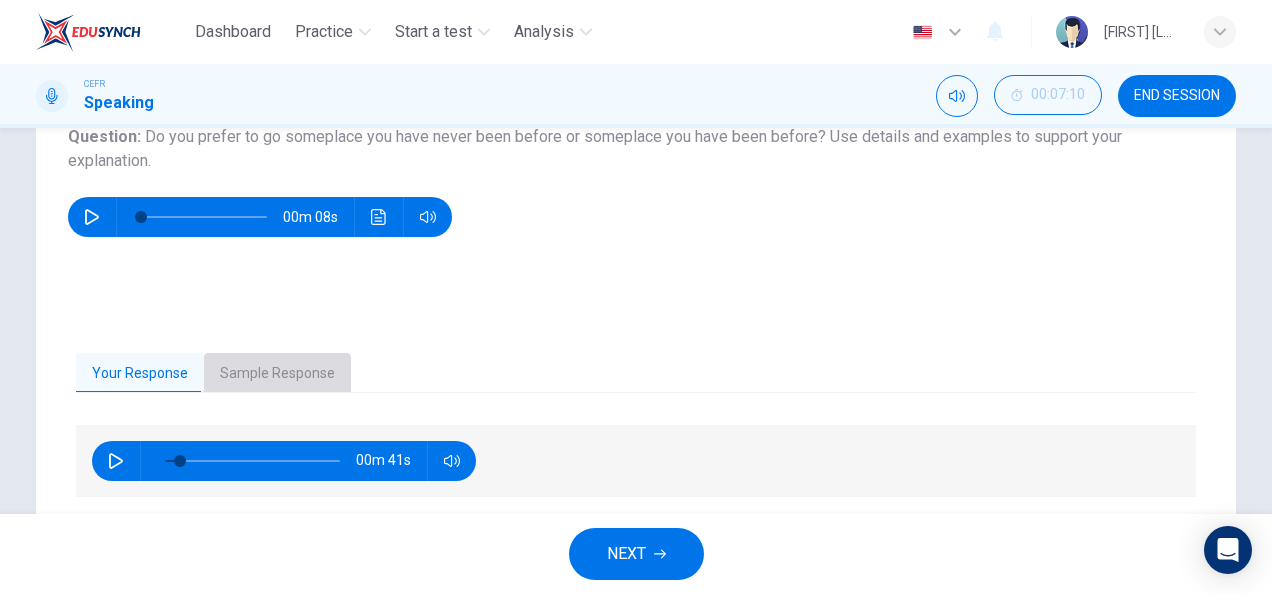 click on "Sample Response" at bounding box center (277, 374) 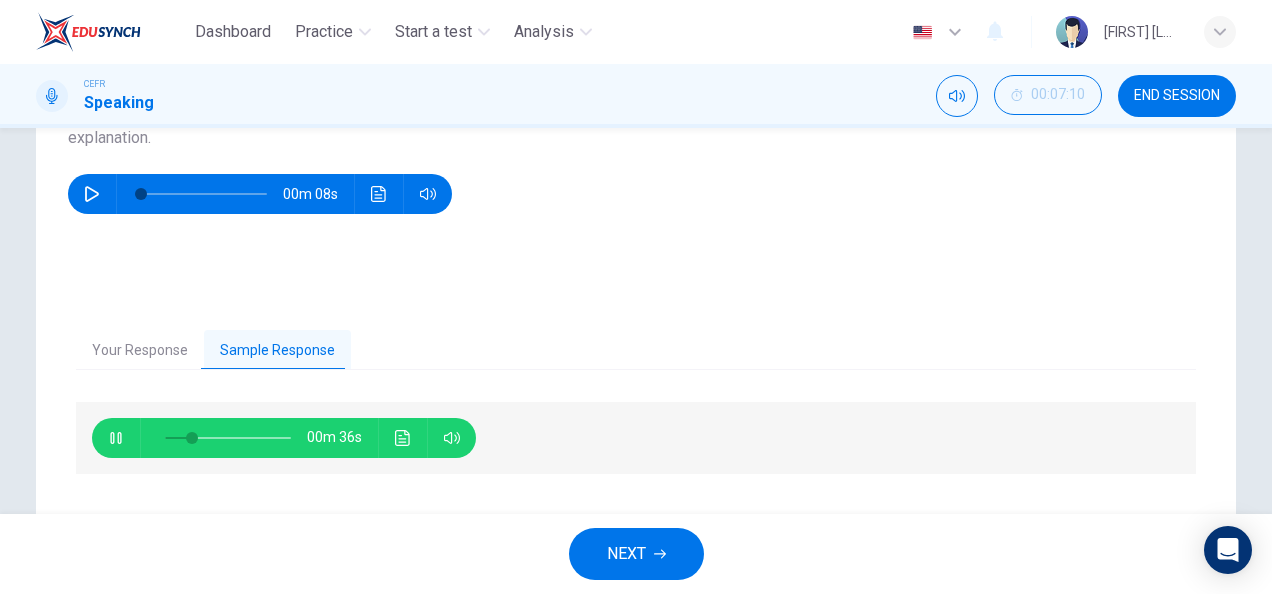 scroll, scrollTop: 269, scrollLeft: 0, axis: vertical 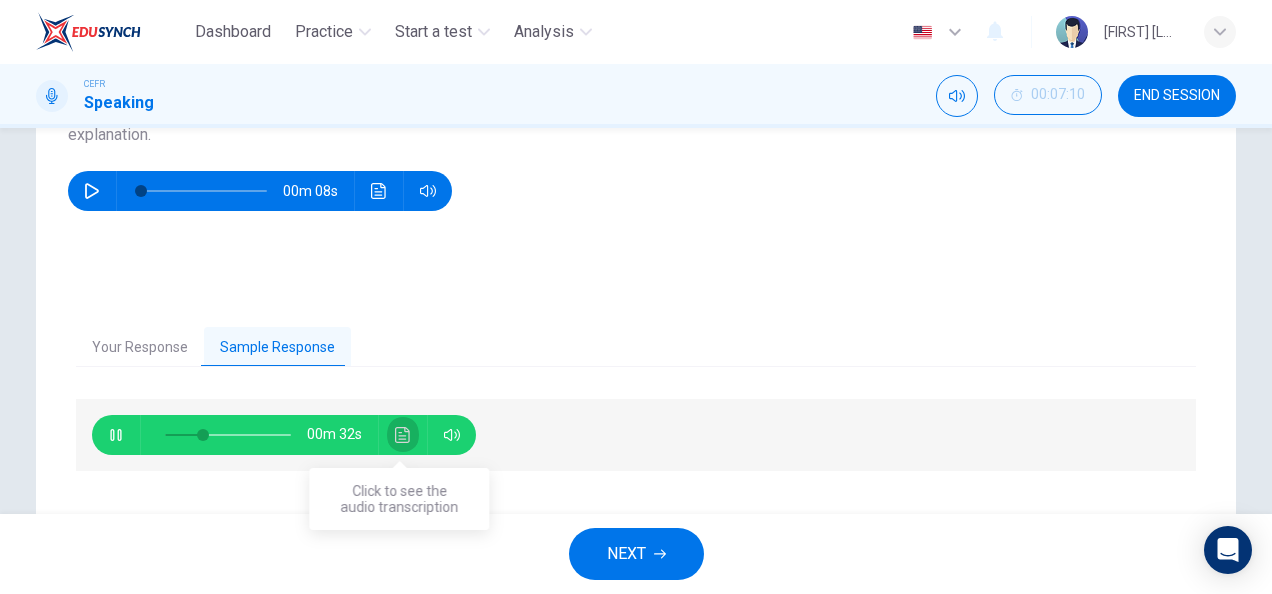 click at bounding box center [403, 435] 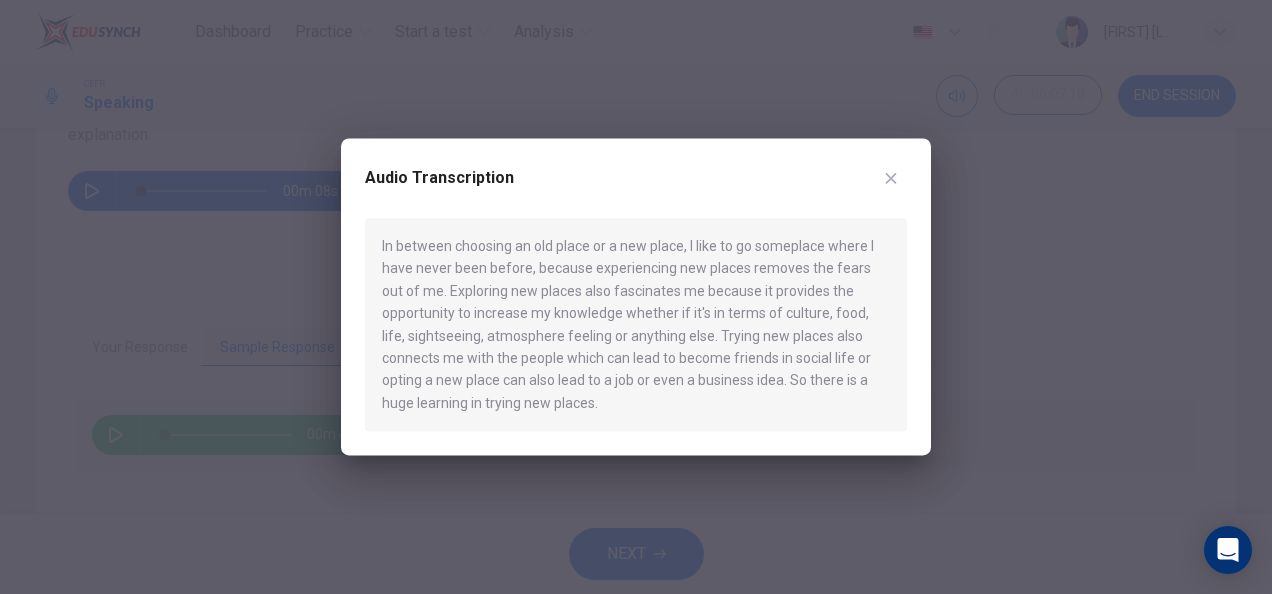 click on "Audio Transcription In between choosing an old place or a new place, I like to go someplace where I have never been before, because experiencing new places removes the fears out of me. Exploring new places also fascinates me because it provides the opportunity to increase my knowledge whether if it's in terms of culture, food, life, sightseeing, atmosphere feeling or anything else. Trying new places also connects me with the people which can lead to become friends in social life or opting a new place can also lead to a job or even a business idea. So there is a huge learning in trying new places." at bounding box center (636, 296) 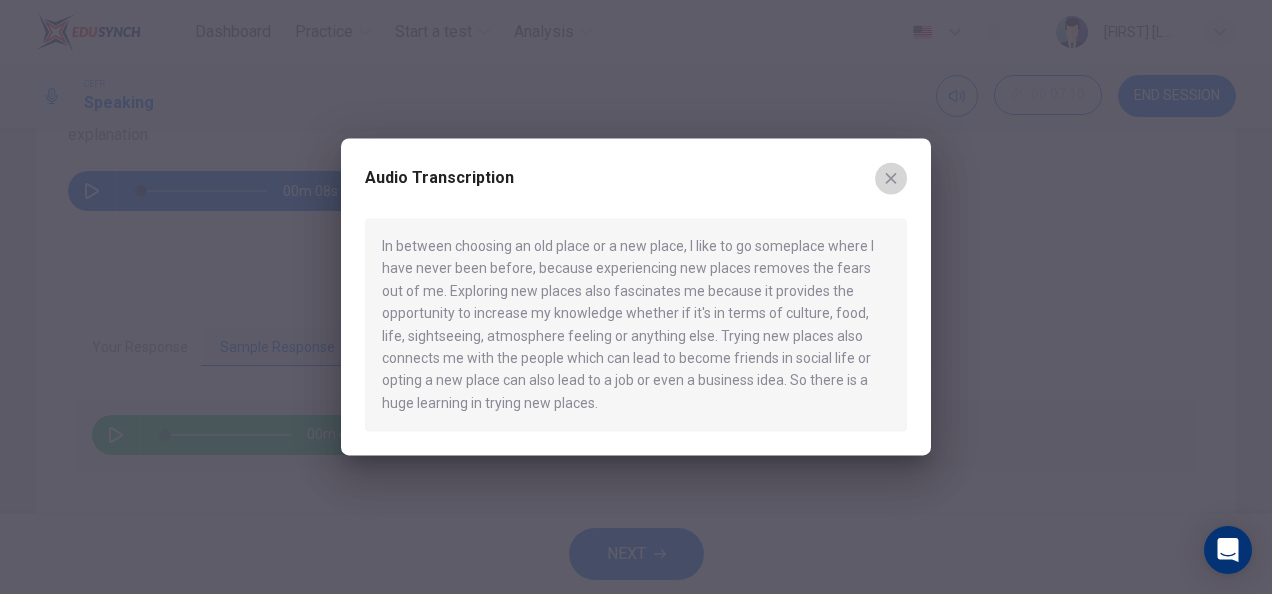 click at bounding box center [891, 178] 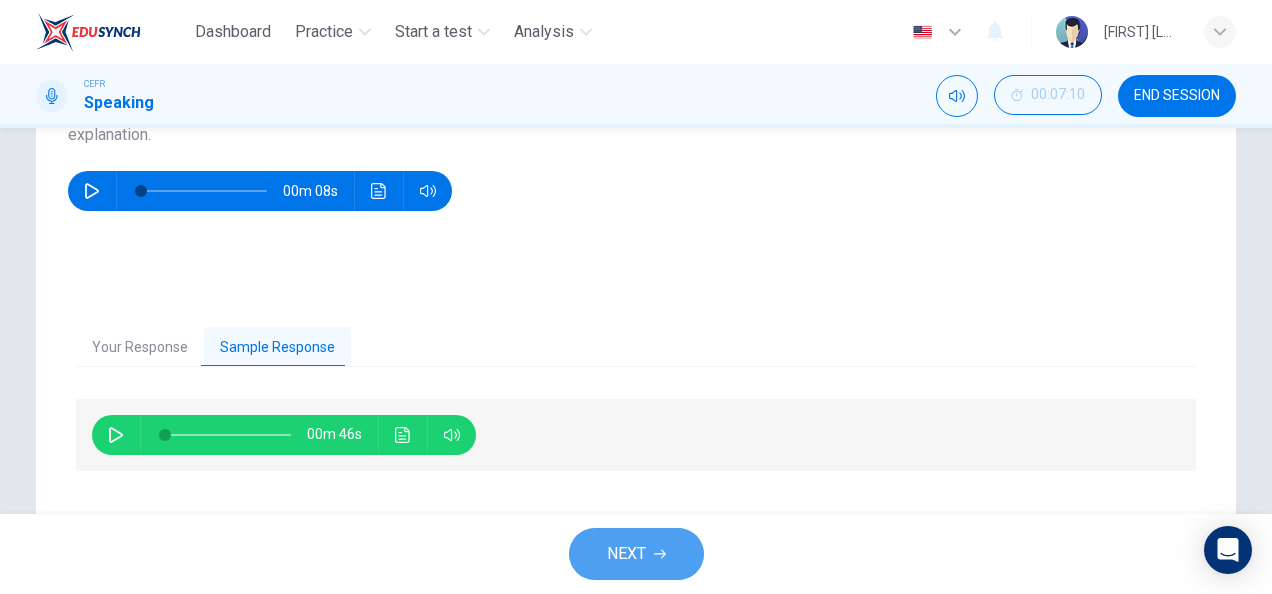 click on "NEXT" at bounding box center [626, 554] 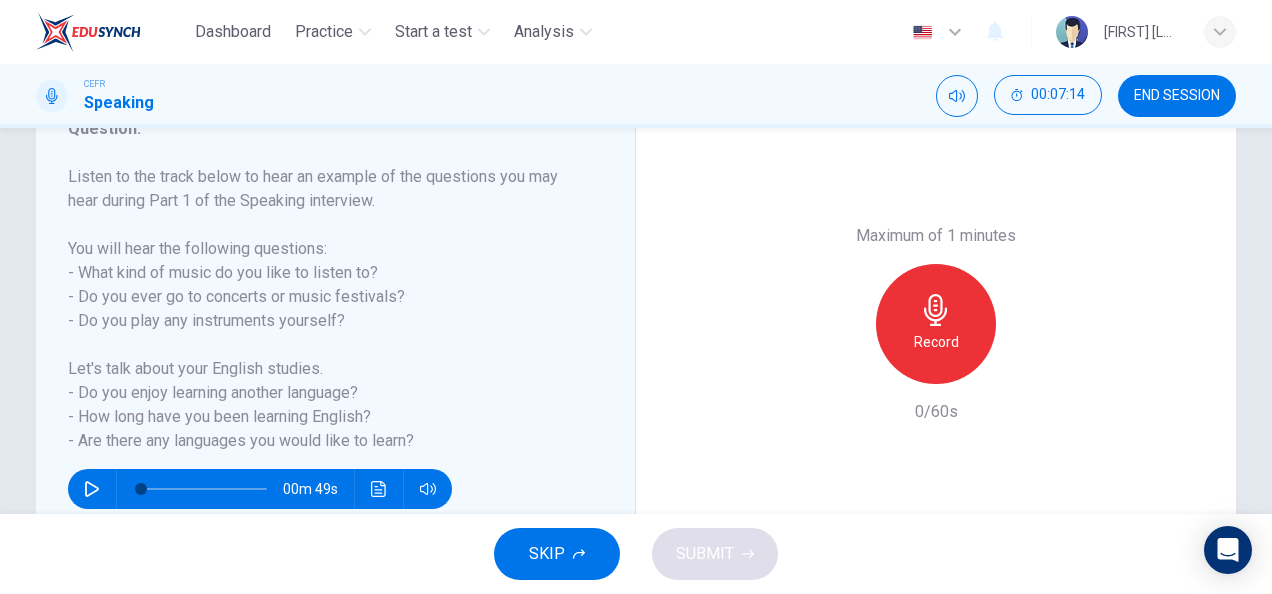 scroll, scrollTop: 295, scrollLeft: 0, axis: vertical 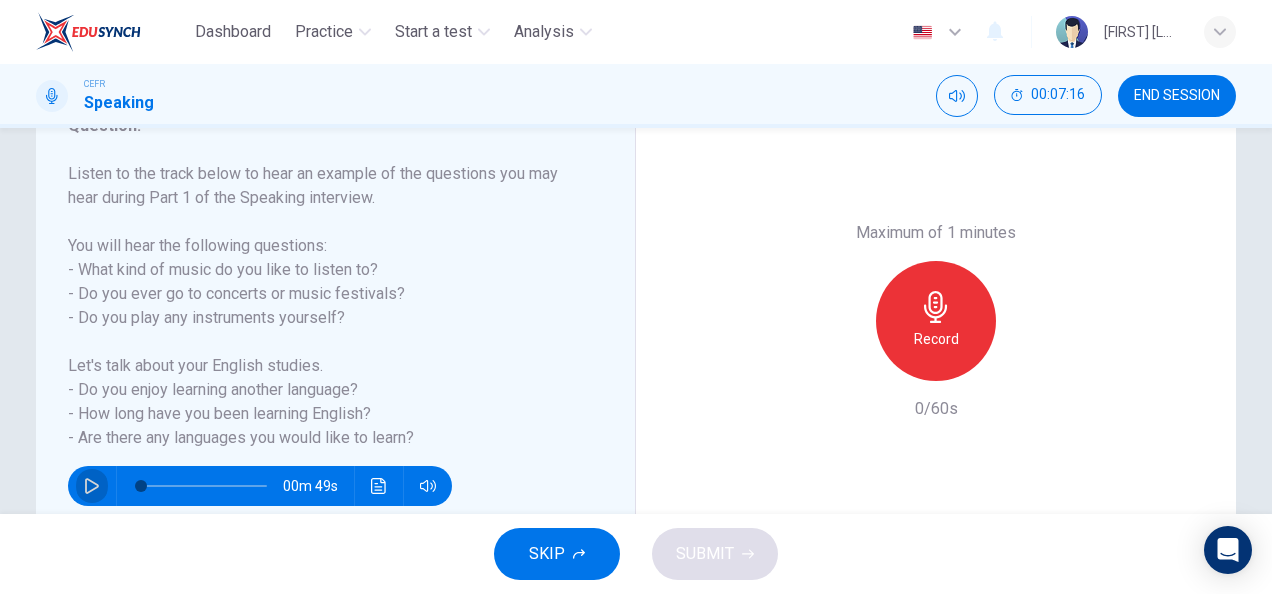 click at bounding box center [92, 486] 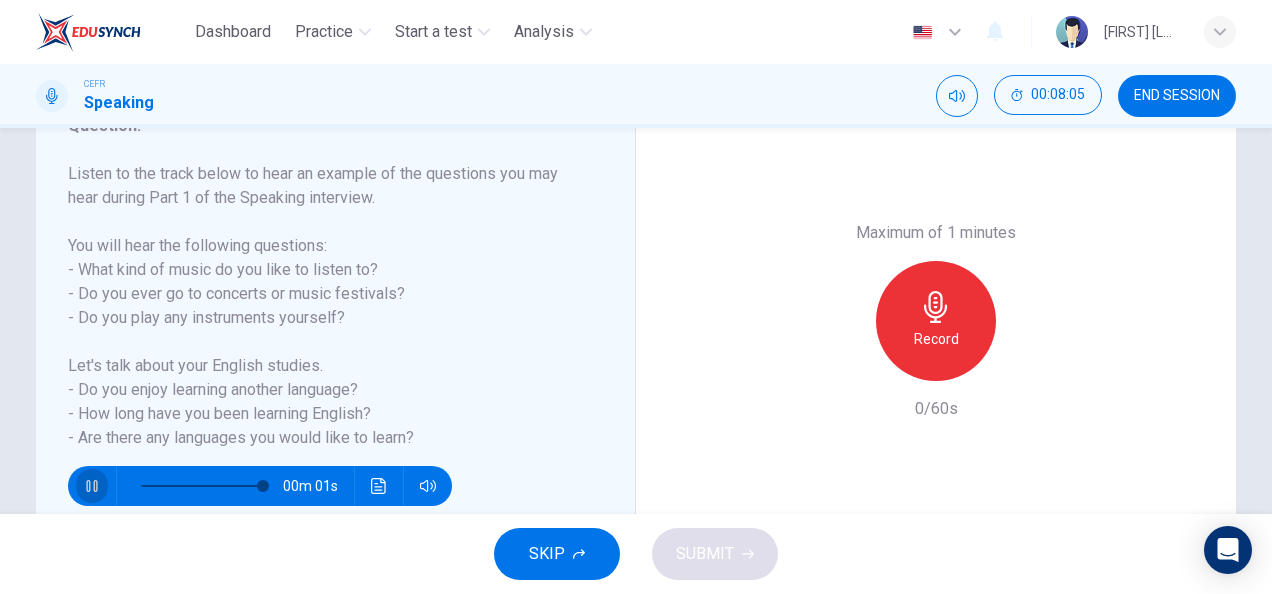 click at bounding box center [92, 486] 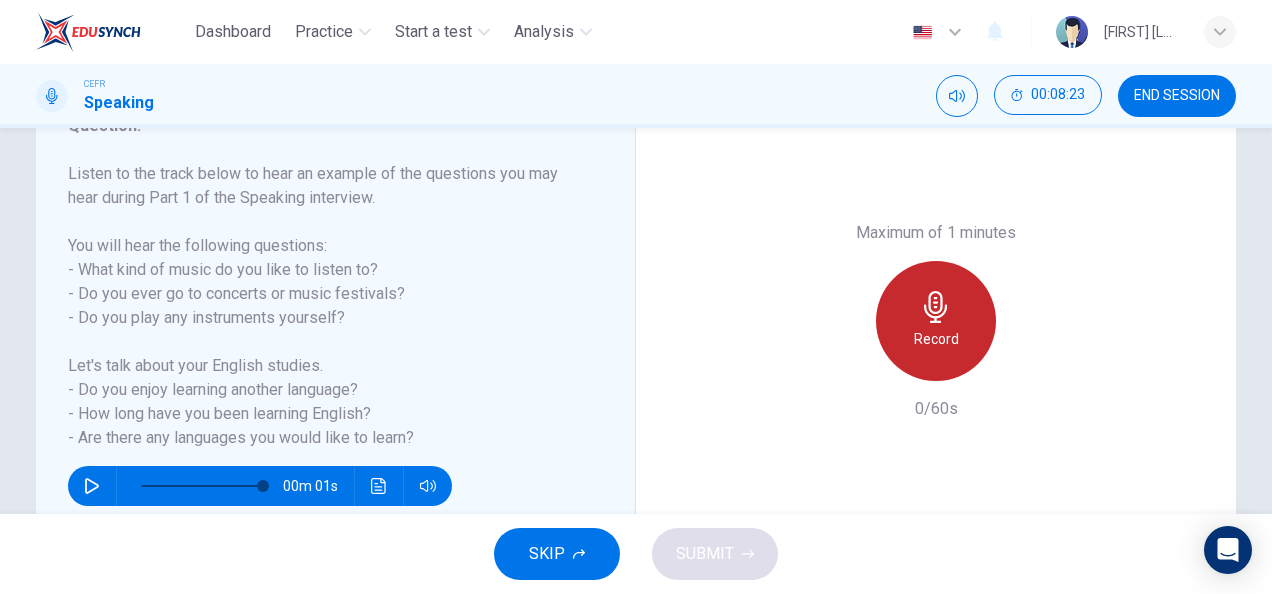 click on "Record" at bounding box center [936, 321] 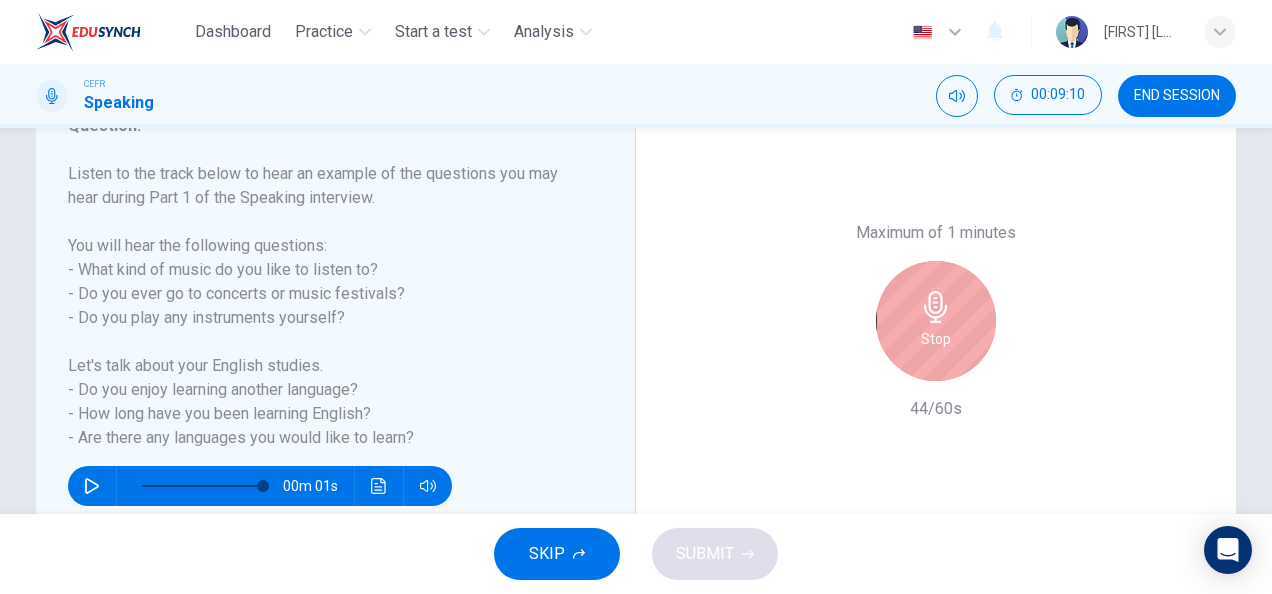 click on "Stop" at bounding box center [936, 321] 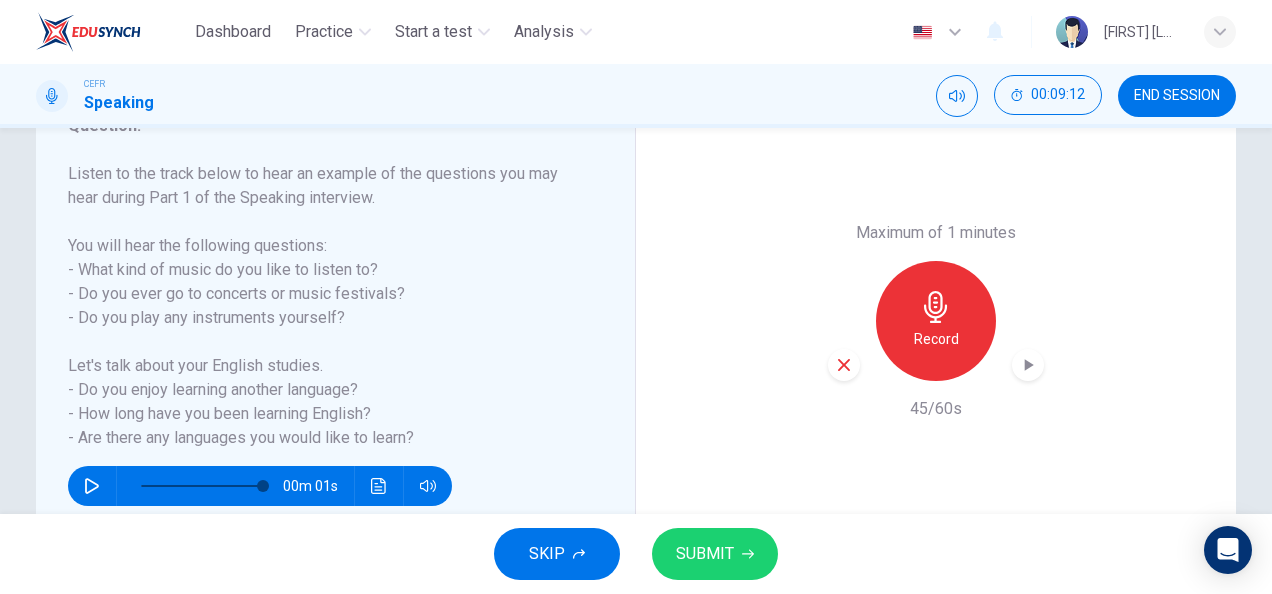 click at bounding box center [844, 365] 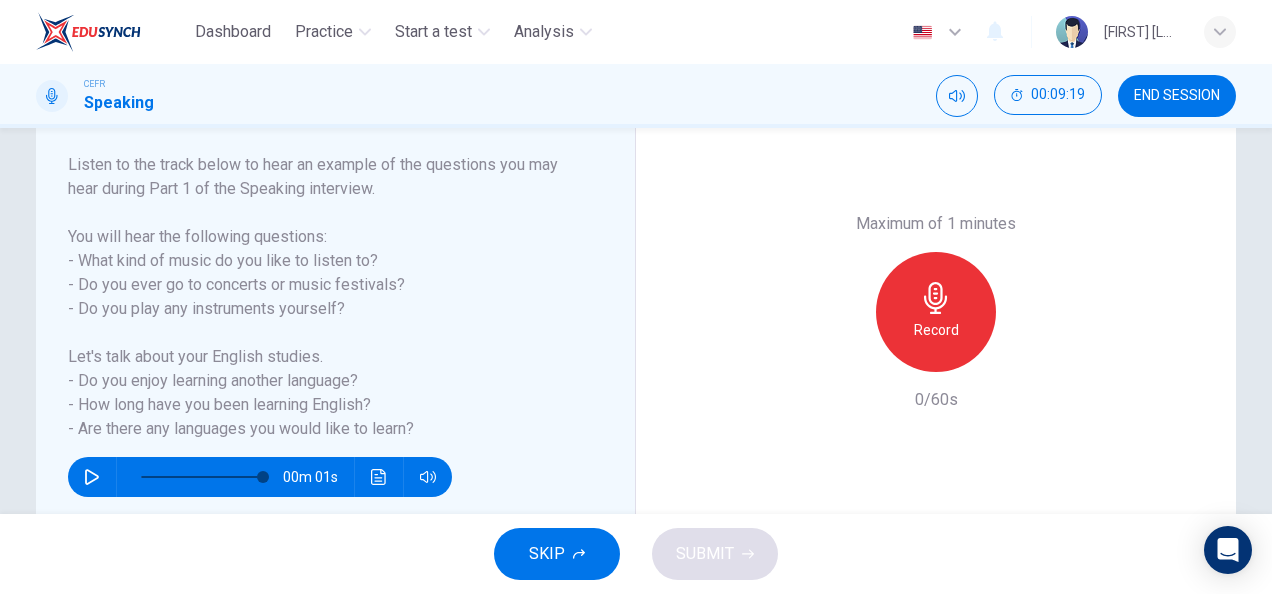 scroll, scrollTop: 305, scrollLeft: 0, axis: vertical 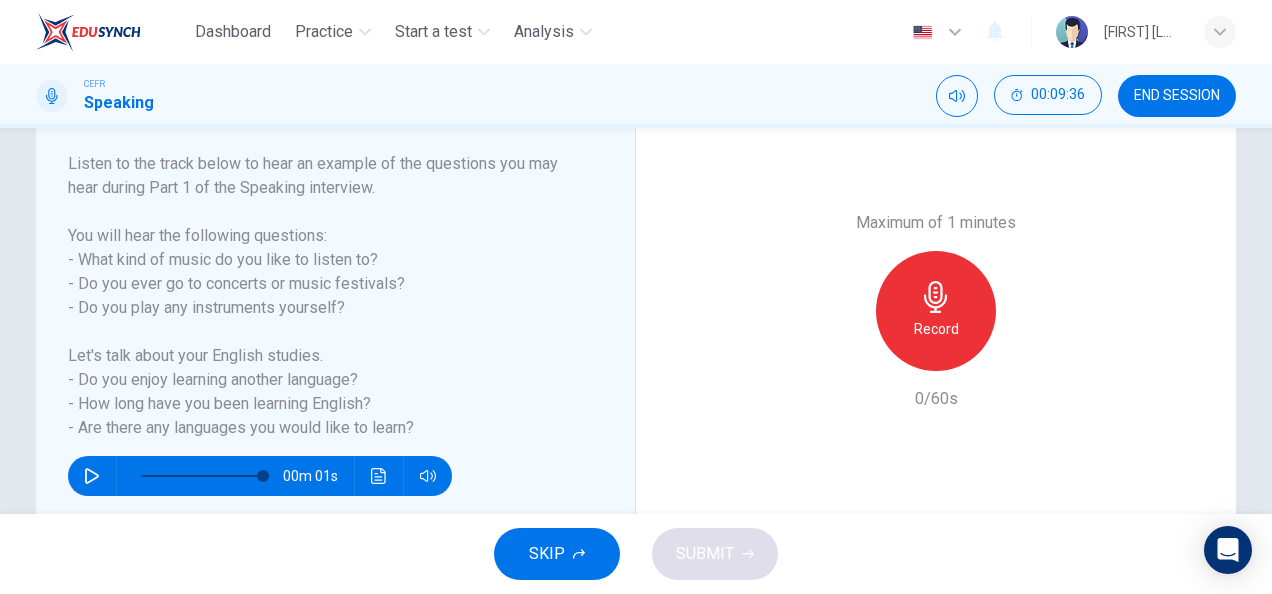 drag, startPoint x: 1004, startPoint y: 320, endPoint x: 895, endPoint y: 293, distance: 112.29426 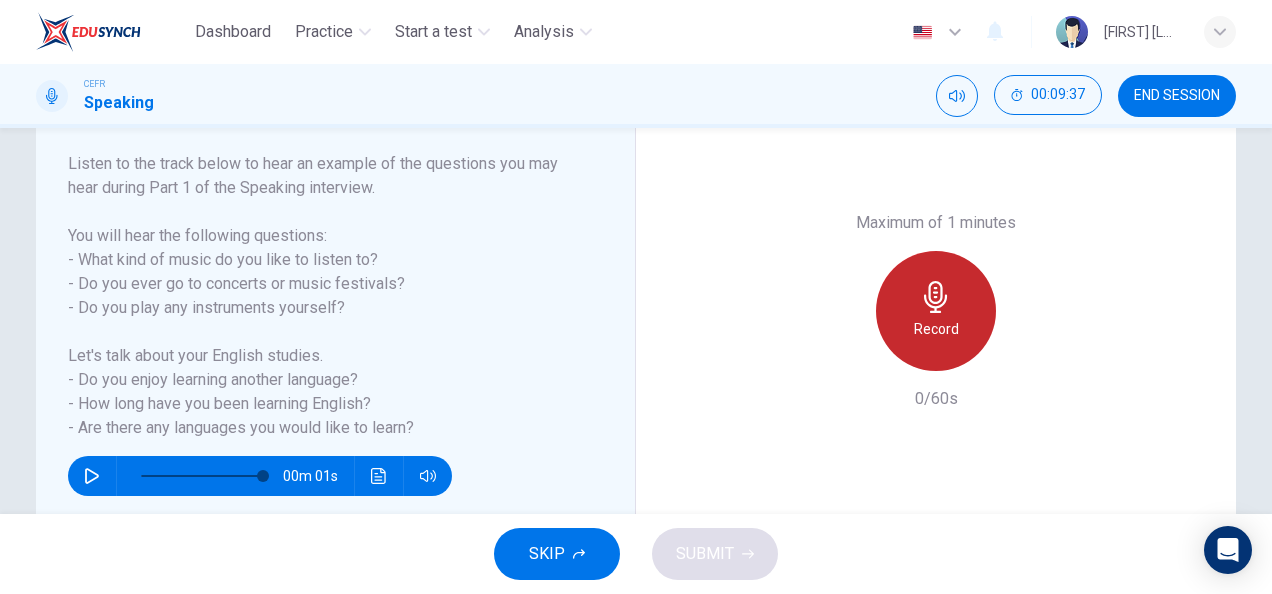 click on "Record" at bounding box center [936, 311] 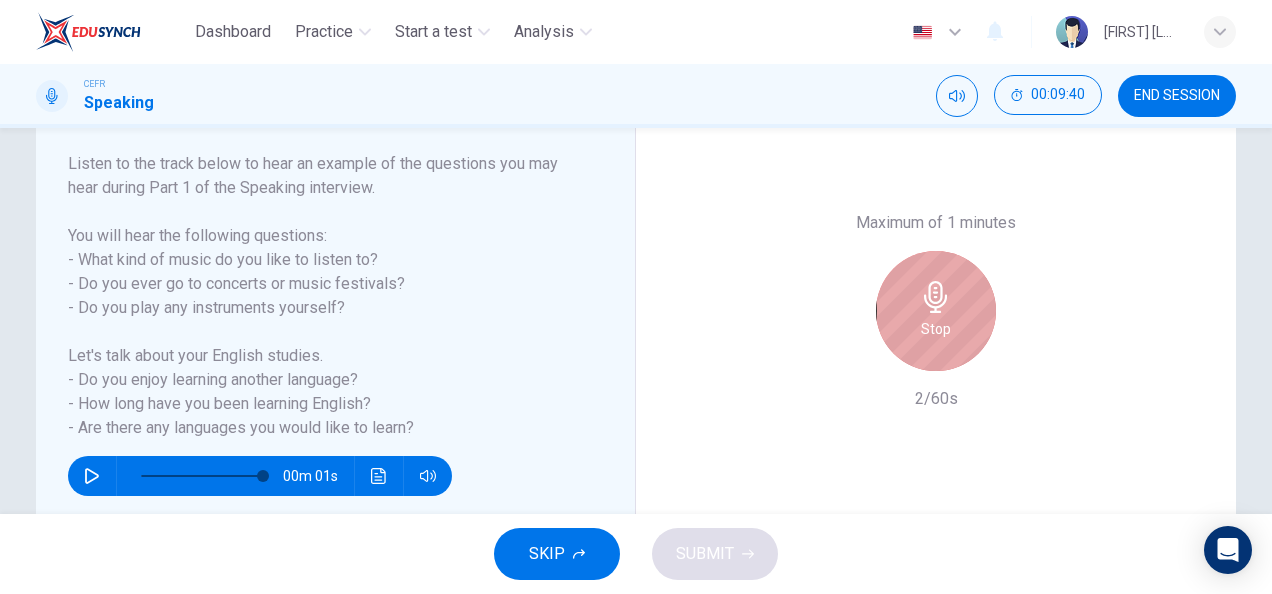 click on "Stop" at bounding box center (936, 311) 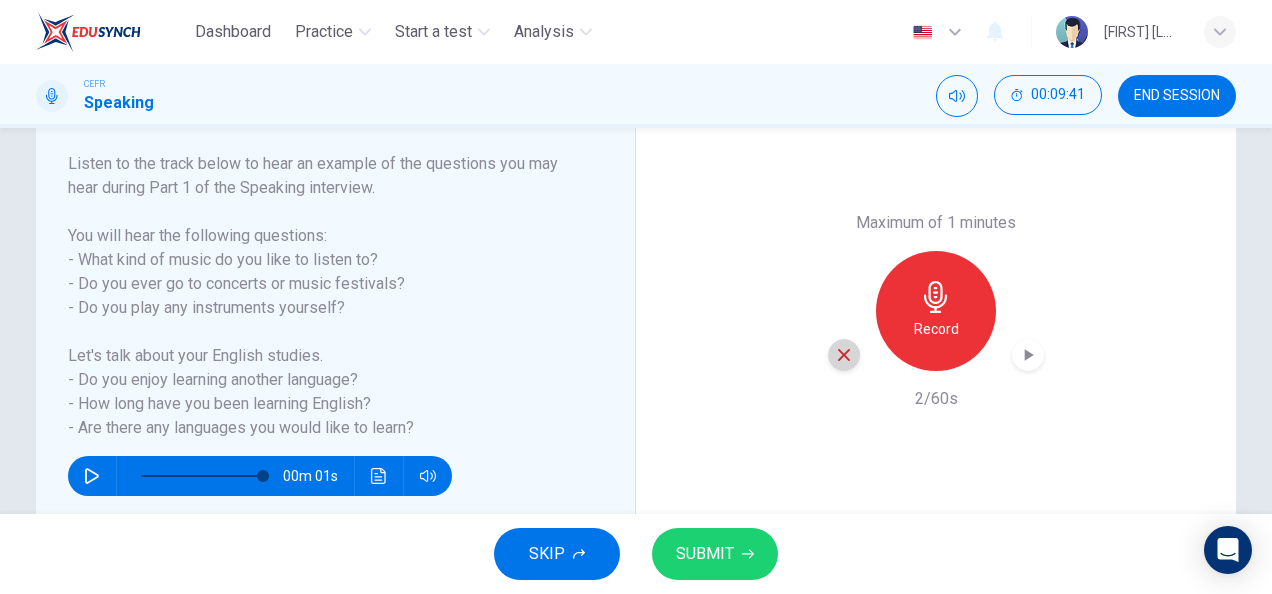 click at bounding box center [844, 355] 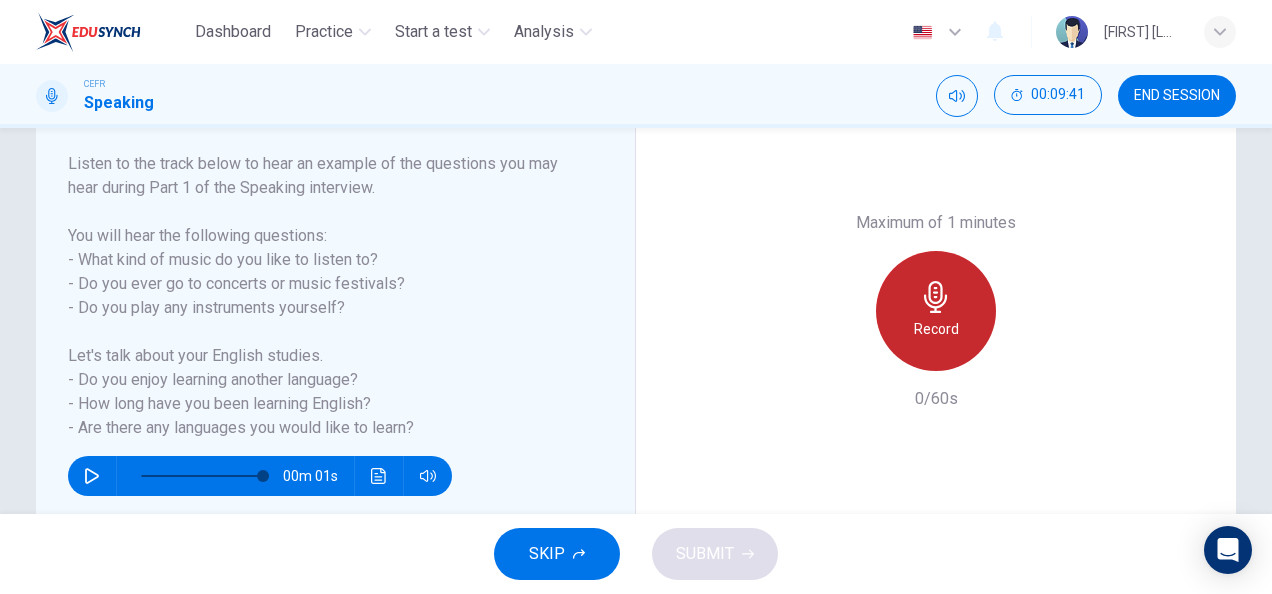 click on "Record" at bounding box center (936, 311) 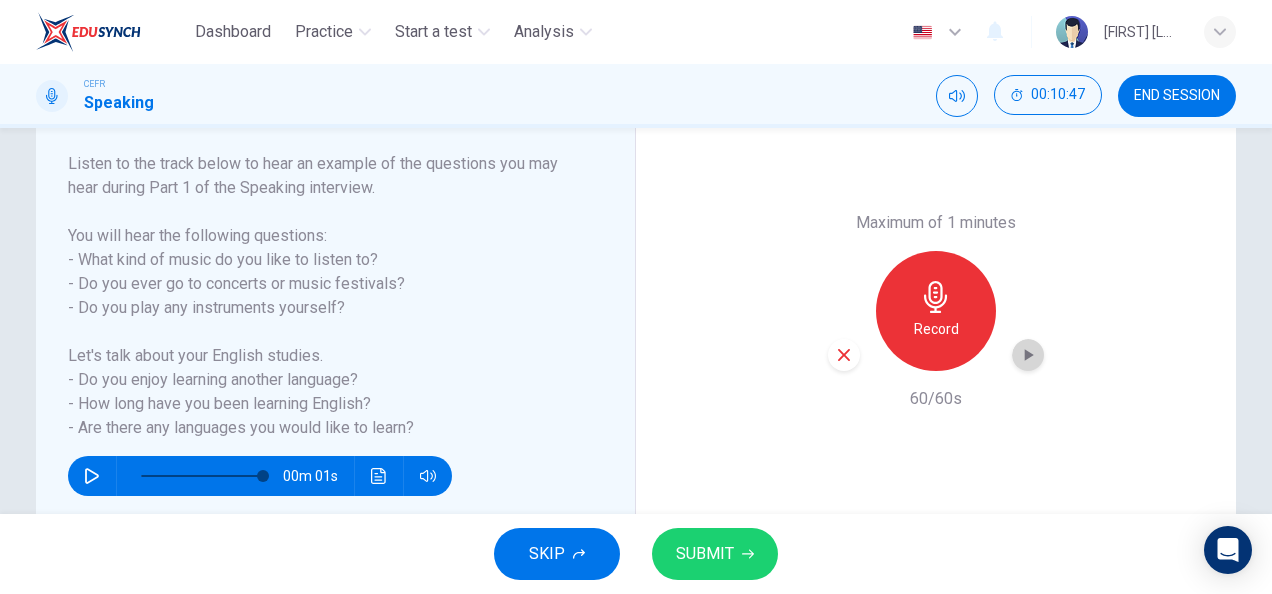 click at bounding box center [1028, 355] 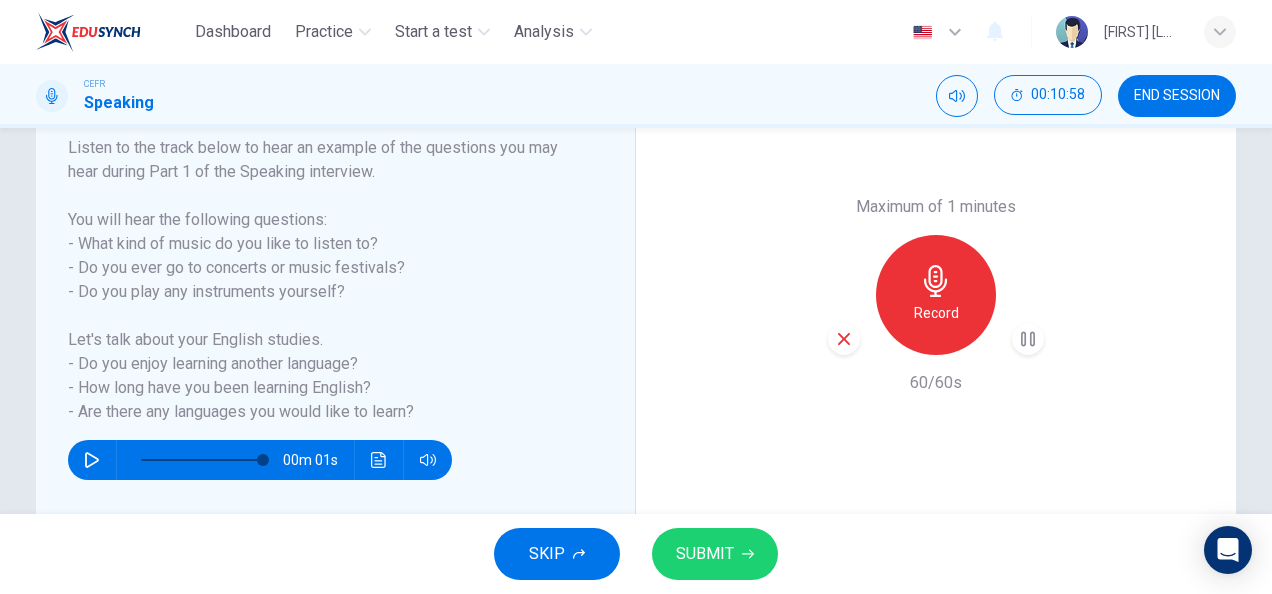 scroll, scrollTop: 322, scrollLeft: 0, axis: vertical 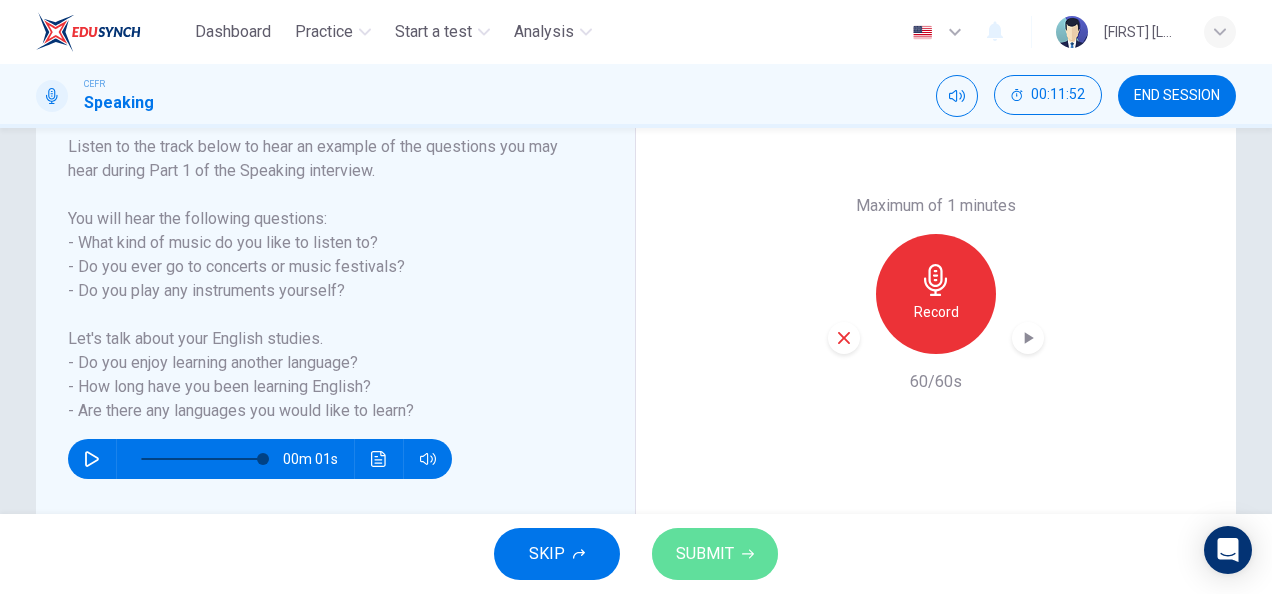 click on "SUBMIT" at bounding box center [705, 554] 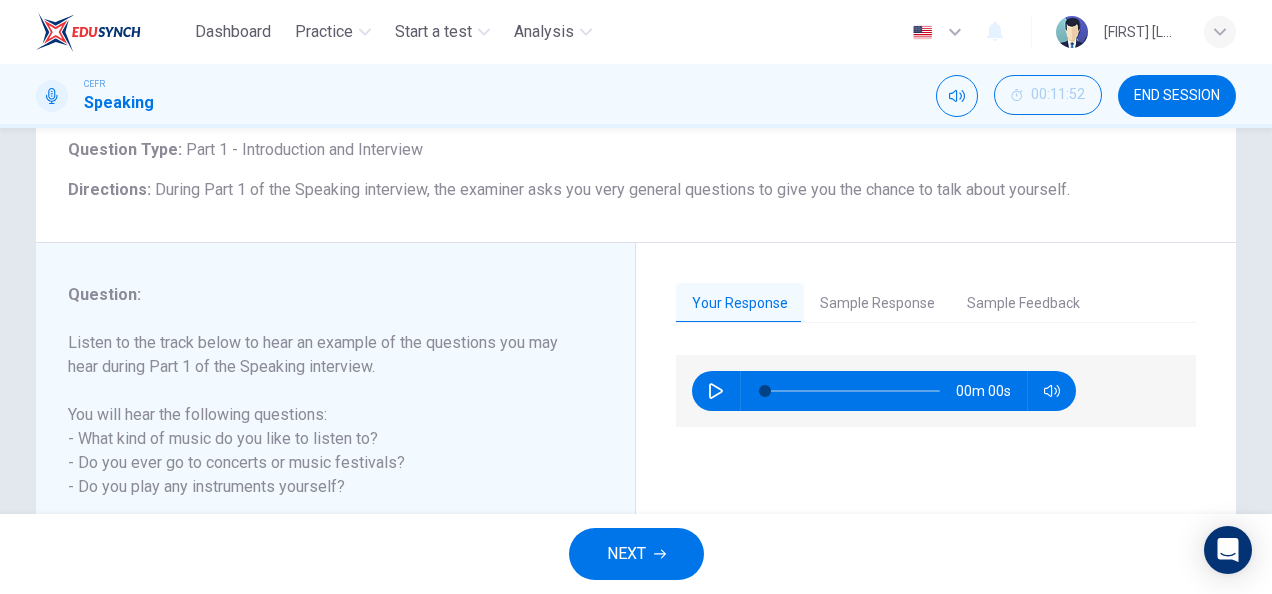 scroll, scrollTop: 272, scrollLeft: 0, axis: vertical 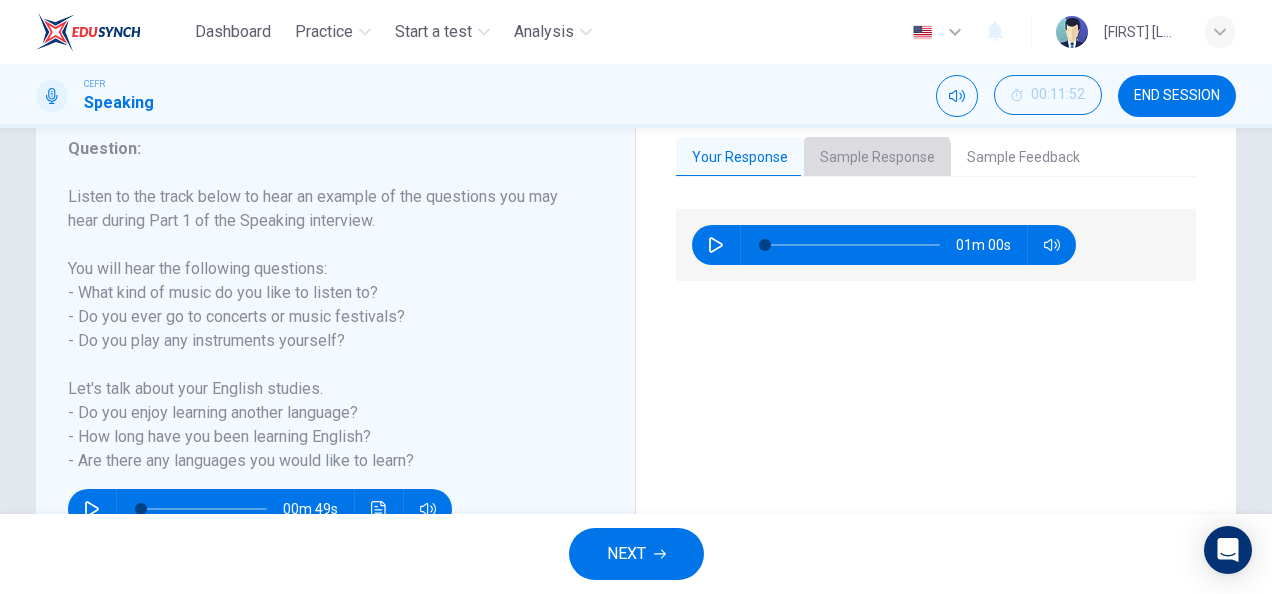 click on "Sample Response" at bounding box center [877, 158] 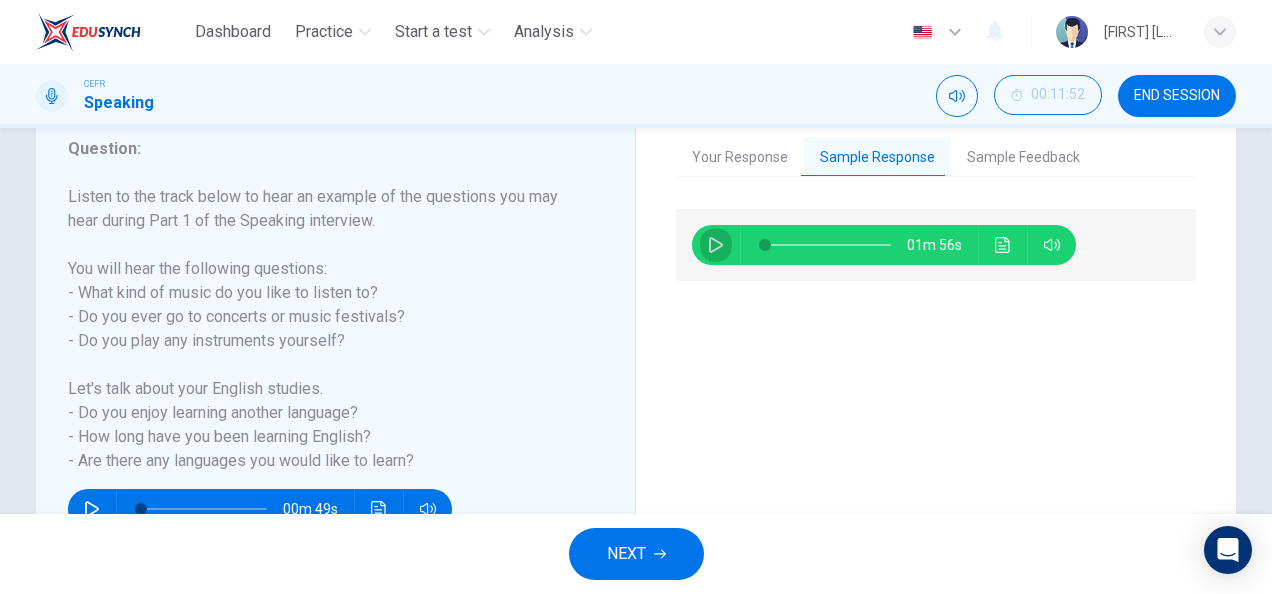 click at bounding box center [716, 245] 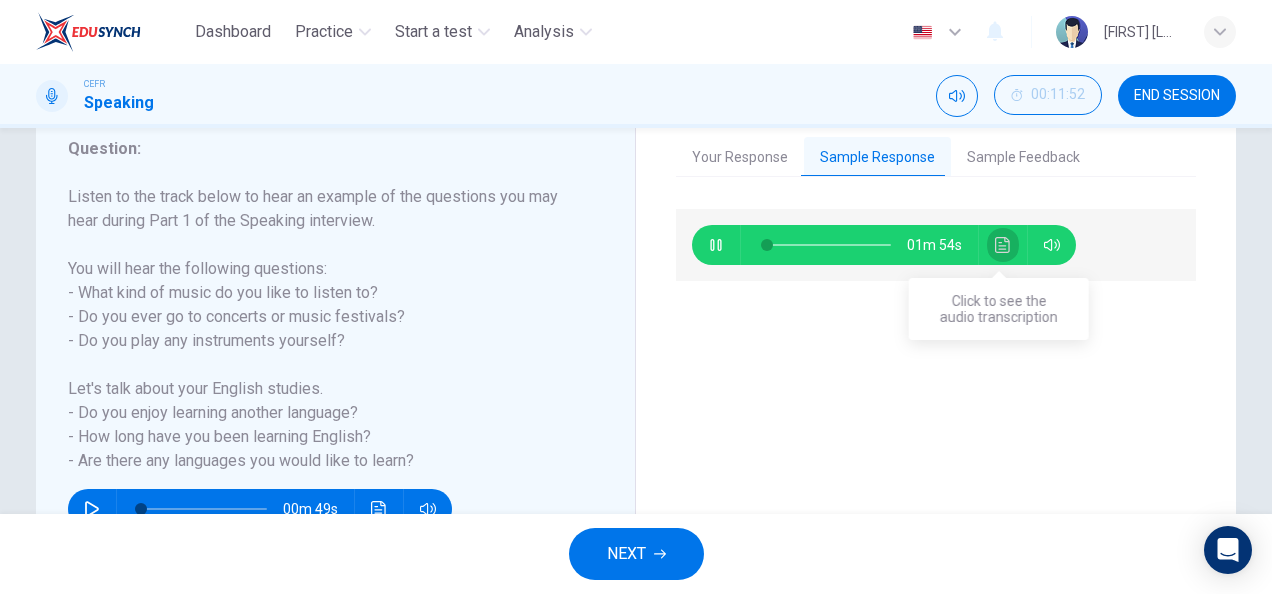 click at bounding box center [1003, 245] 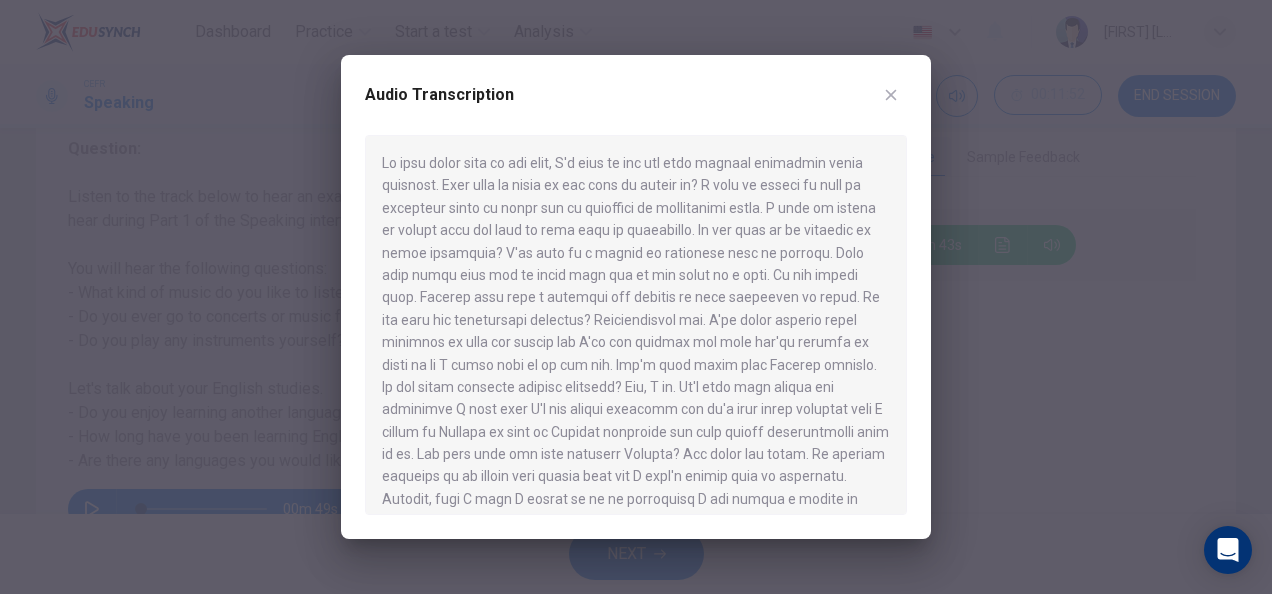 scroll, scrollTop: 100, scrollLeft: 0, axis: vertical 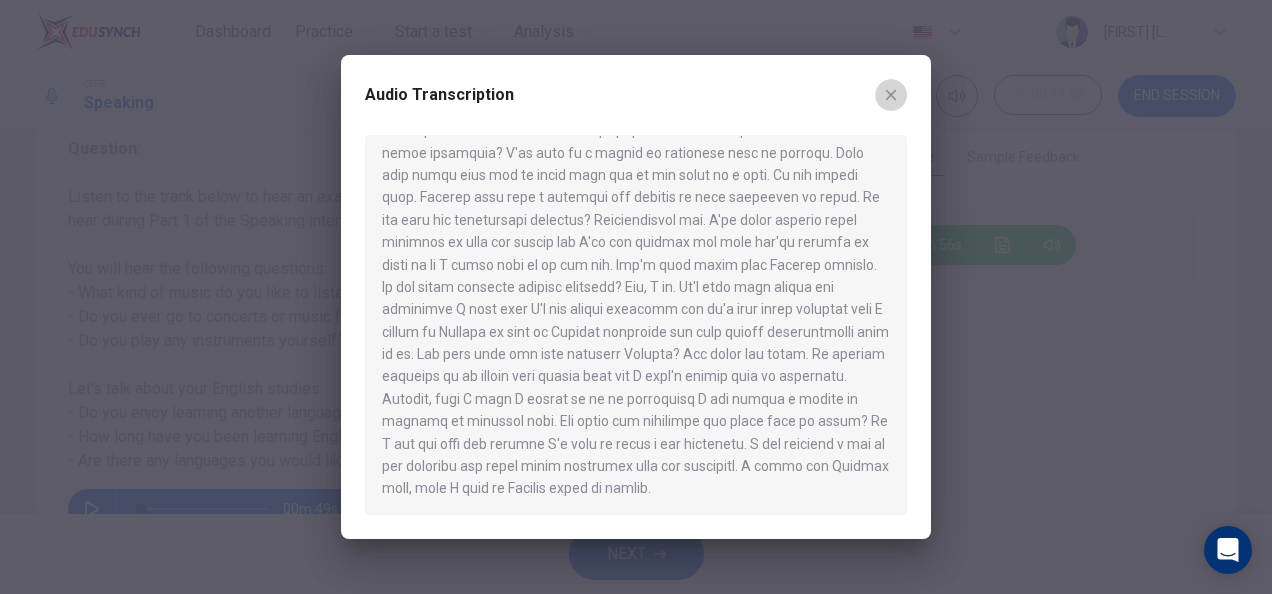 click at bounding box center [891, 95] 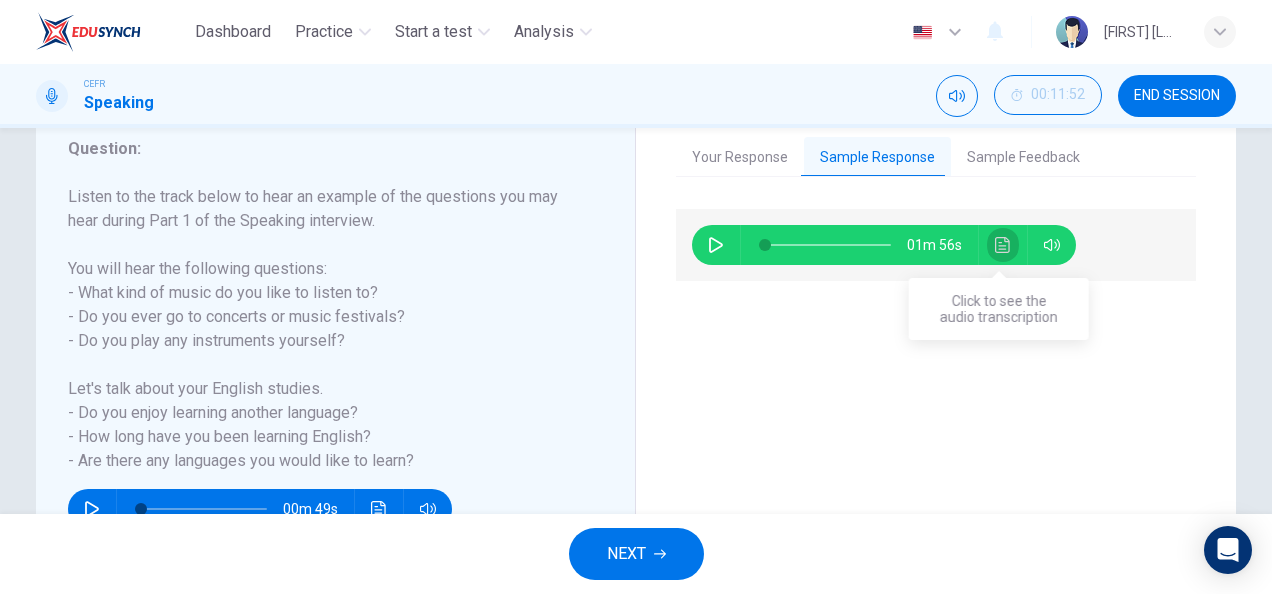 click at bounding box center [1002, 245] 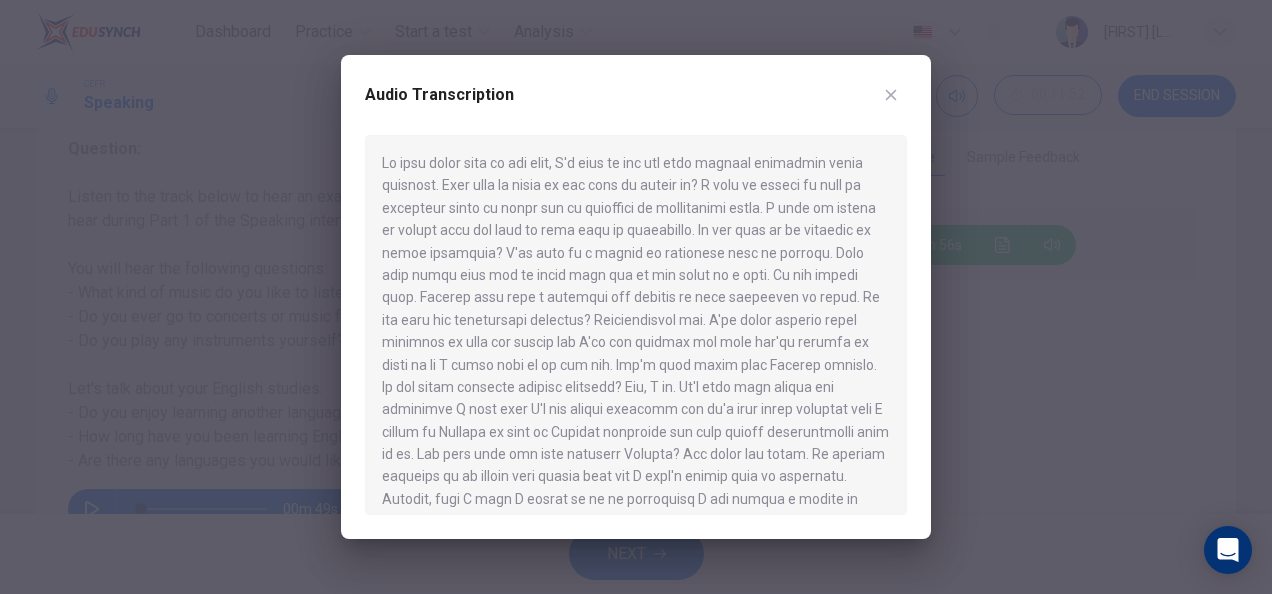 scroll, scrollTop: 100, scrollLeft: 0, axis: vertical 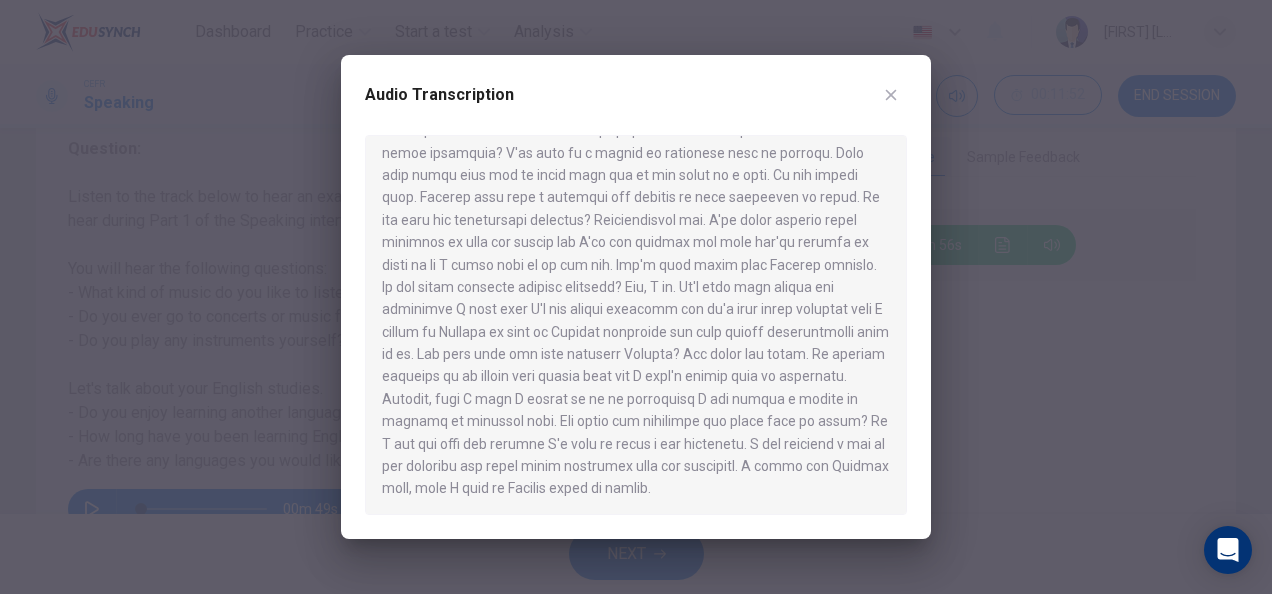click at bounding box center (891, 95) 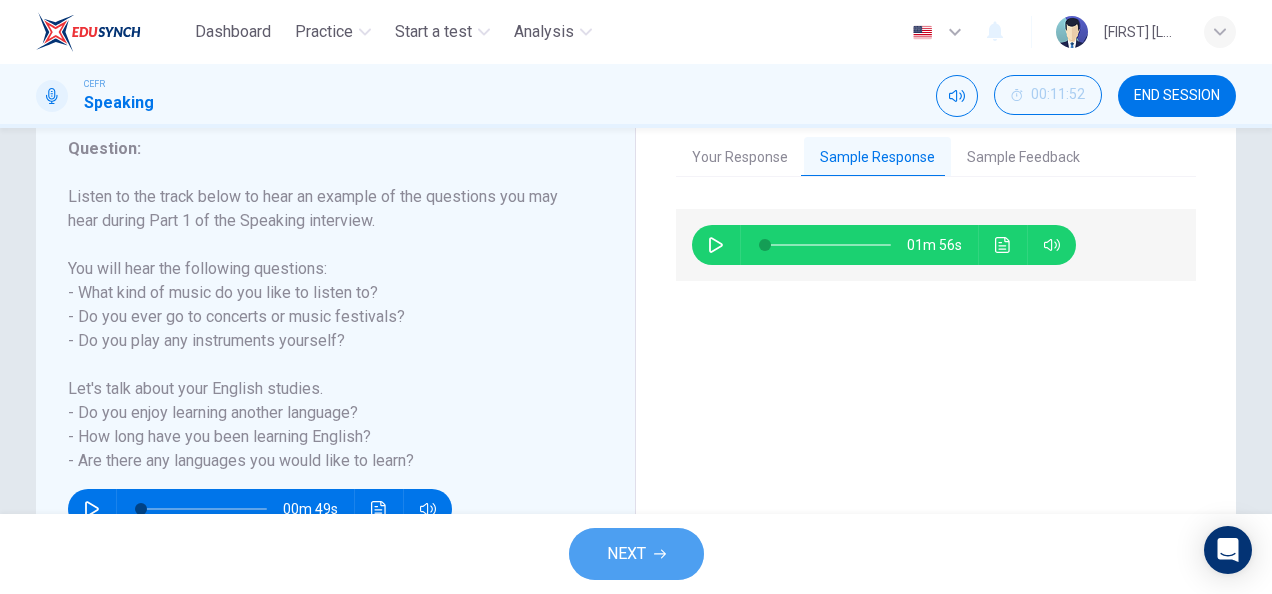 click on "NEXT" at bounding box center (626, 554) 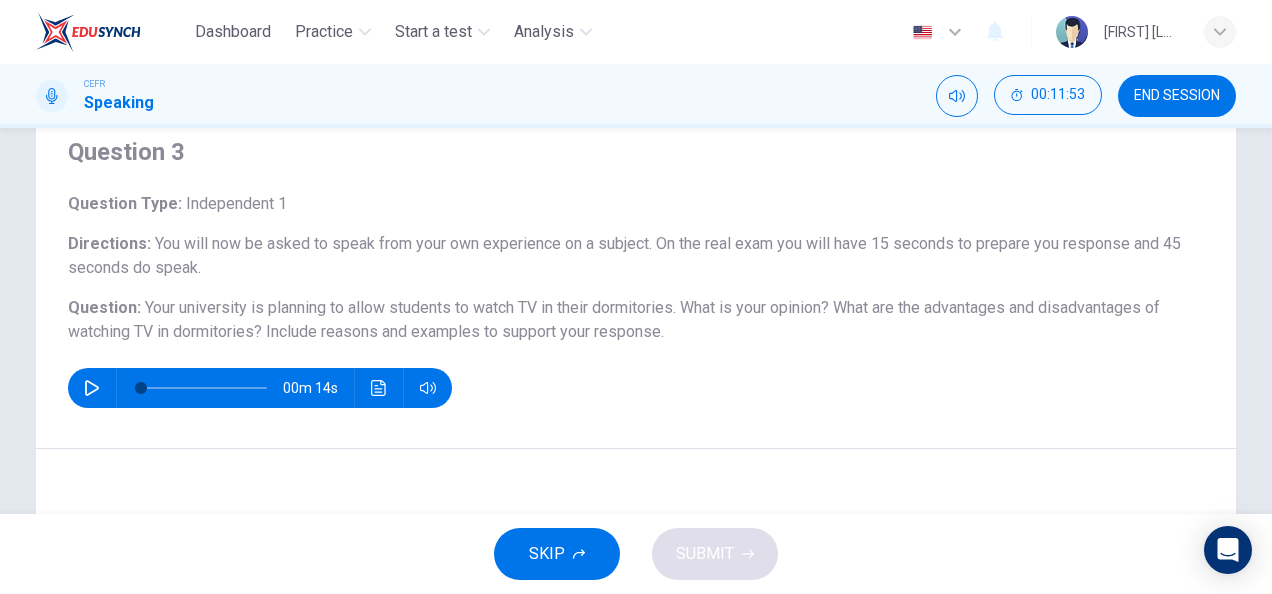 scroll, scrollTop: 74, scrollLeft: 0, axis: vertical 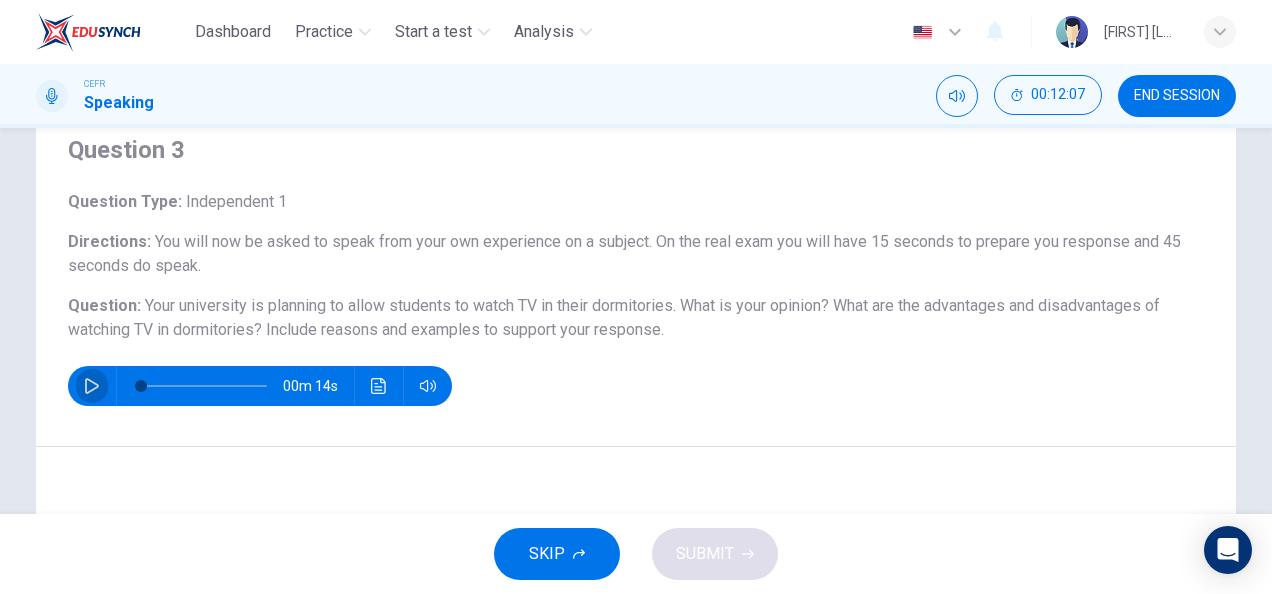 click at bounding box center (92, 386) 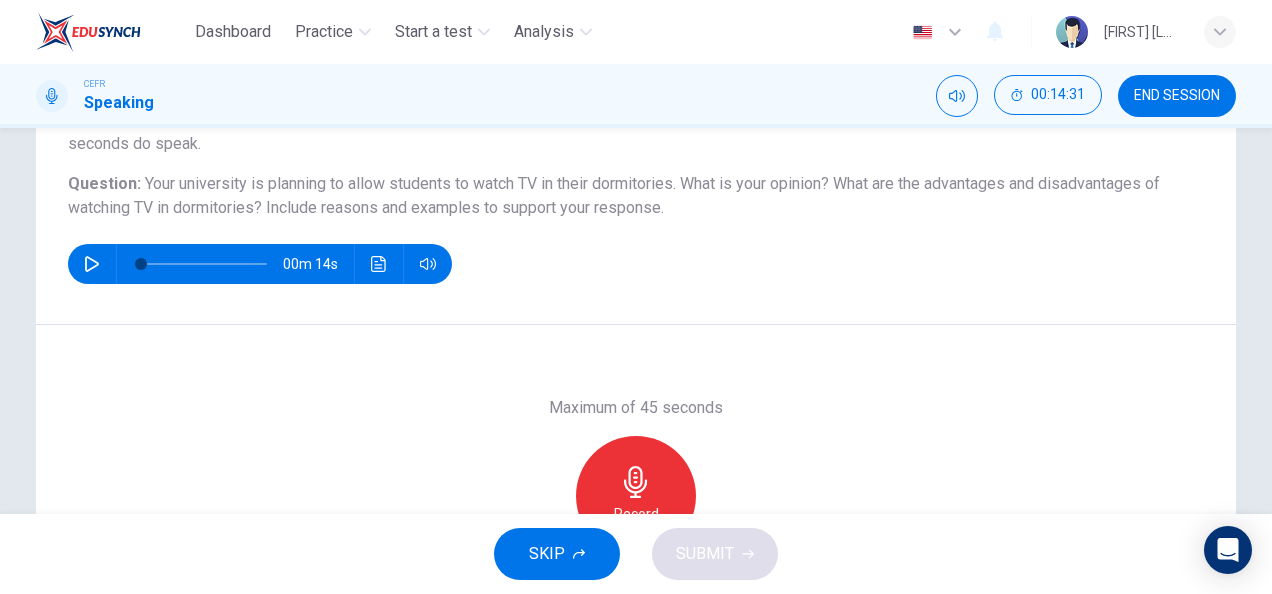 scroll, scrollTop: 194, scrollLeft: 0, axis: vertical 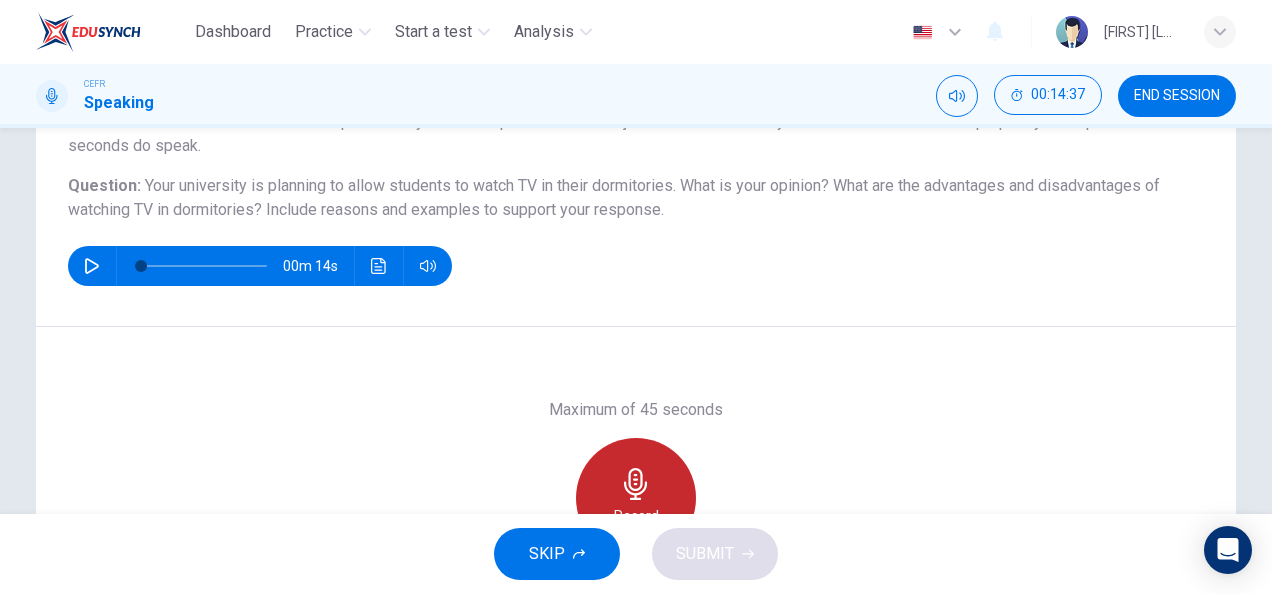 click at bounding box center [636, 484] 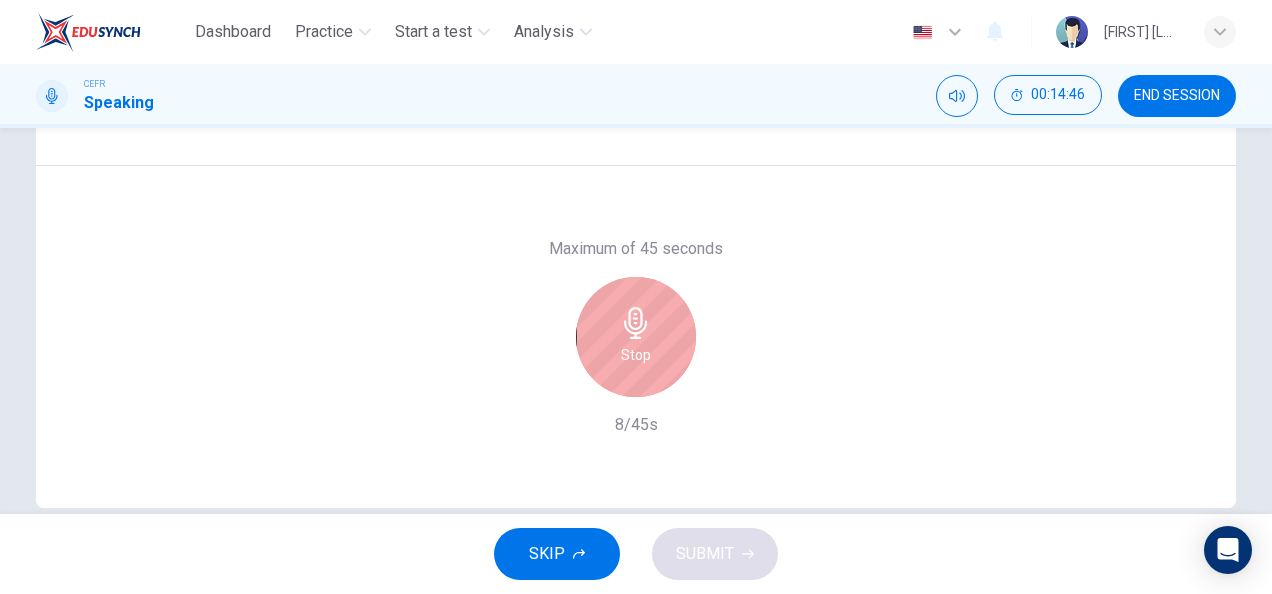 scroll, scrollTop: 354, scrollLeft: 0, axis: vertical 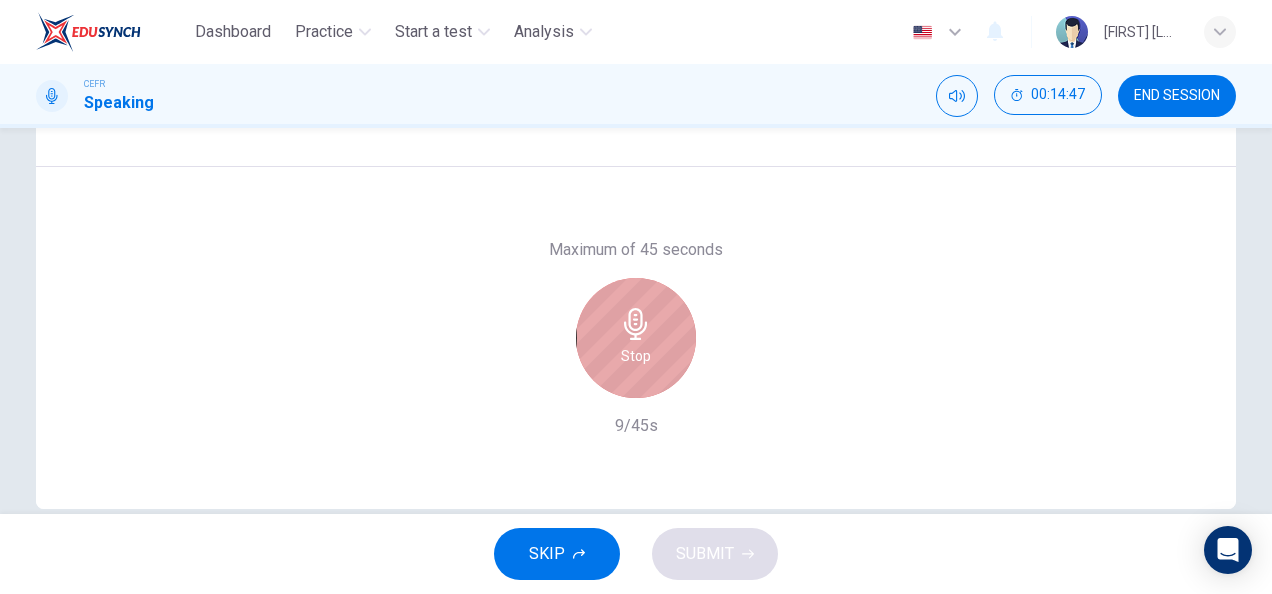 click on "Stop" at bounding box center [636, 338] 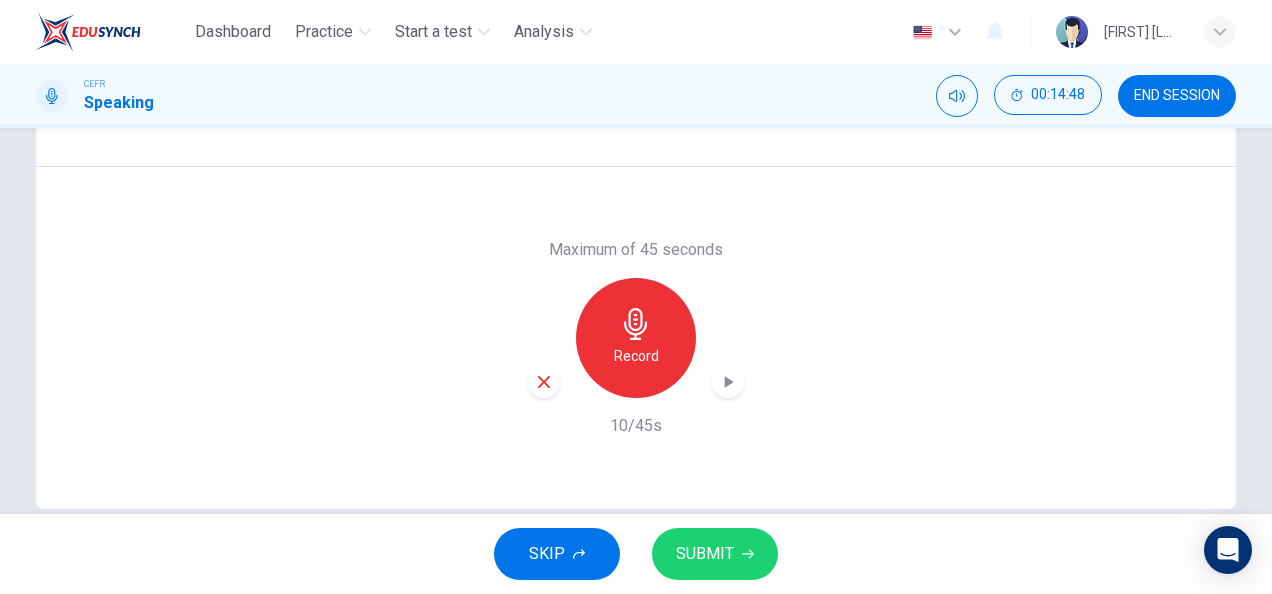 click on "Maximum of 45 seconds Record 10/45s" at bounding box center (636, 338) 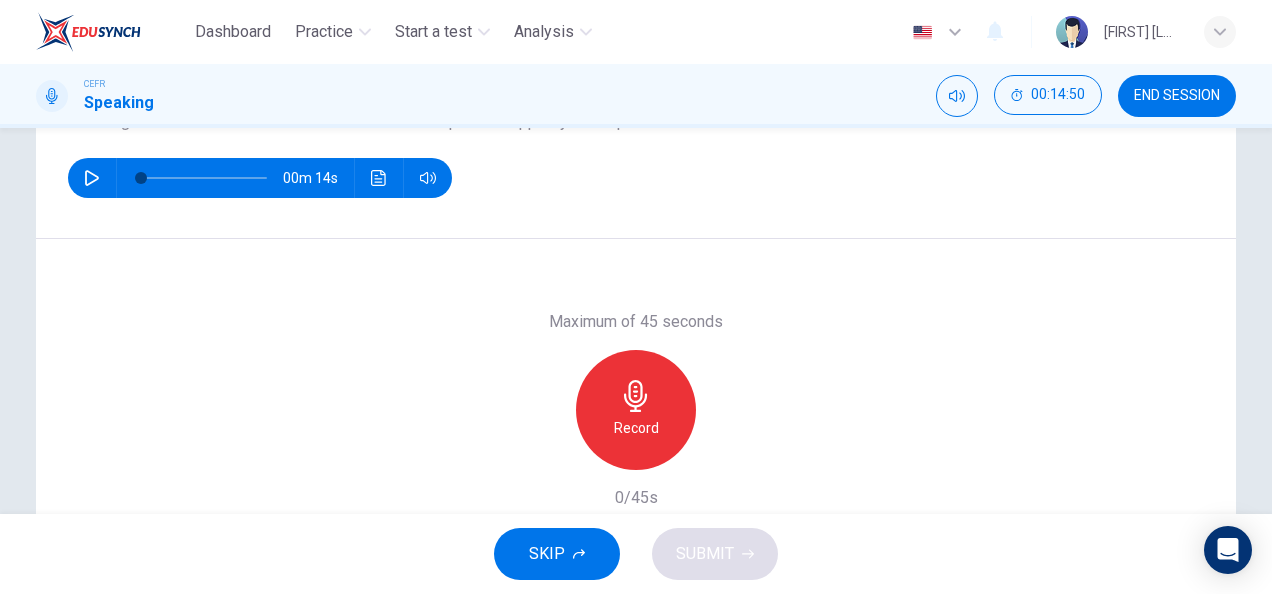 click on "Record" at bounding box center [636, 410] 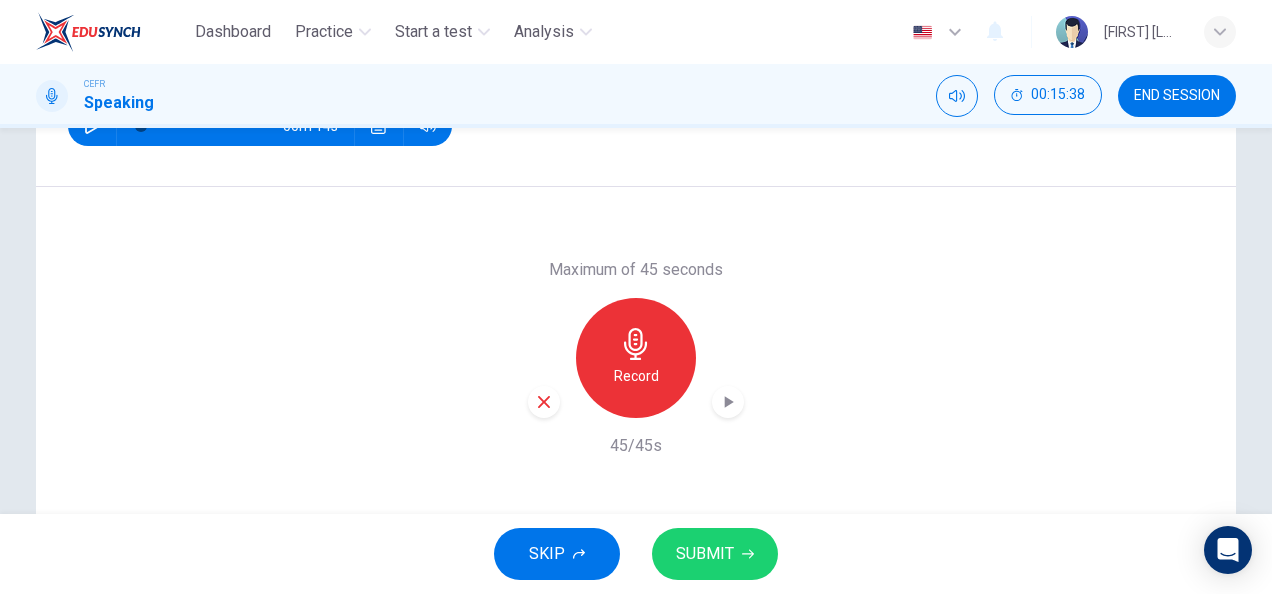 scroll, scrollTop: 346, scrollLeft: 0, axis: vertical 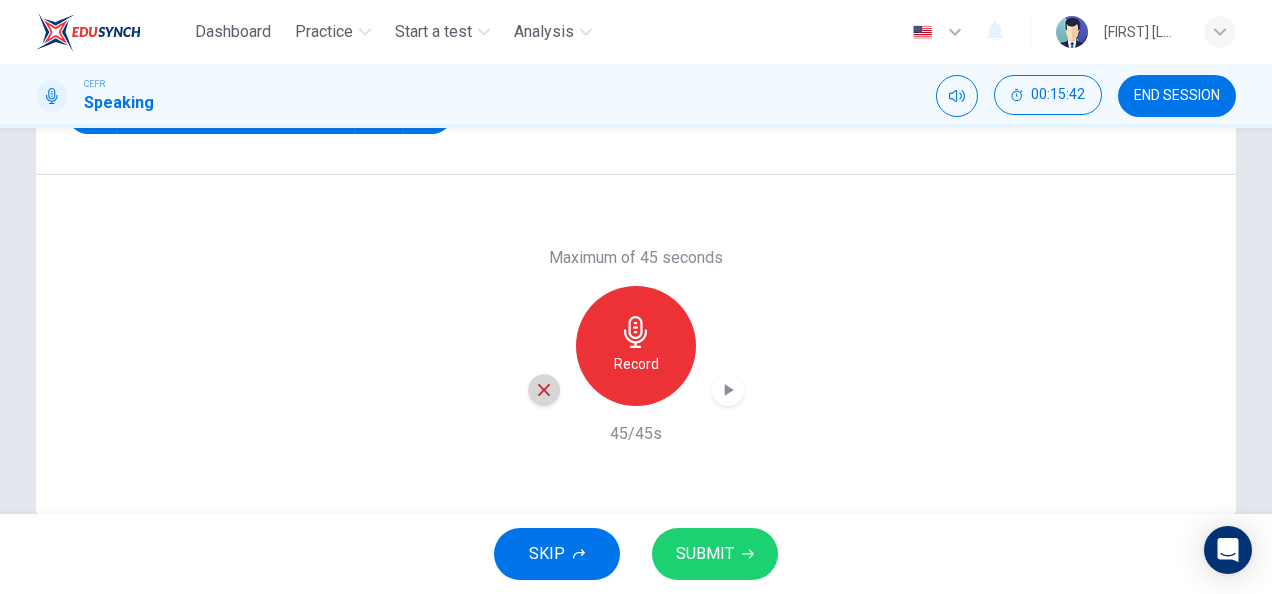 click at bounding box center [544, 390] 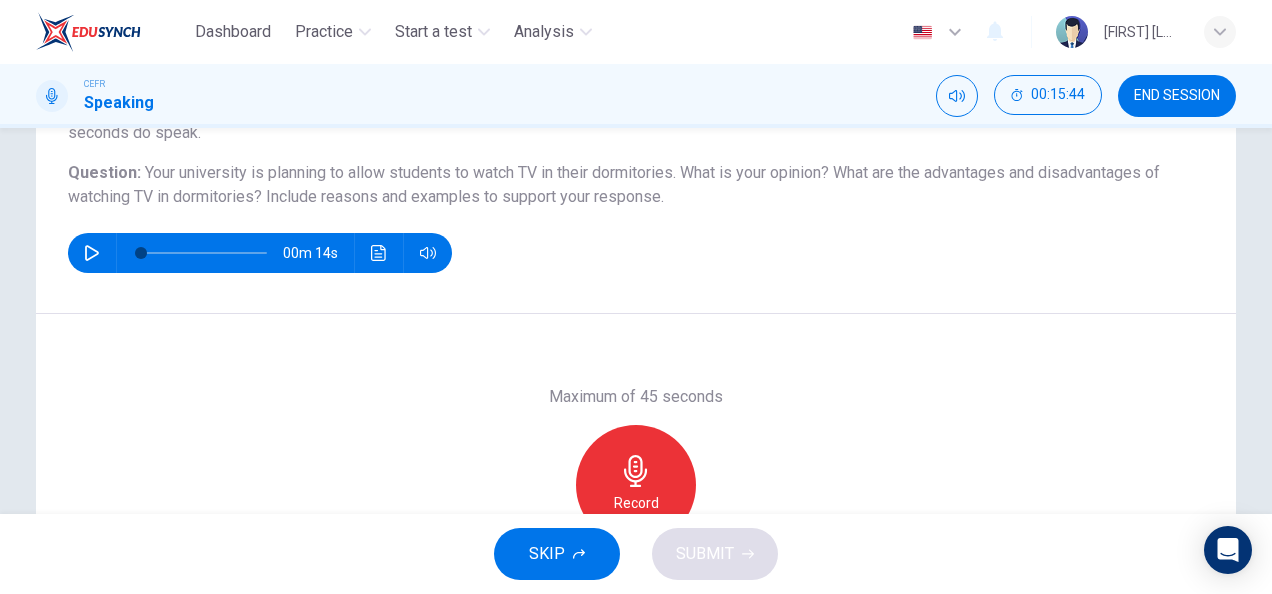 scroll, scrollTop: 206, scrollLeft: 0, axis: vertical 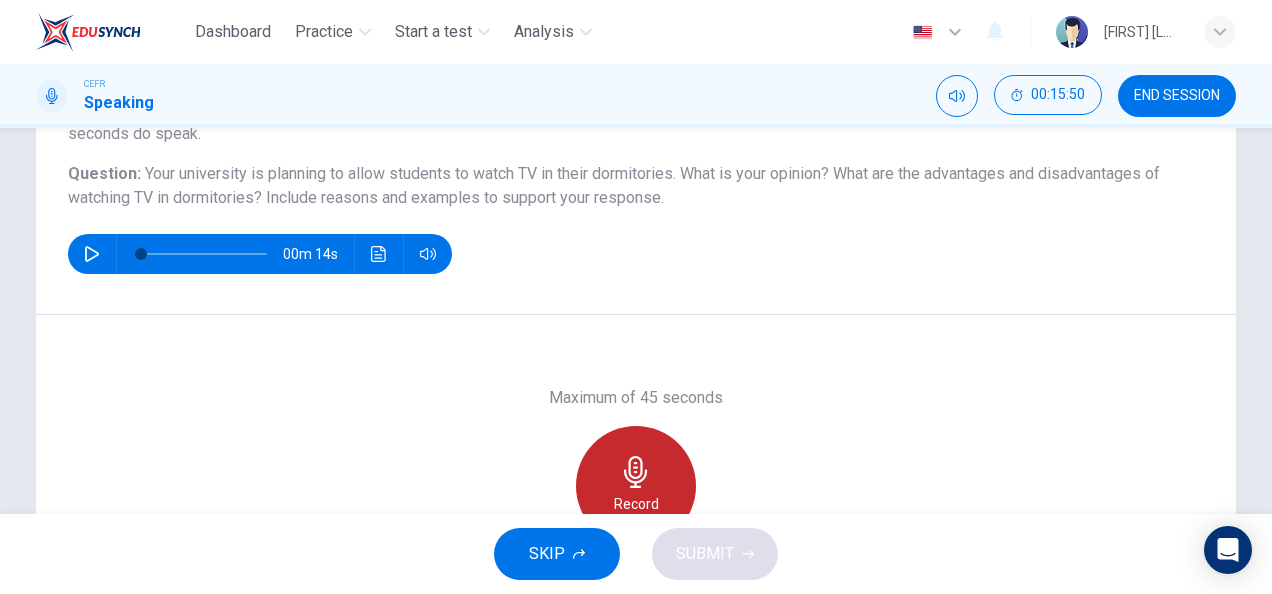 click on "Record" at bounding box center [636, 486] 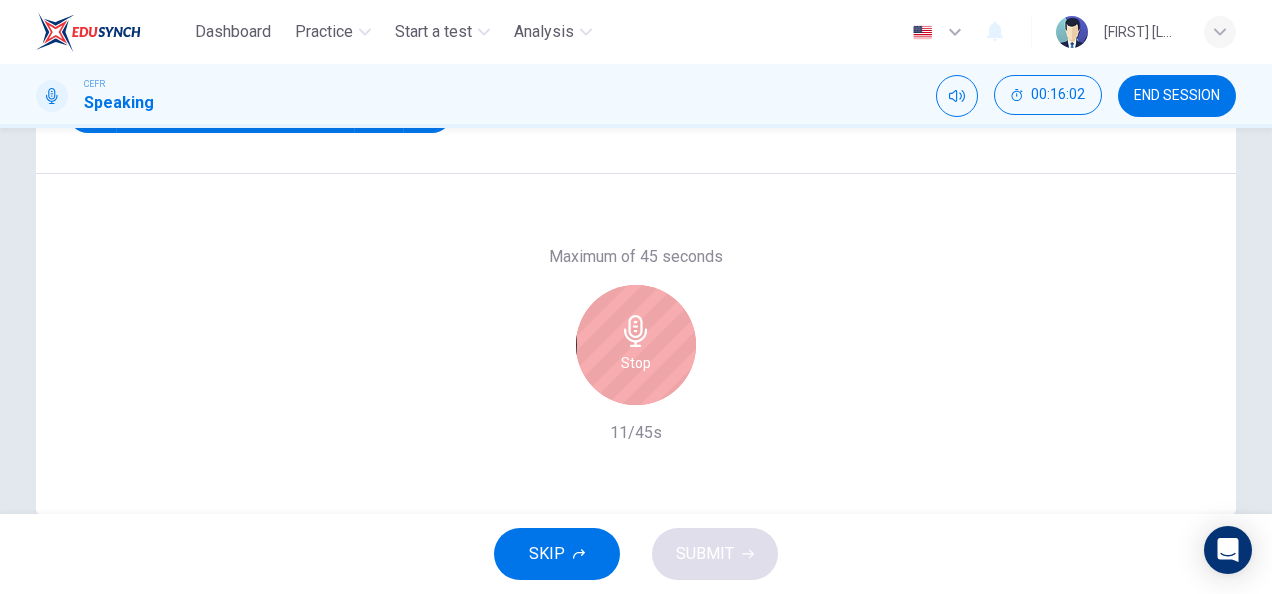 scroll, scrollTop: 347, scrollLeft: 0, axis: vertical 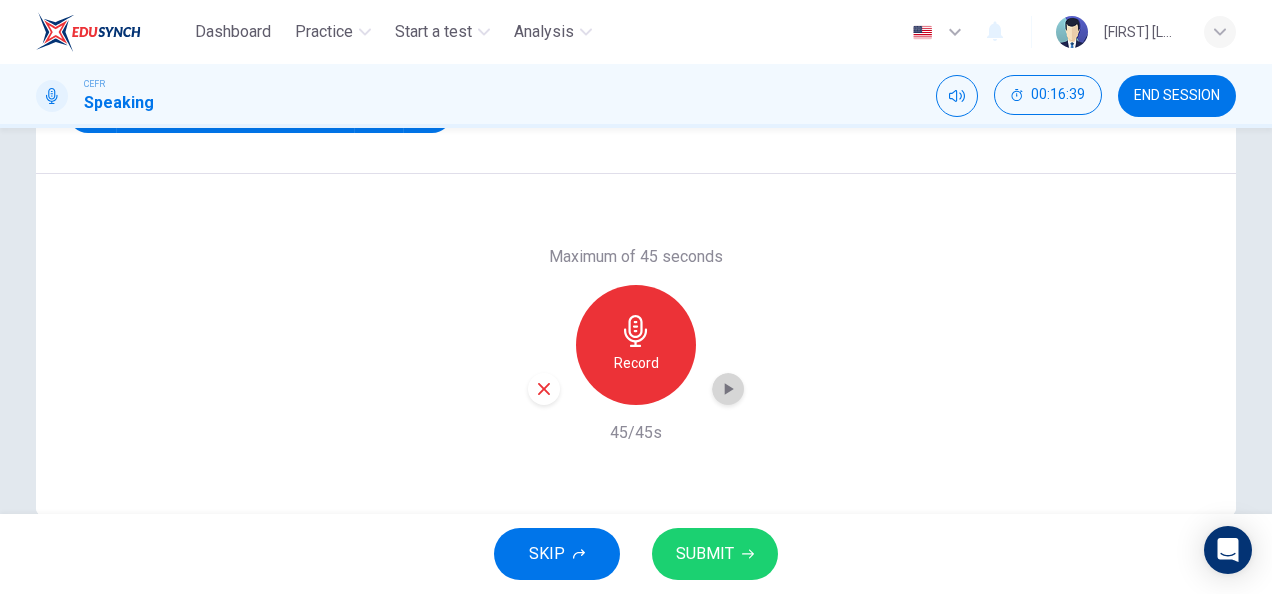 click at bounding box center [728, 389] 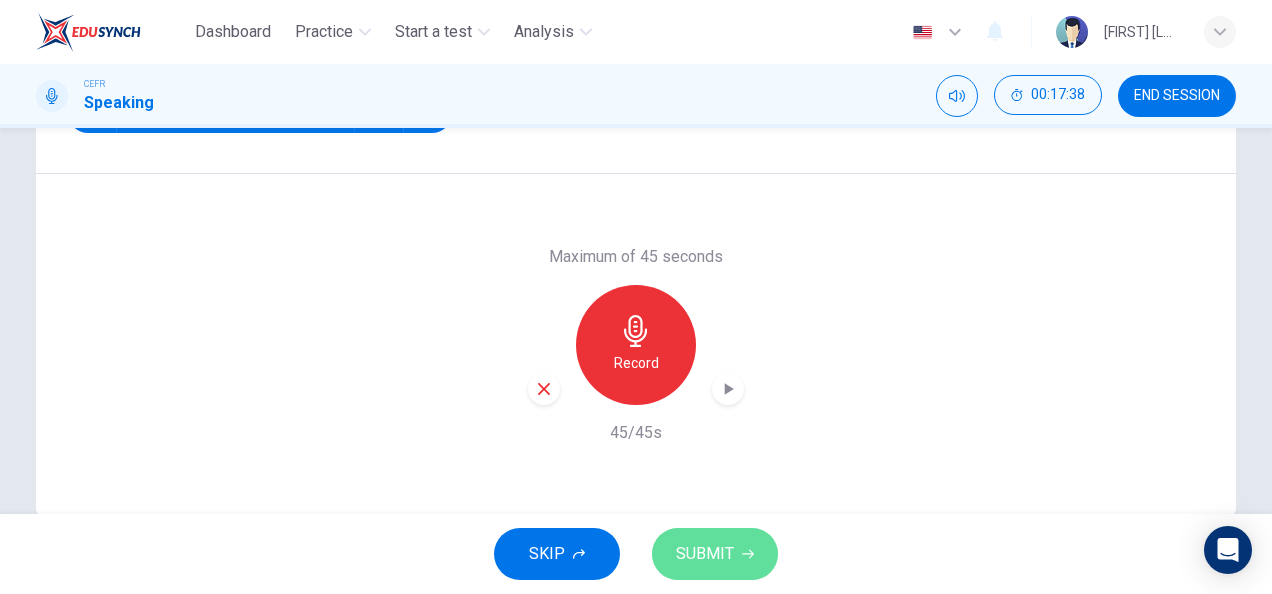 click on "SUBMIT" at bounding box center (705, 554) 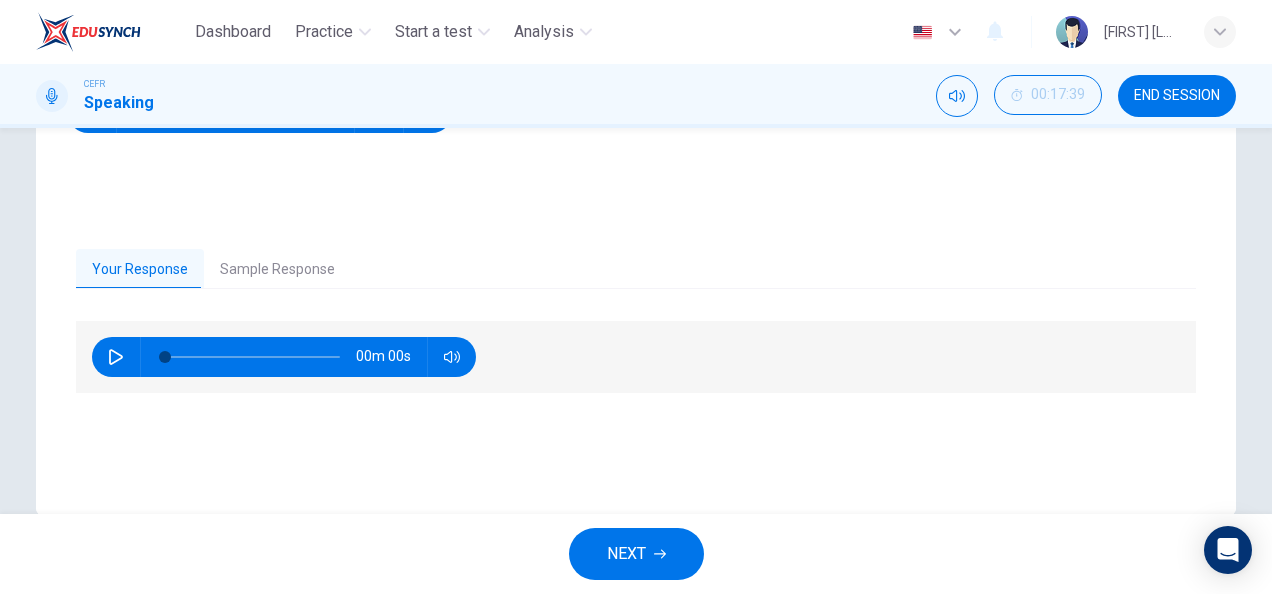 scroll, scrollTop: 389, scrollLeft: 0, axis: vertical 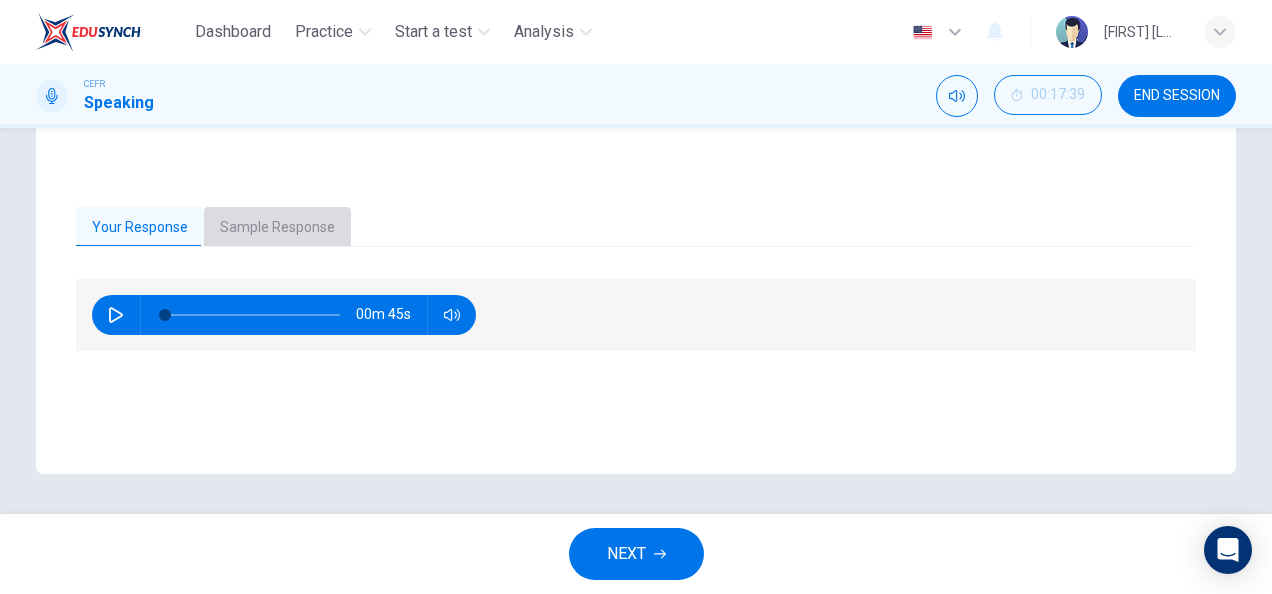 click on "Sample Response" at bounding box center (277, 228) 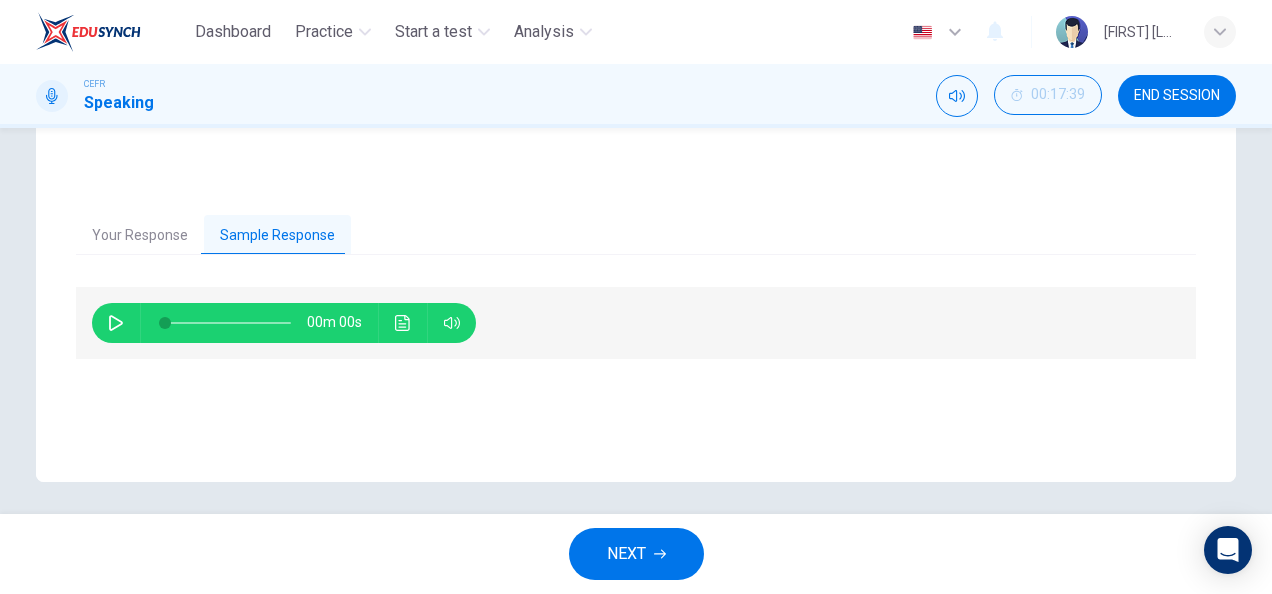 scroll, scrollTop: 383, scrollLeft: 0, axis: vertical 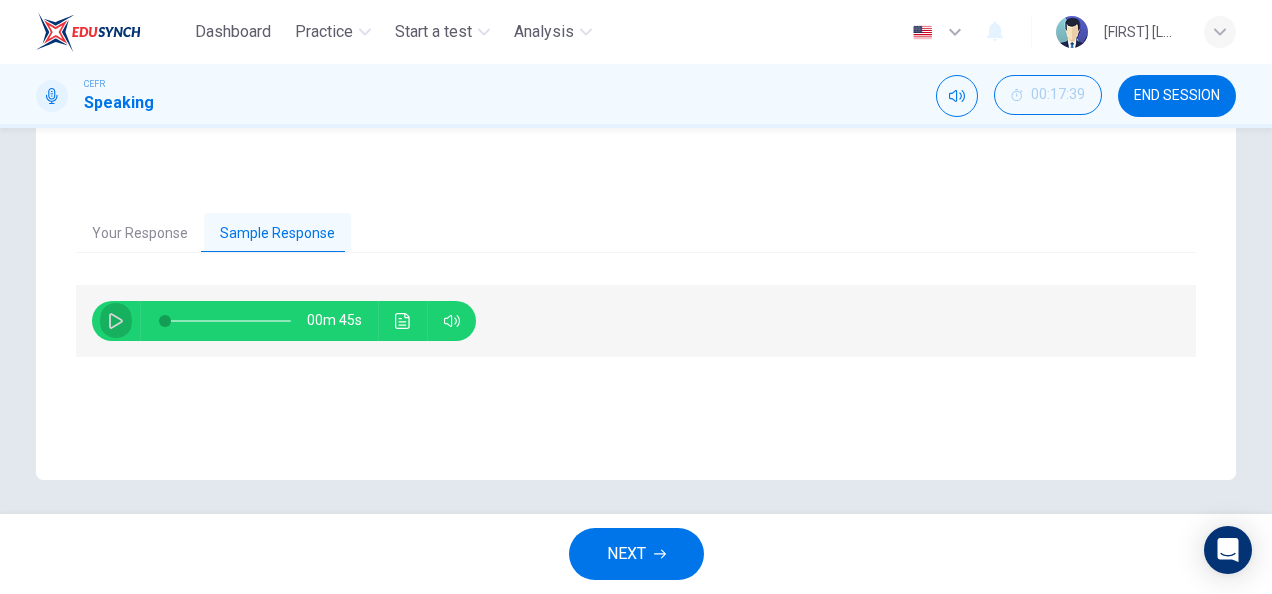 click at bounding box center [116, 321] 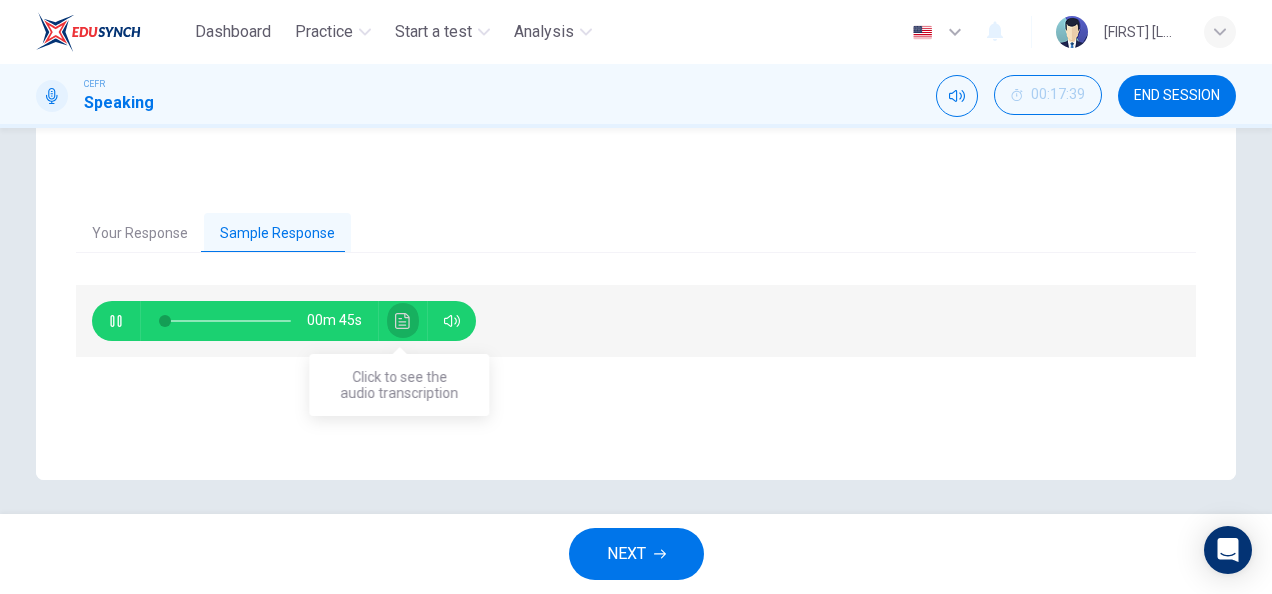 click at bounding box center [403, 321] 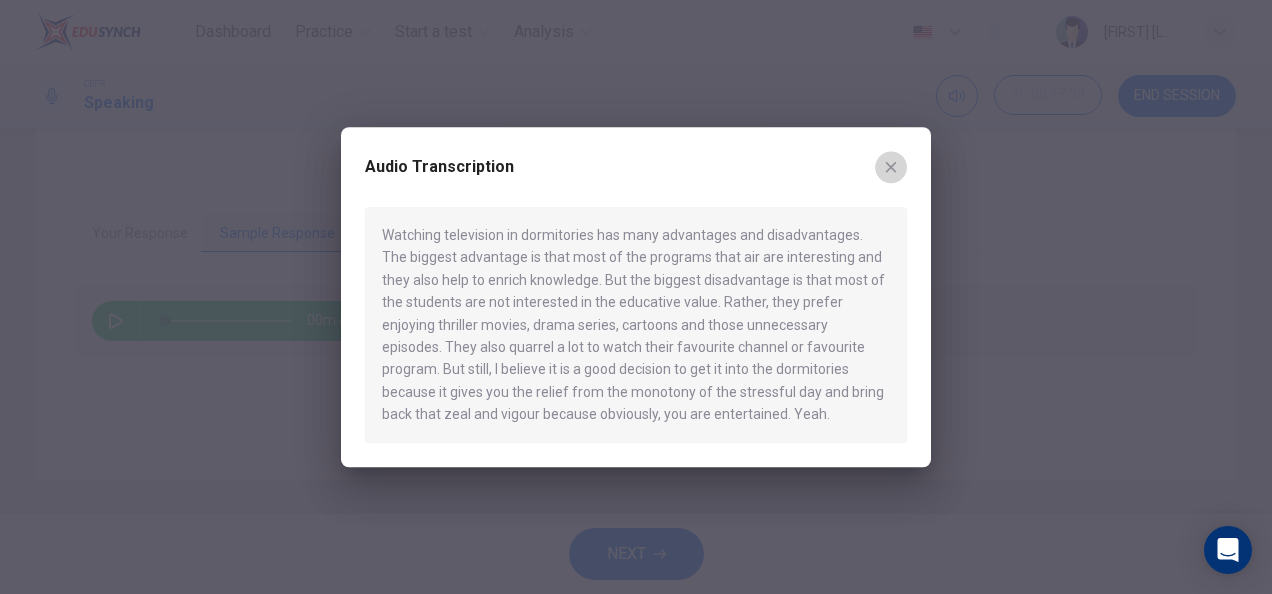click at bounding box center (891, 167) 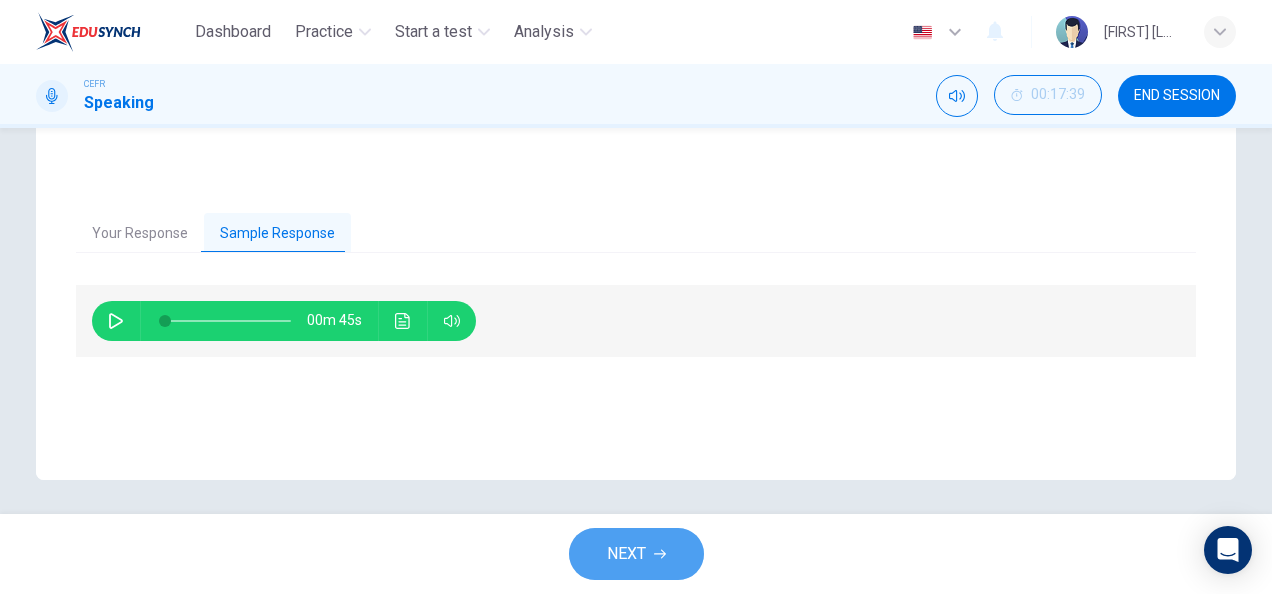 click on "NEXT" at bounding box center [636, 554] 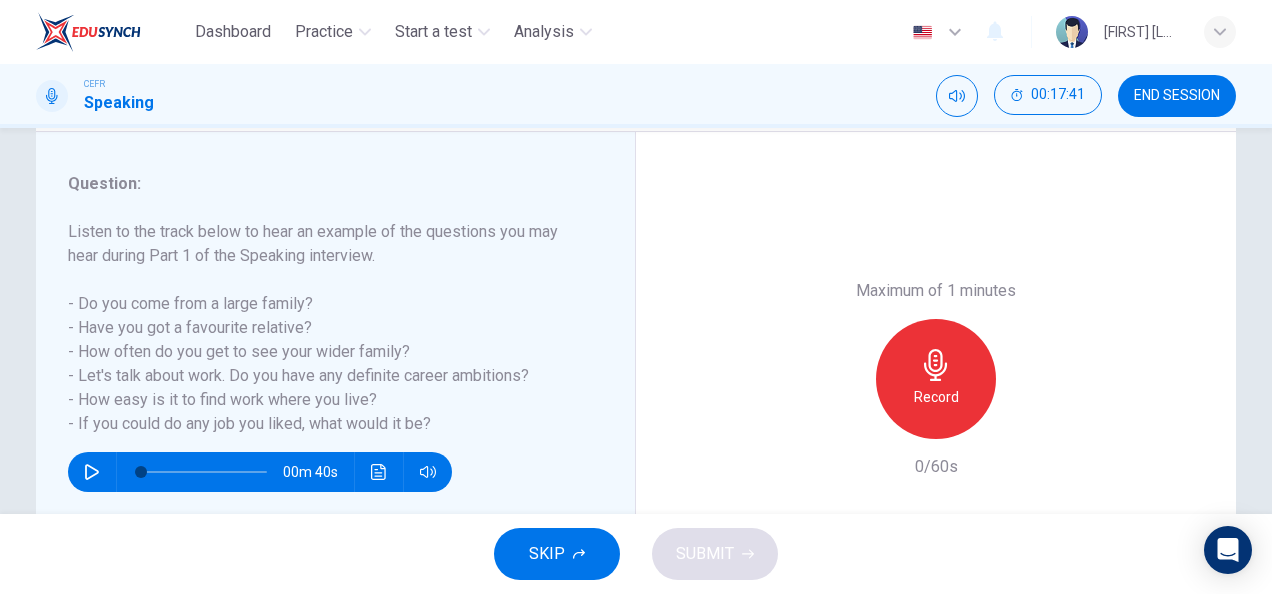 scroll, scrollTop: 239, scrollLeft: 0, axis: vertical 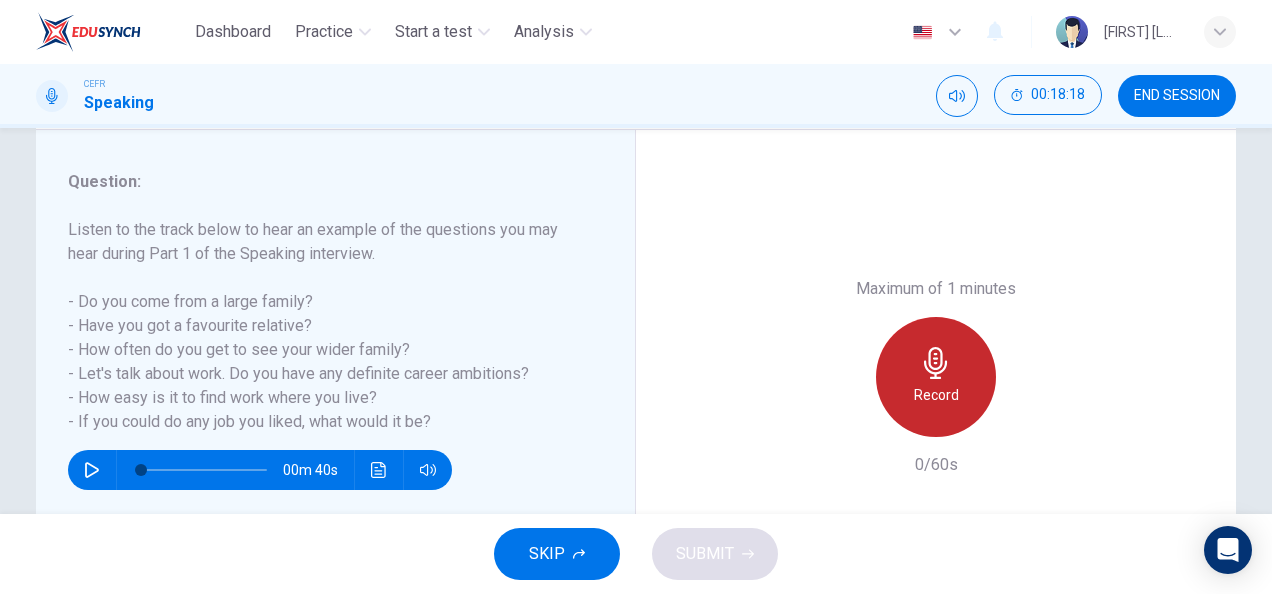 click on "Record" at bounding box center (936, 395) 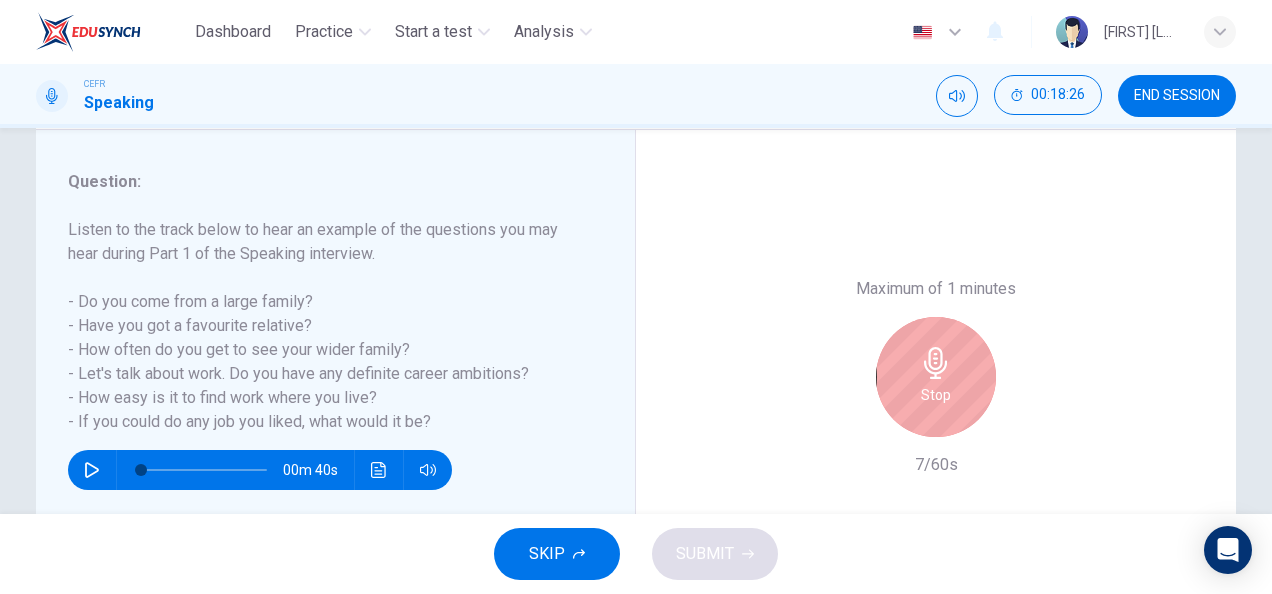 click on "Stop" at bounding box center (936, 395) 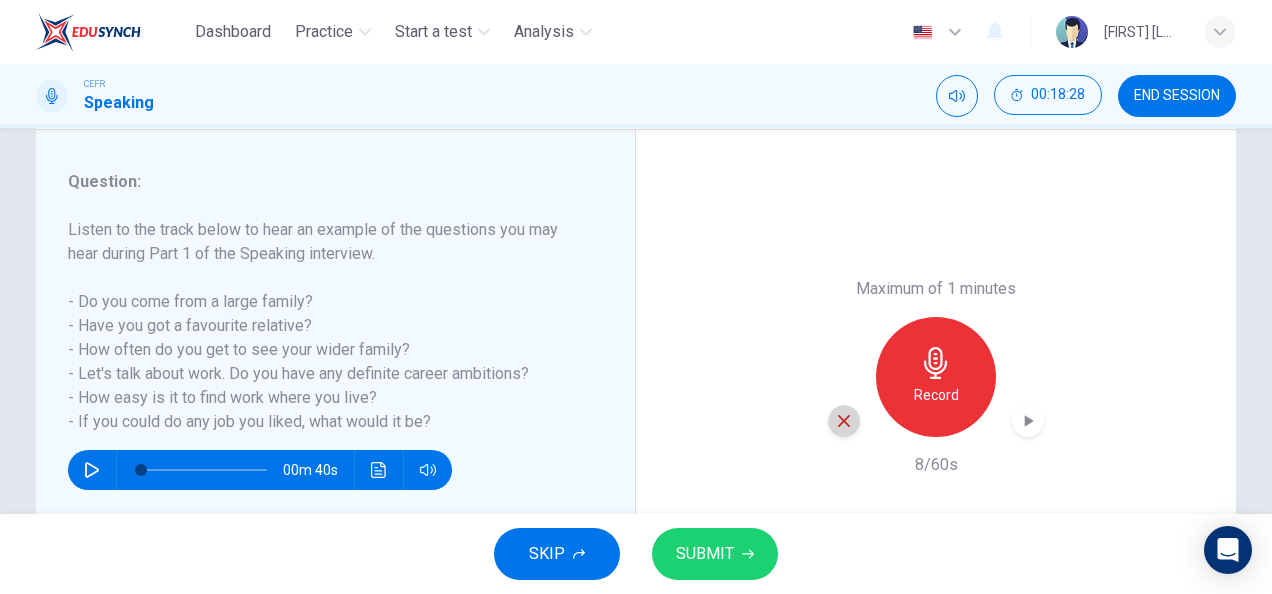 click at bounding box center [844, 421] 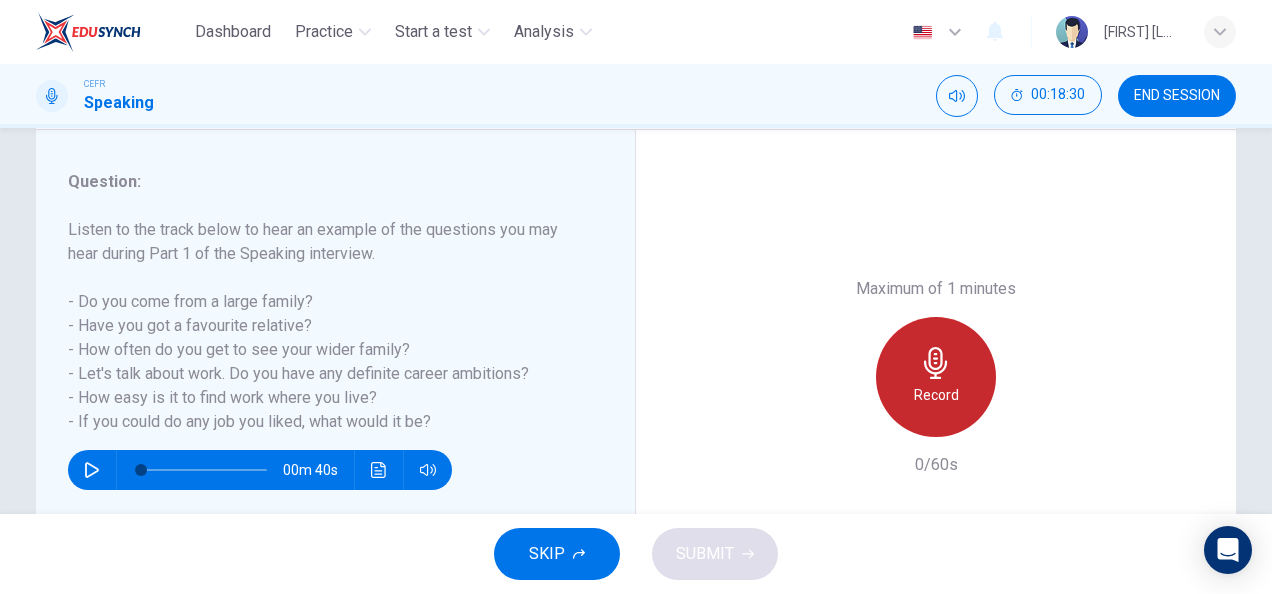 click on "Record" at bounding box center (936, 395) 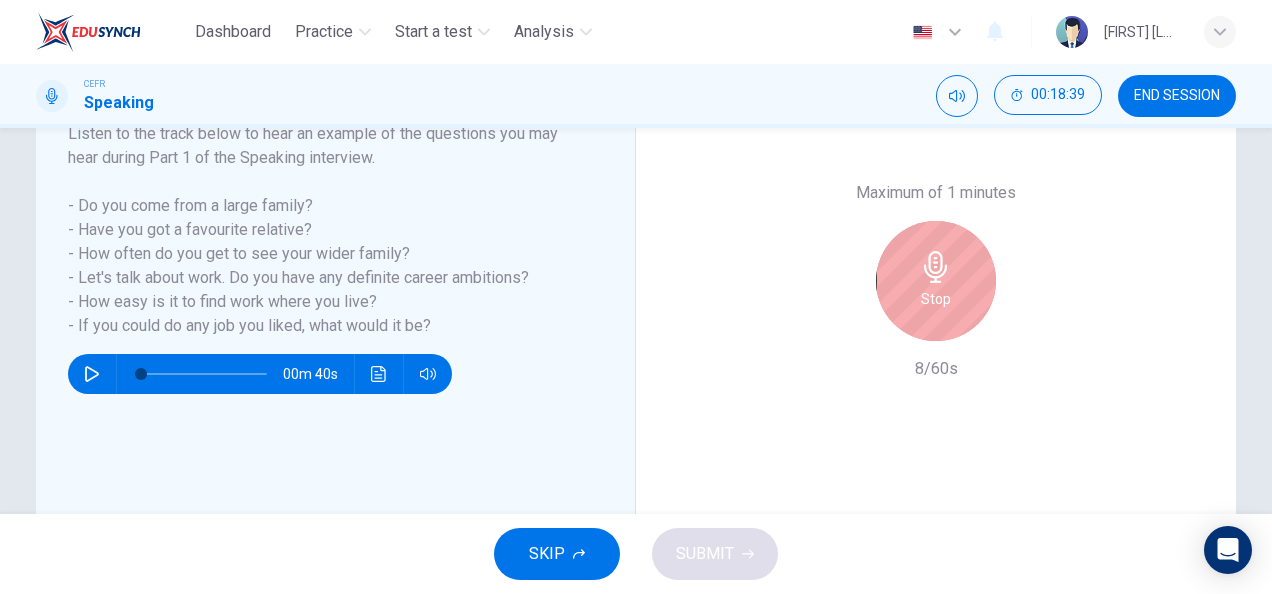 scroll, scrollTop: 334, scrollLeft: 0, axis: vertical 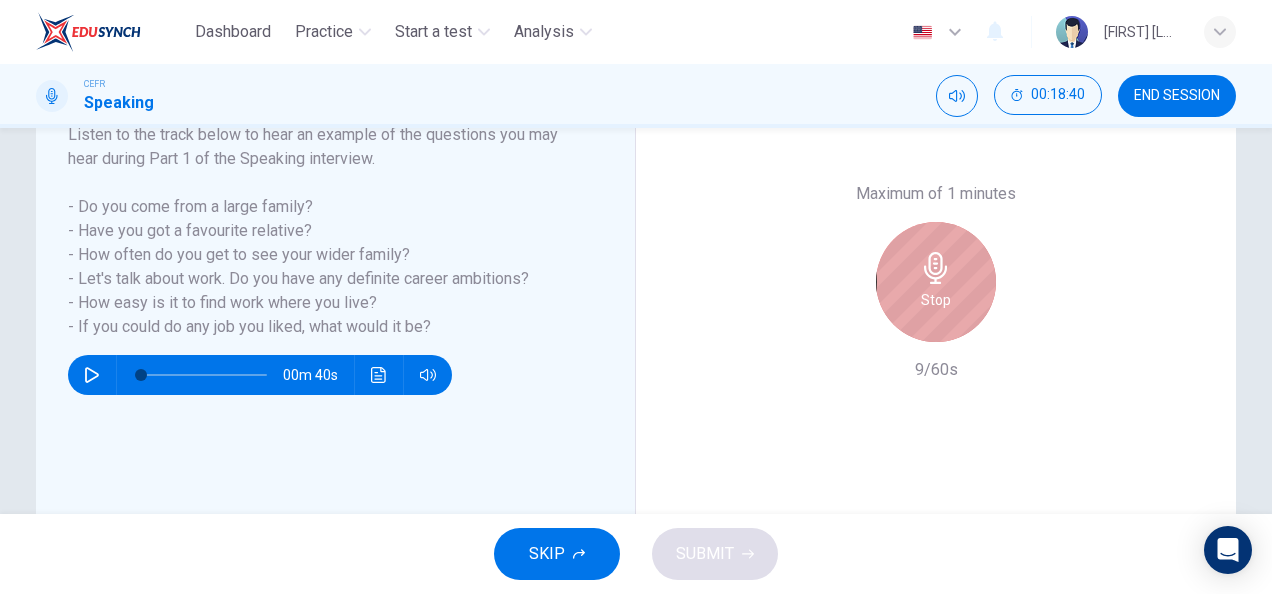 click on "Stop" at bounding box center (936, 300) 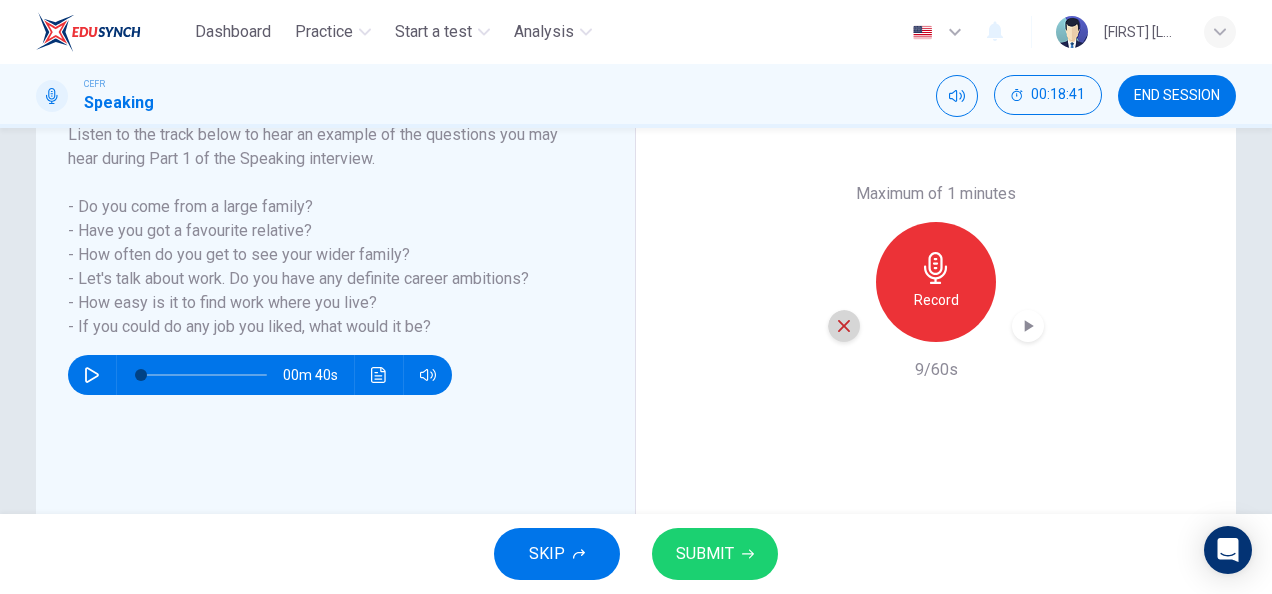 click at bounding box center [844, 326] 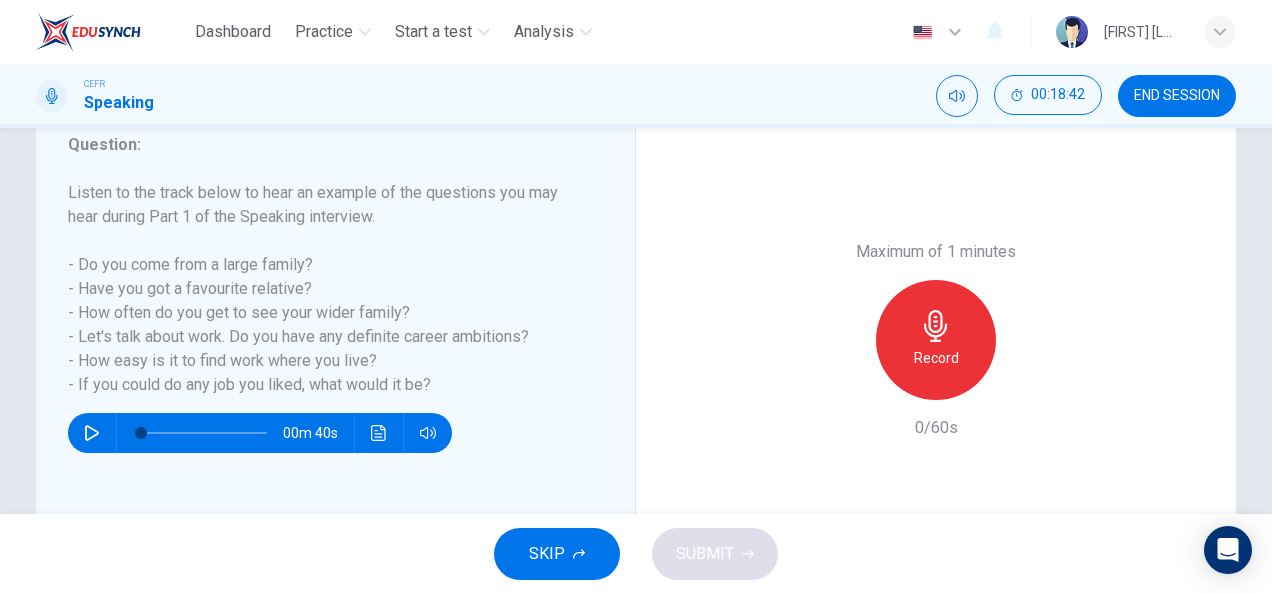 scroll, scrollTop: 275, scrollLeft: 0, axis: vertical 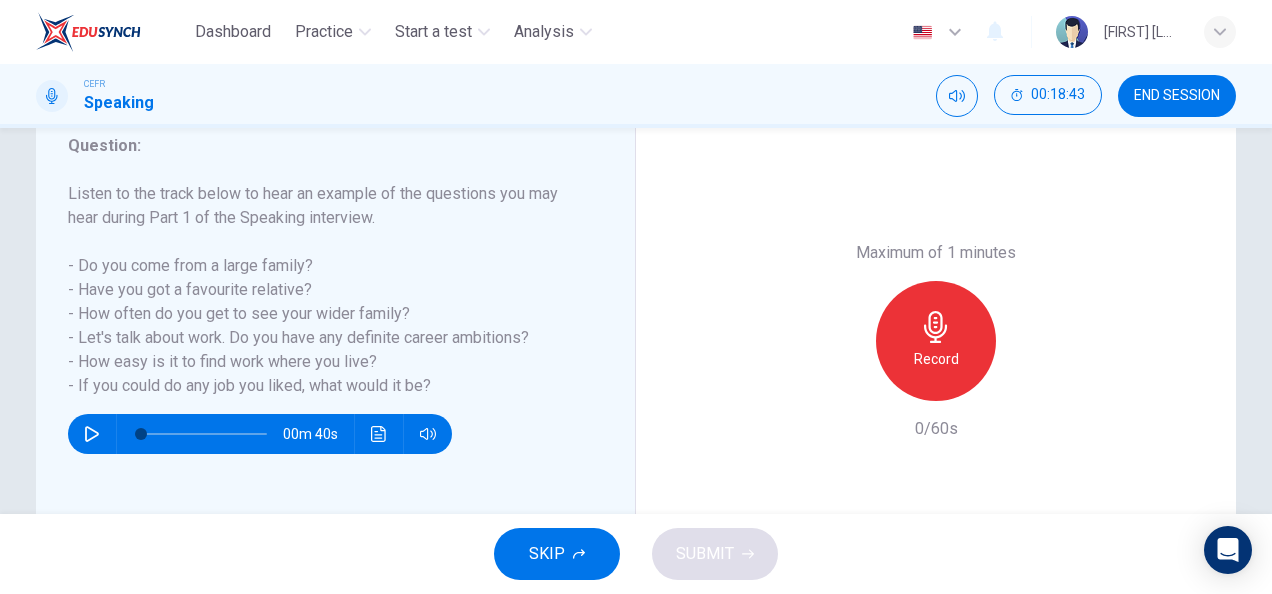 click on "Record" at bounding box center [936, 341] 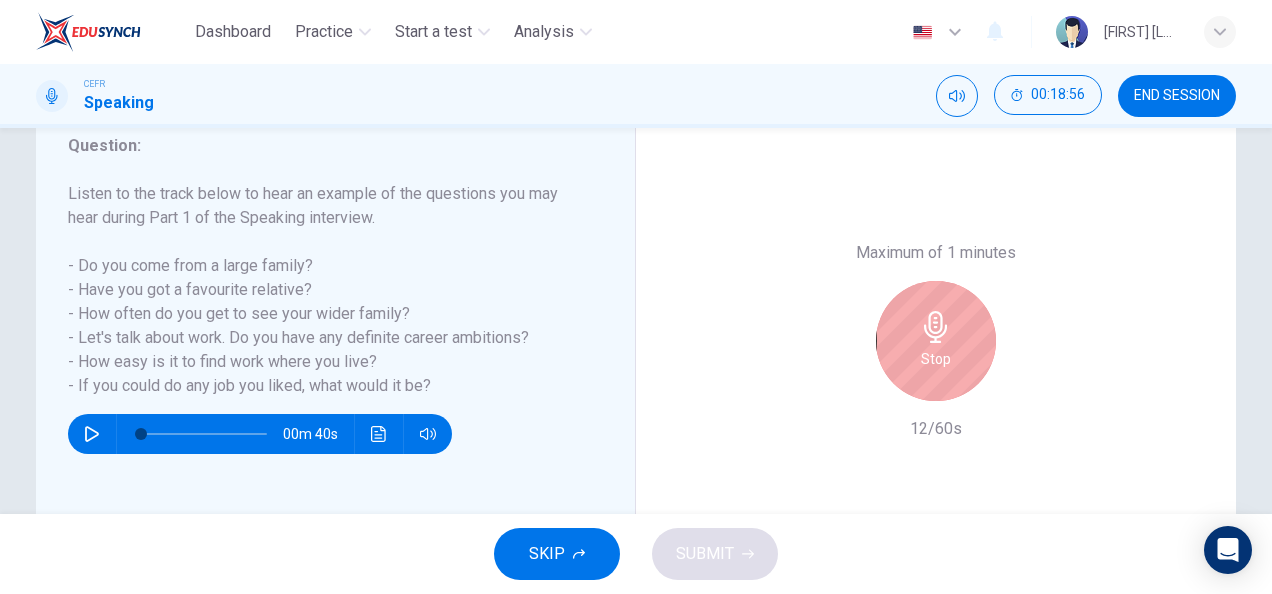 click on "Stop" at bounding box center [936, 341] 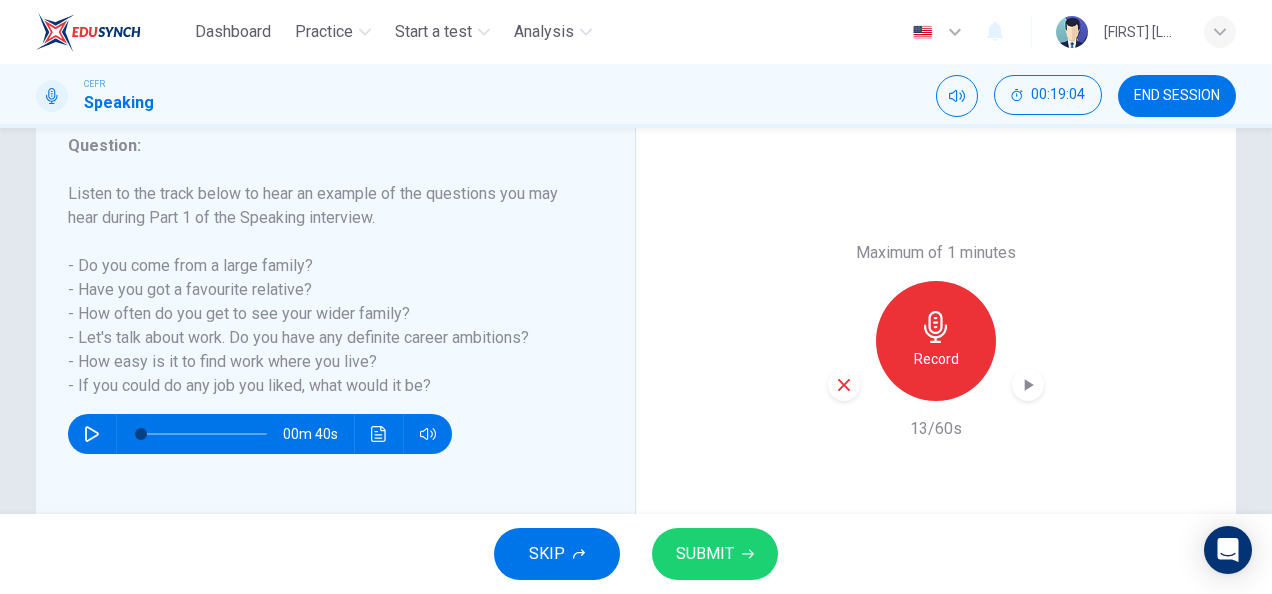 drag, startPoint x: 267, startPoint y: 311, endPoint x: 154, endPoint y: 270, distance: 120.20815 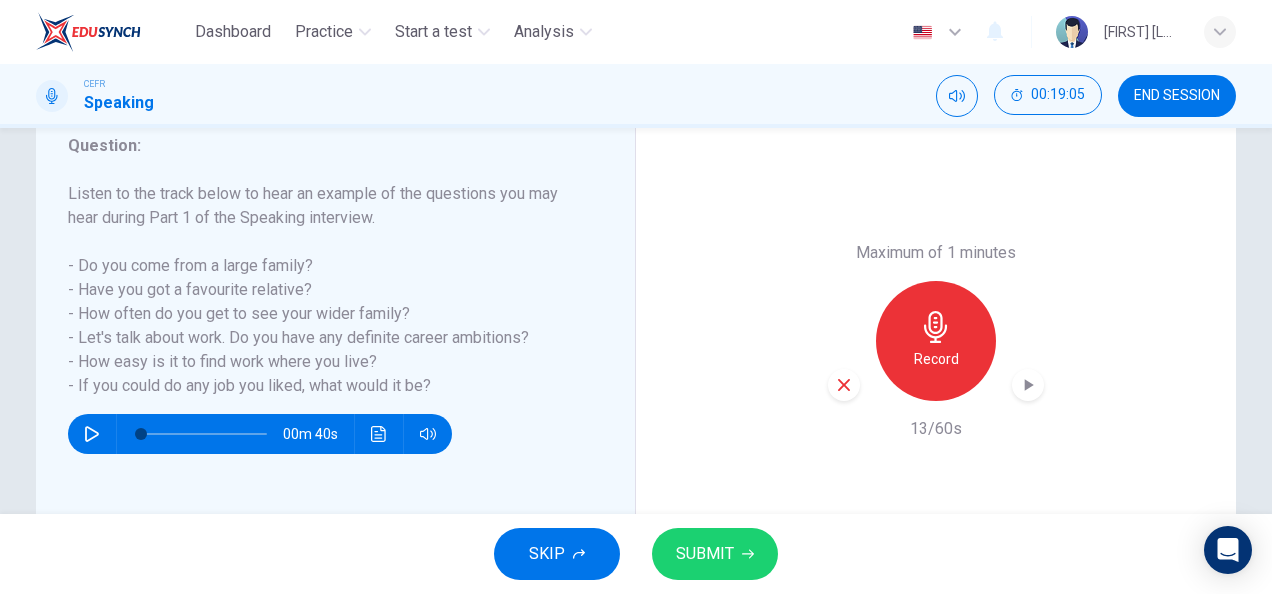 drag, startPoint x: 464, startPoint y: 388, endPoint x: 191, endPoint y: 311, distance: 283.65118 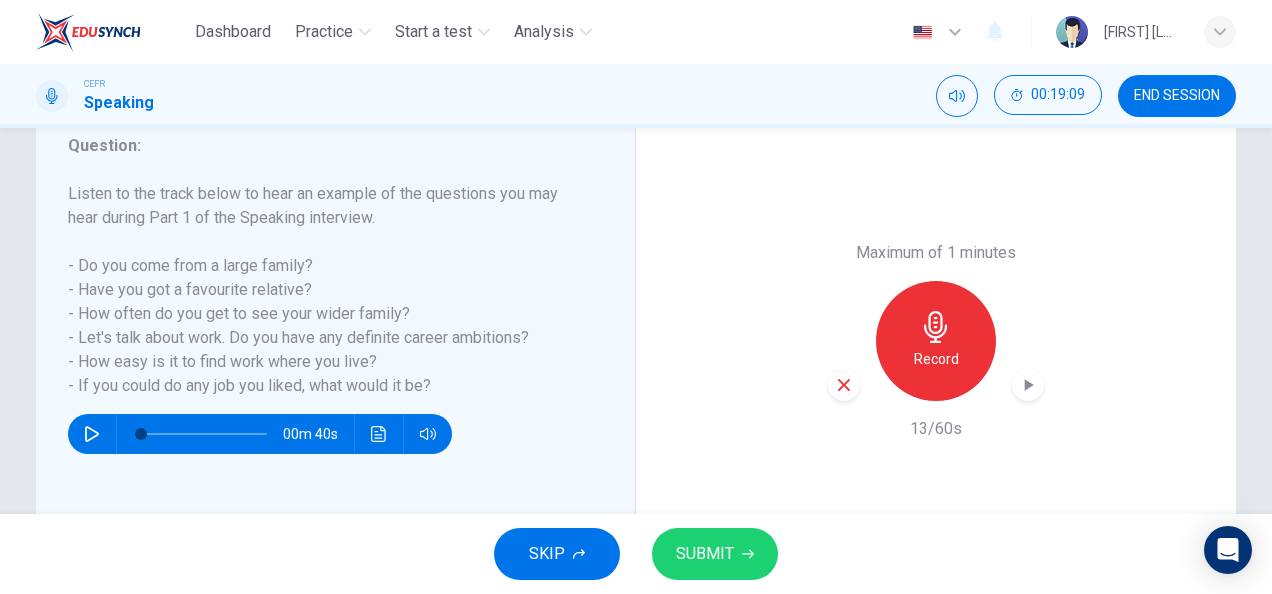 click at bounding box center [844, 385] 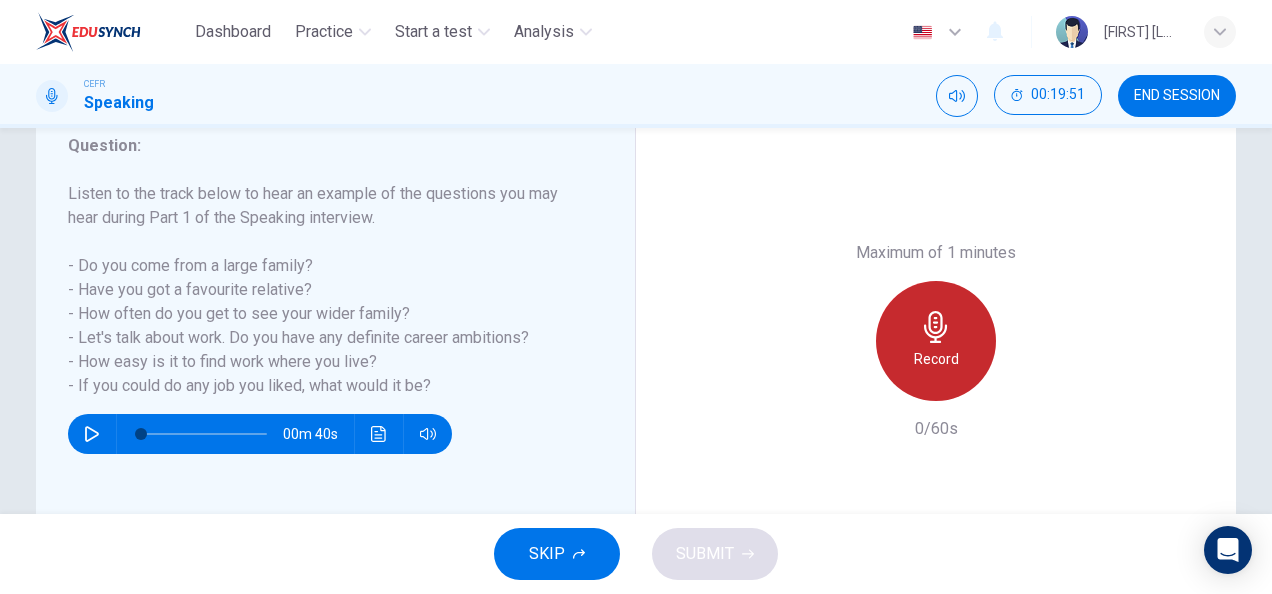 click on "Record" at bounding box center [936, 341] 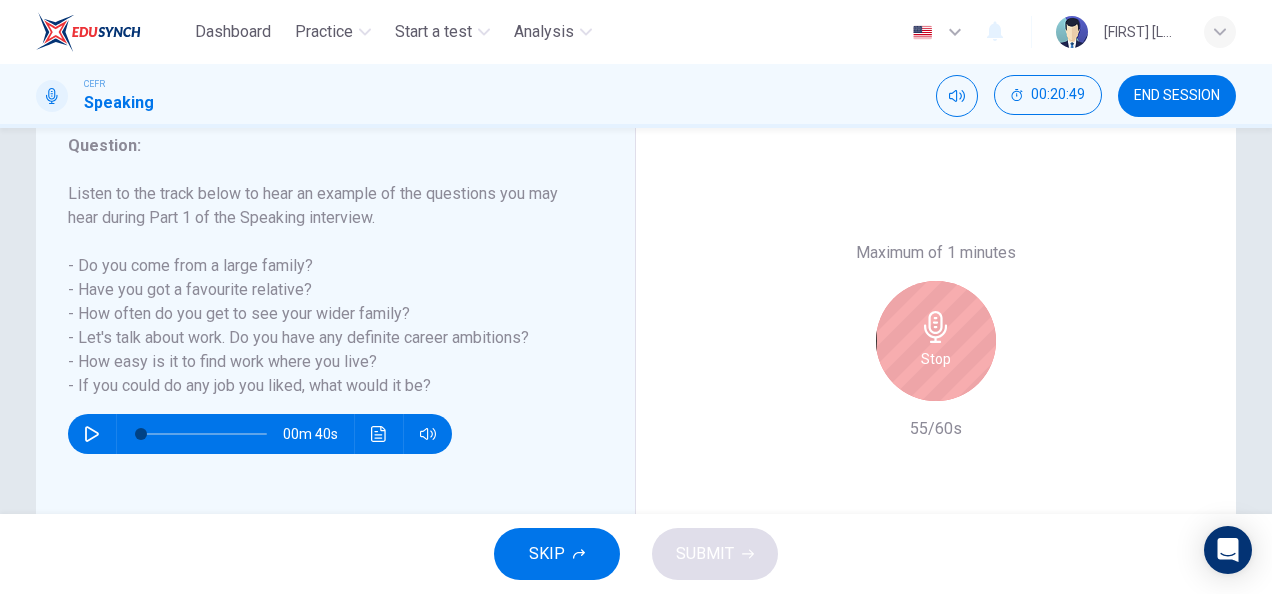 click on "Stop" at bounding box center (936, 341) 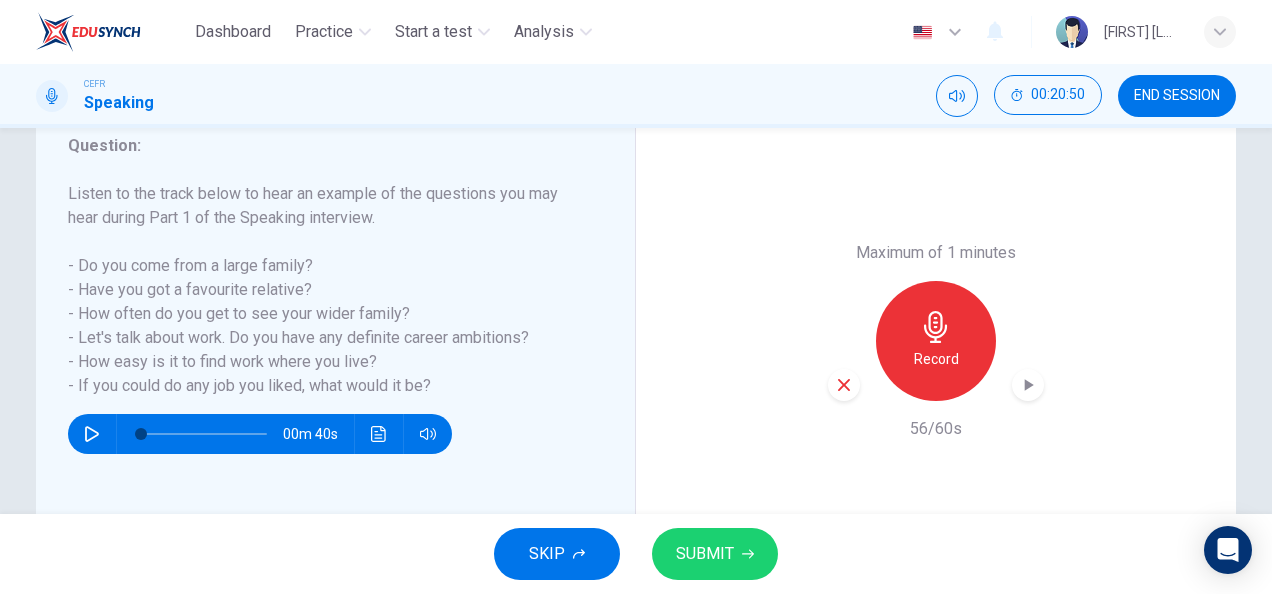 click on "Maximum of 1 minutes Record 56/60s" at bounding box center [936, 341] 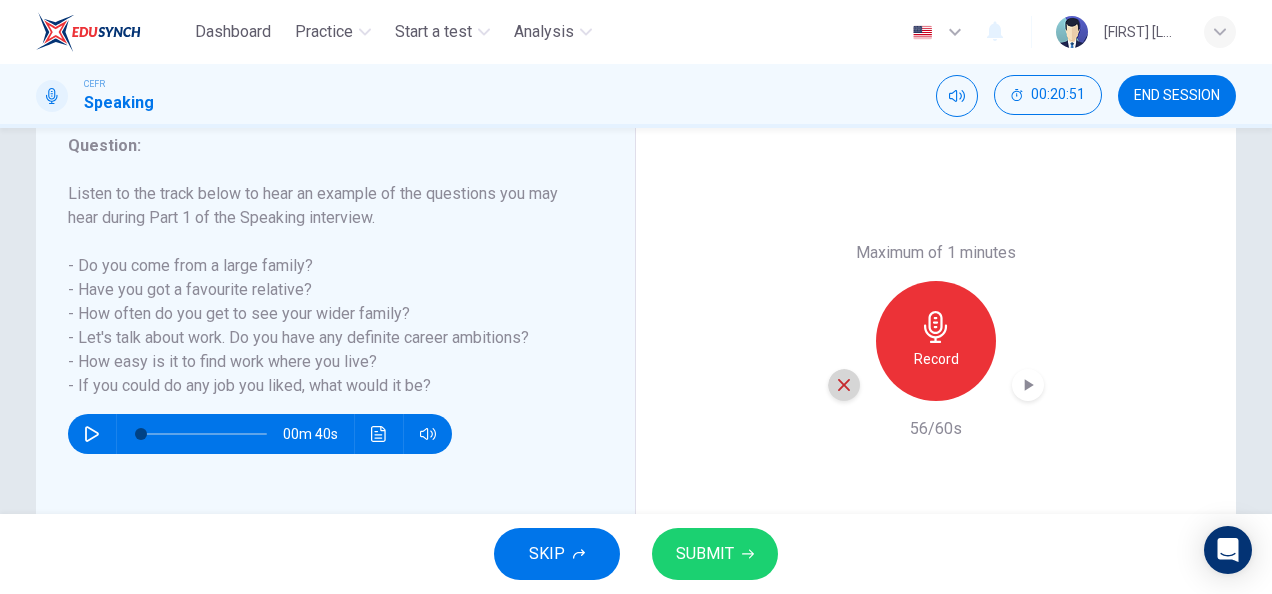 click at bounding box center (844, 385) 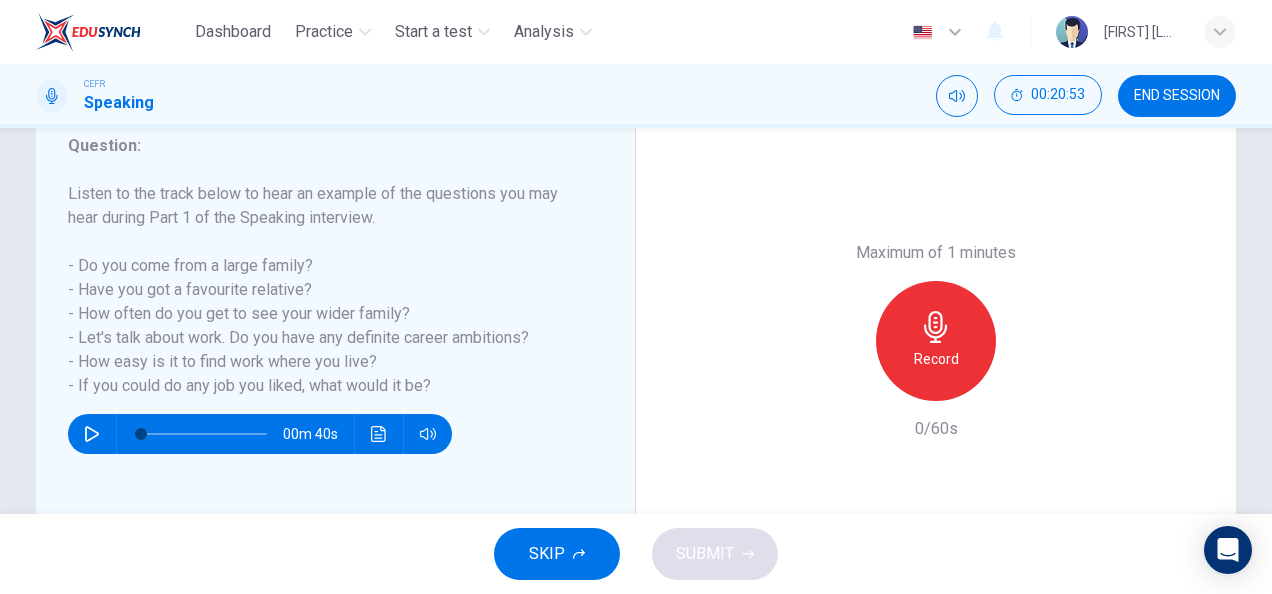 click on "Record" at bounding box center (936, 341) 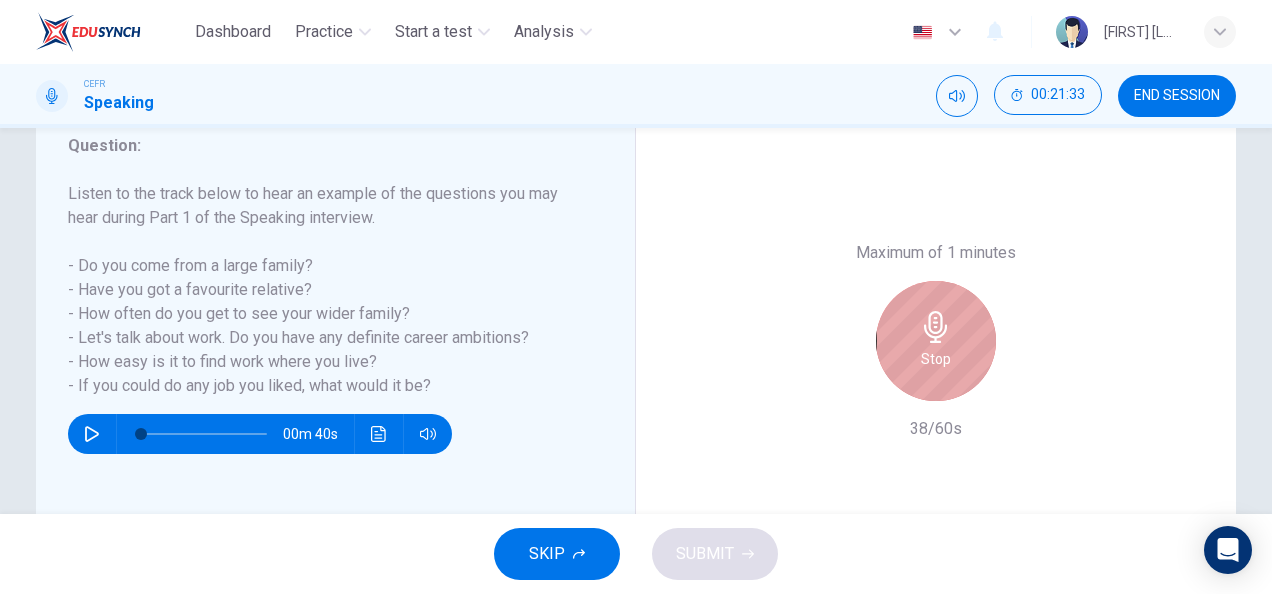 click on "Stop" at bounding box center (936, 341) 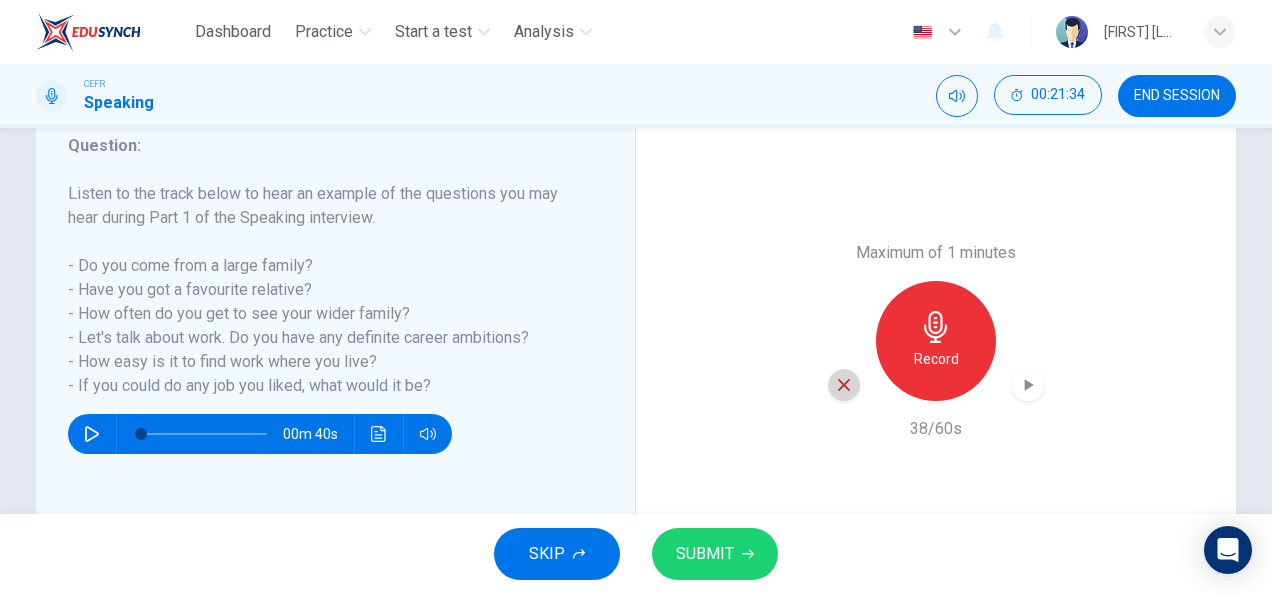 click at bounding box center (844, 385) 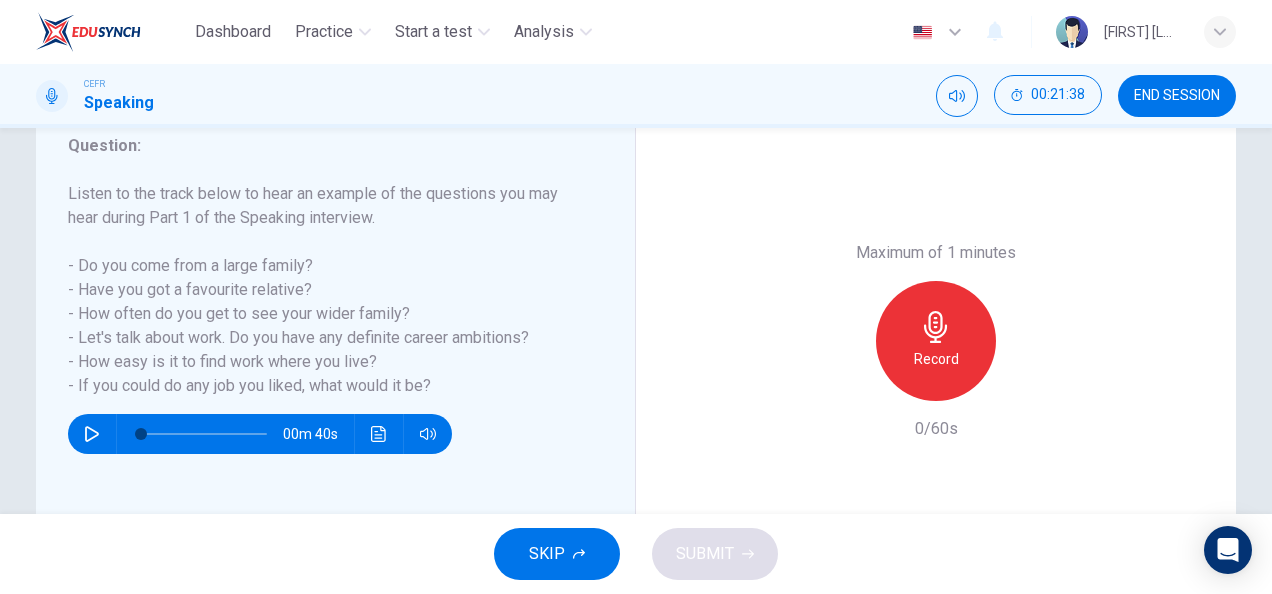 click on "Record" at bounding box center [936, 359] 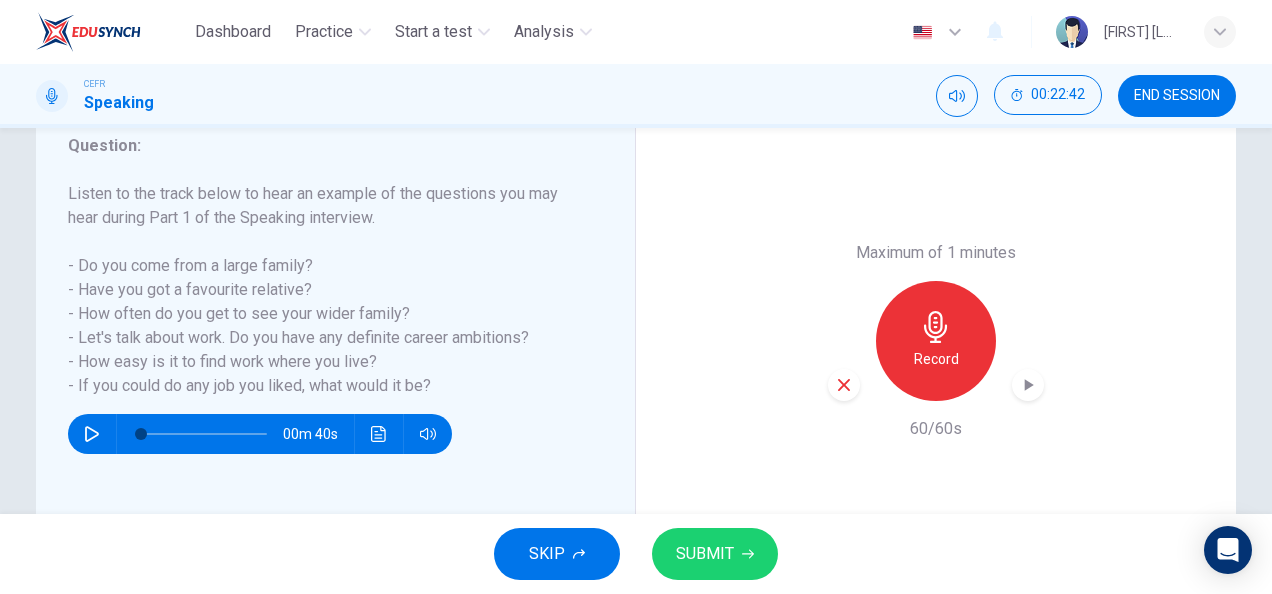 click on "SUBMIT" at bounding box center (705, 554) 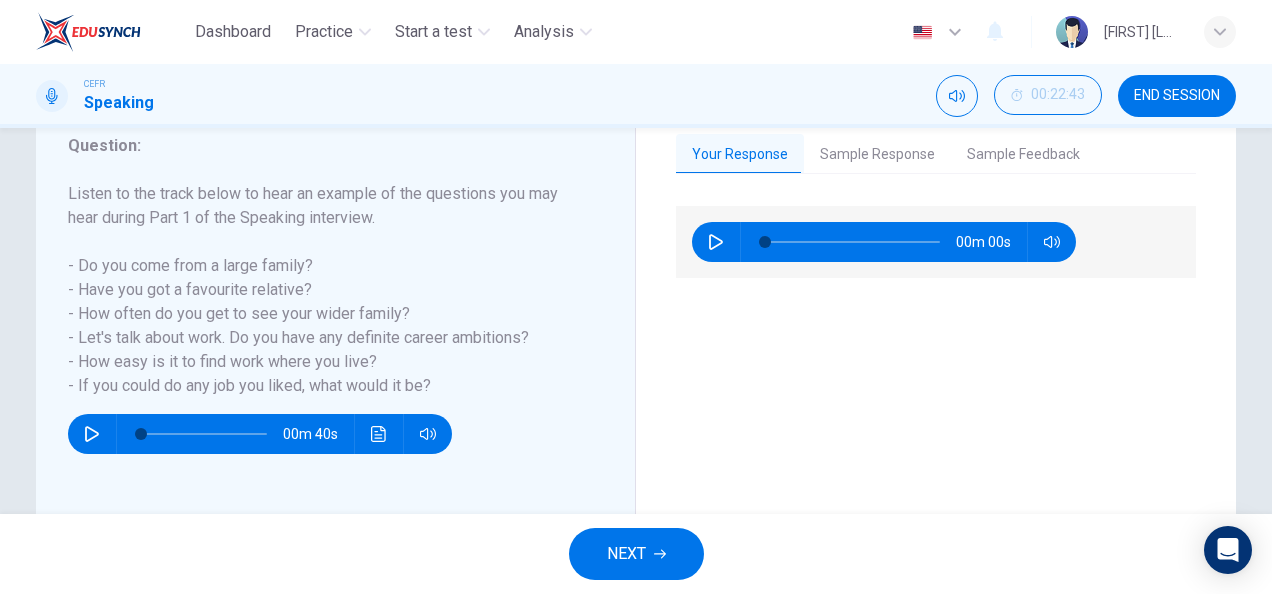 click on "Sample Response" at bounding box center [877, 155] 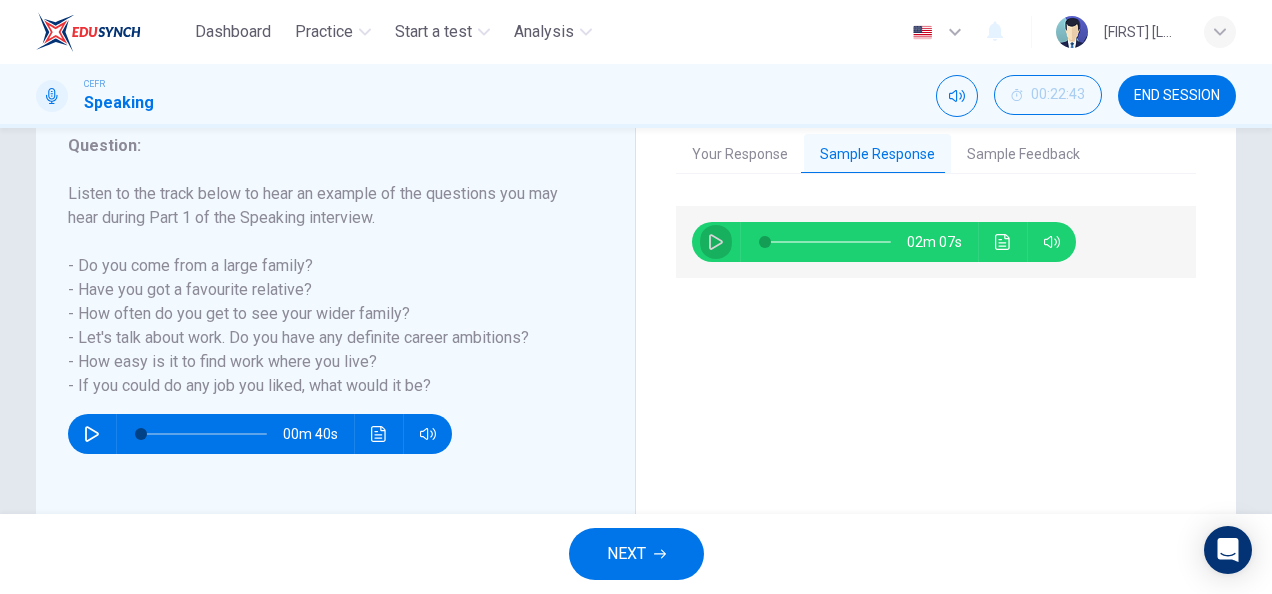 click at bounding box center [716, 242] 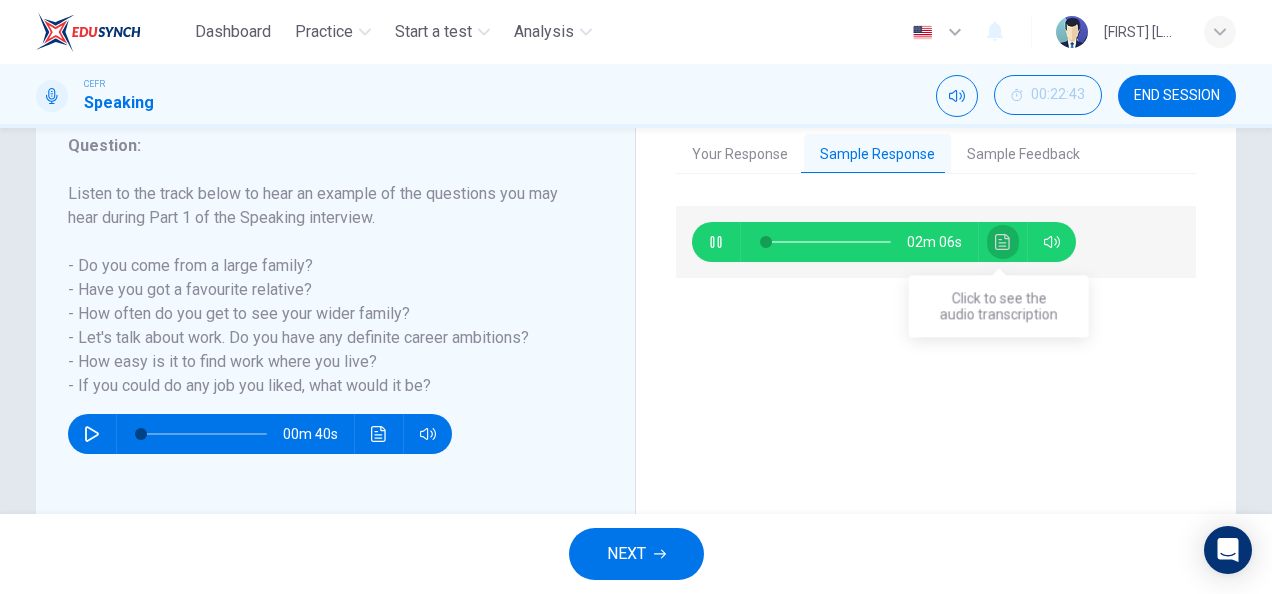 click at bounding box center (1003, 242) 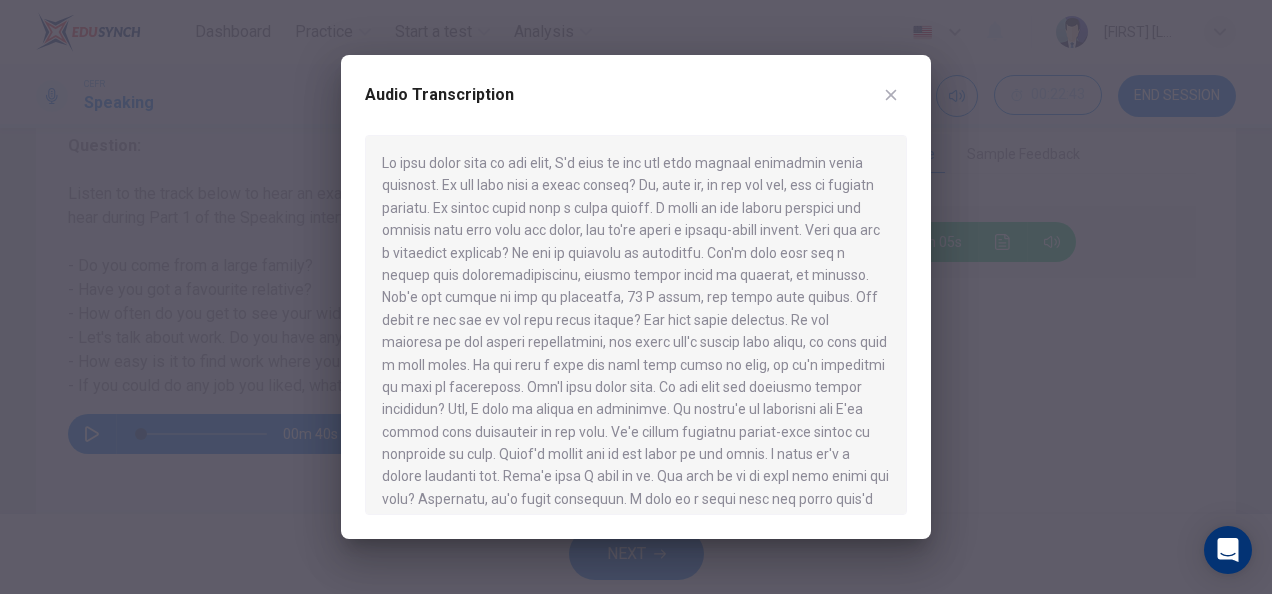 drag, startPoint x: 894, startPoint y: 86, endPoint x: 787, endPoint y: 290, distance: 230.35841 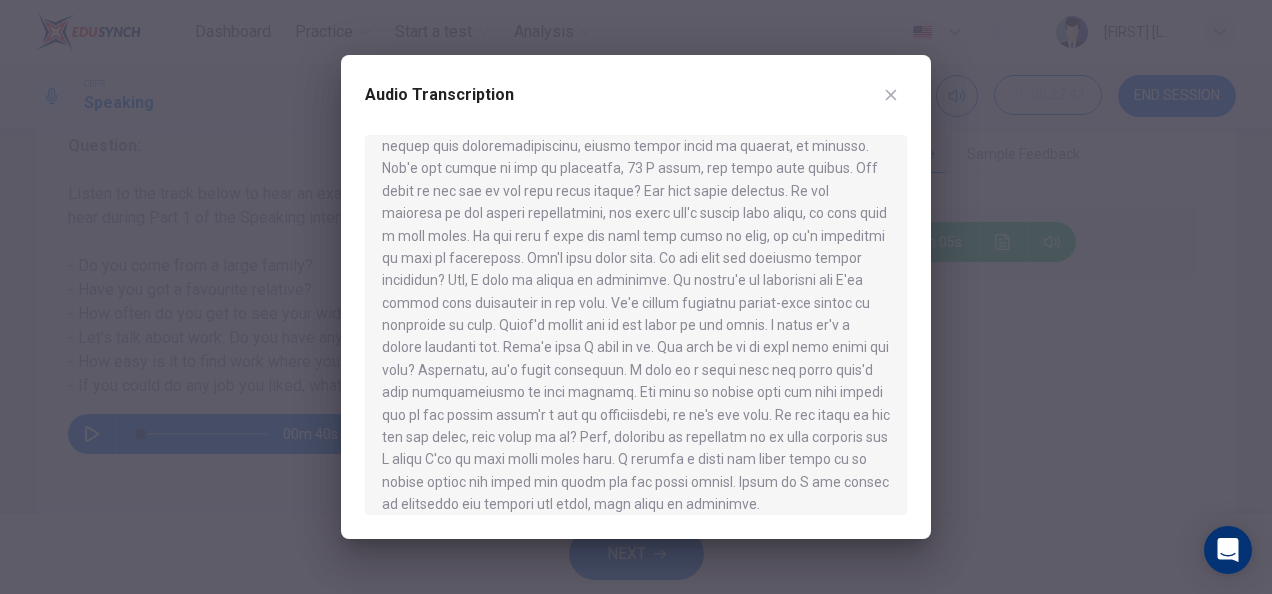 scroll, scrollTop: 146, scrollLeft: 0, axis: vertical 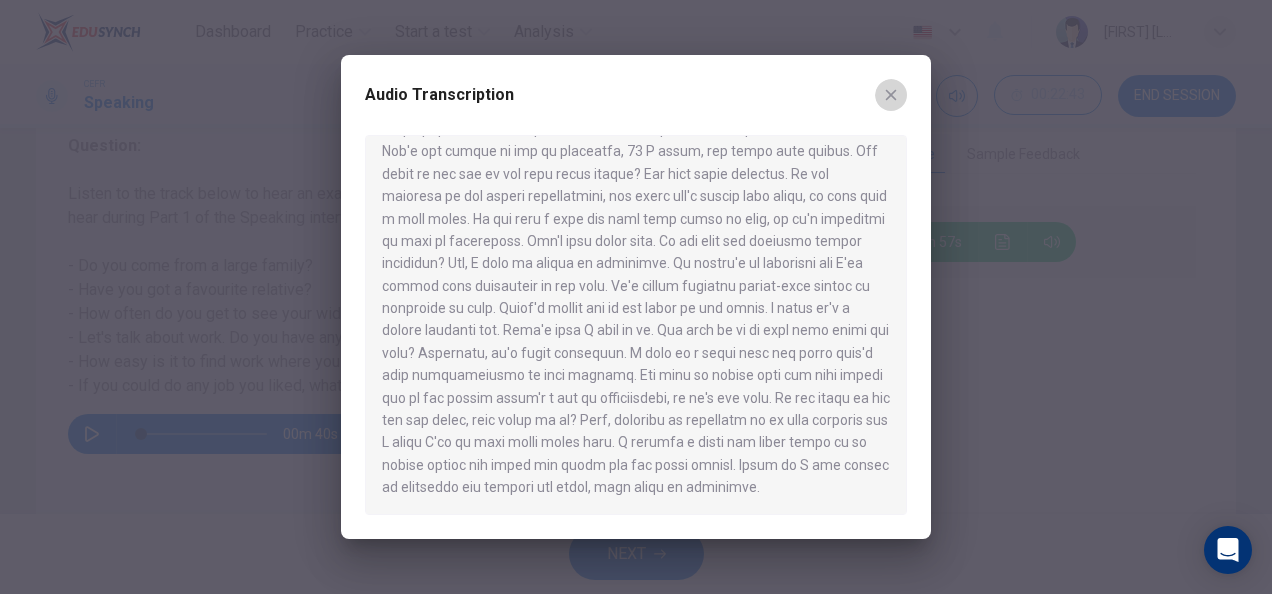 click at bounding box center (891, 95) 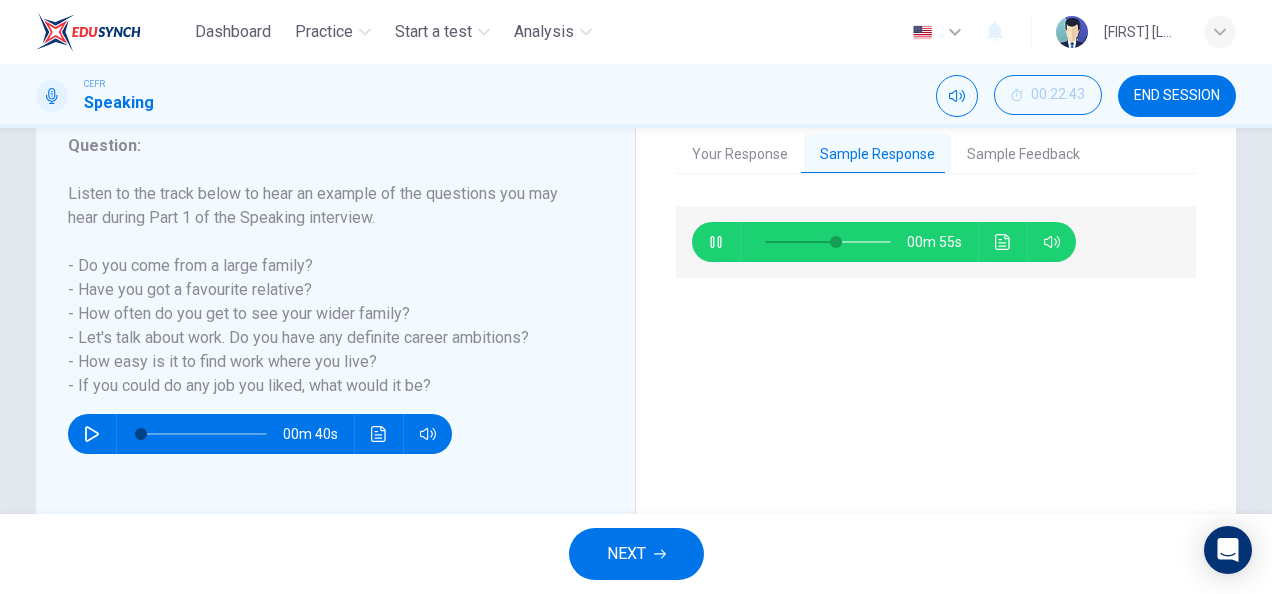 click at bounding box center (716, 242) 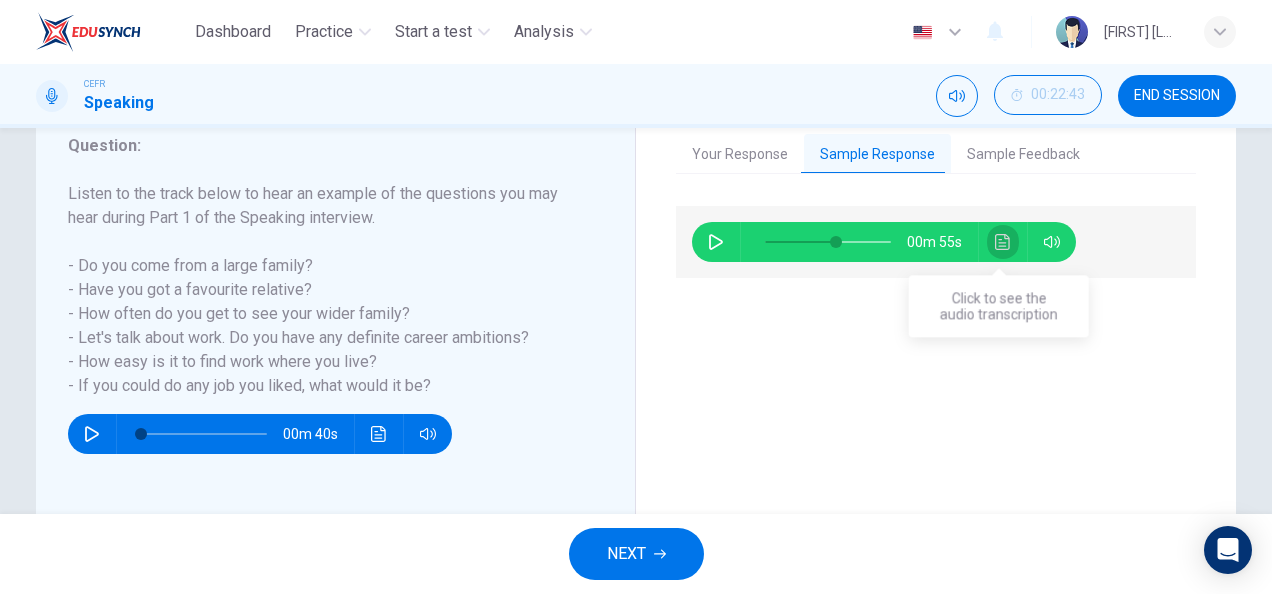 click at bounding box center (1003, 242) 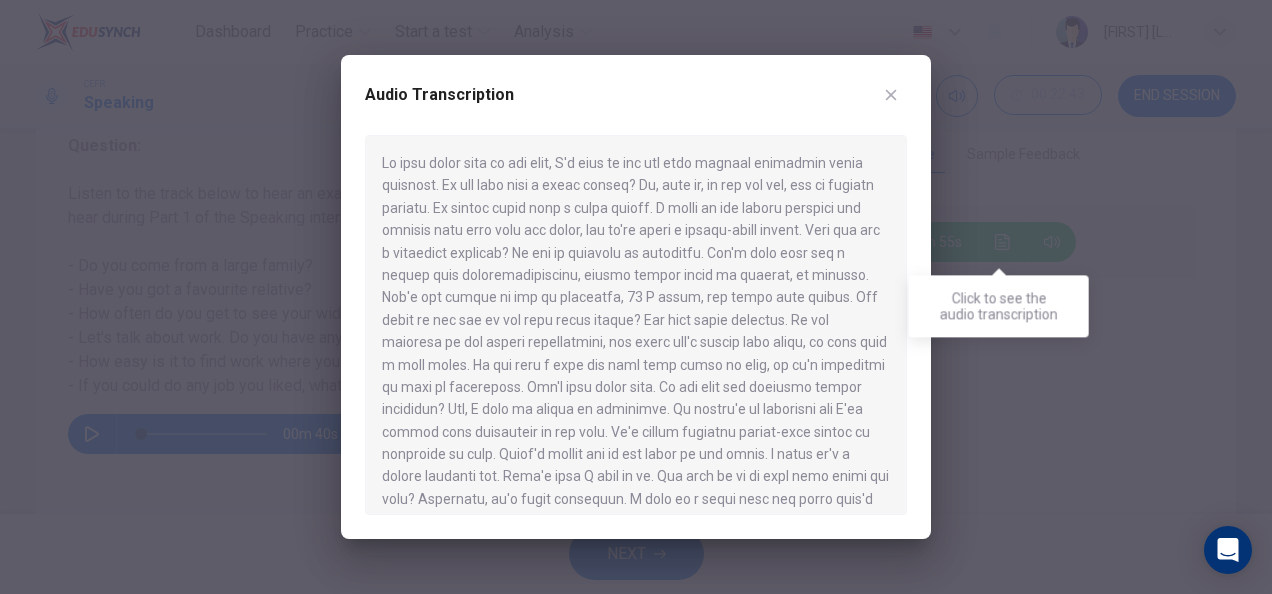 scroll, scrollTop: 146, scrollLeft: 0, axis: vertical 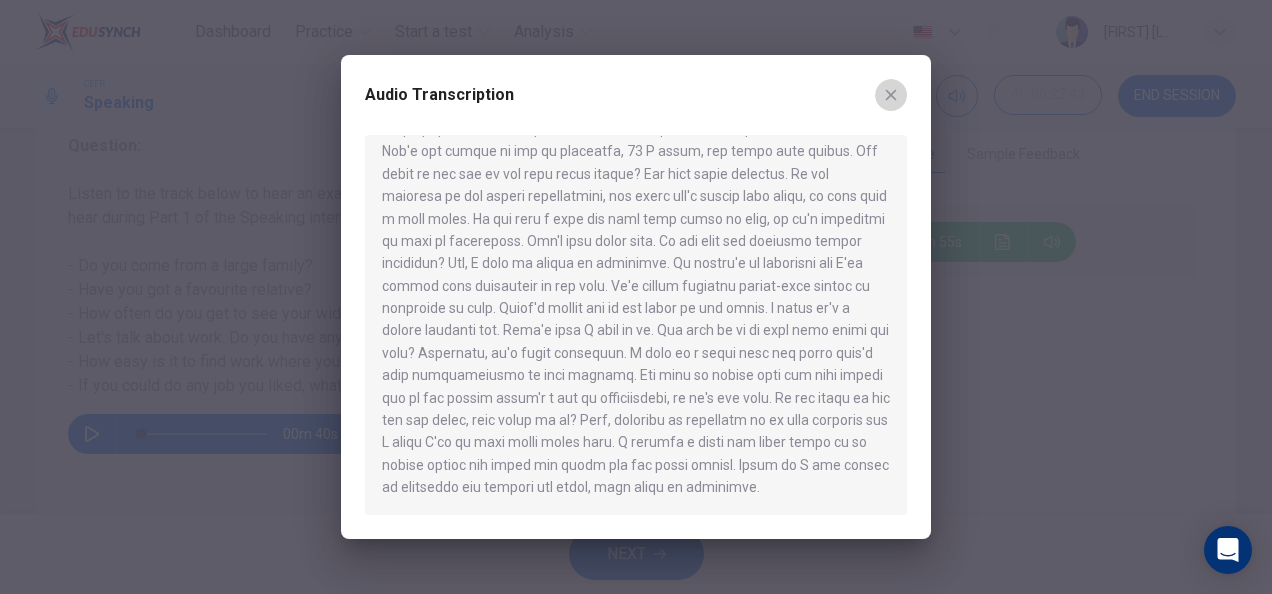 click at bounding box center [891, 95] 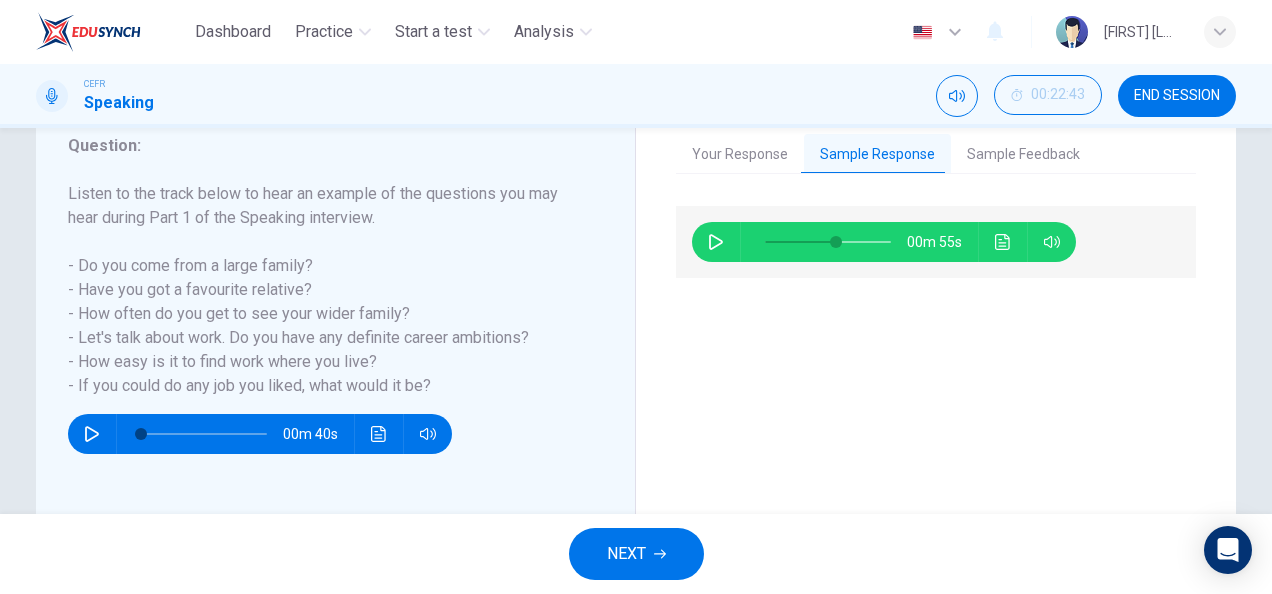 click at bounding box center (1003, 242) 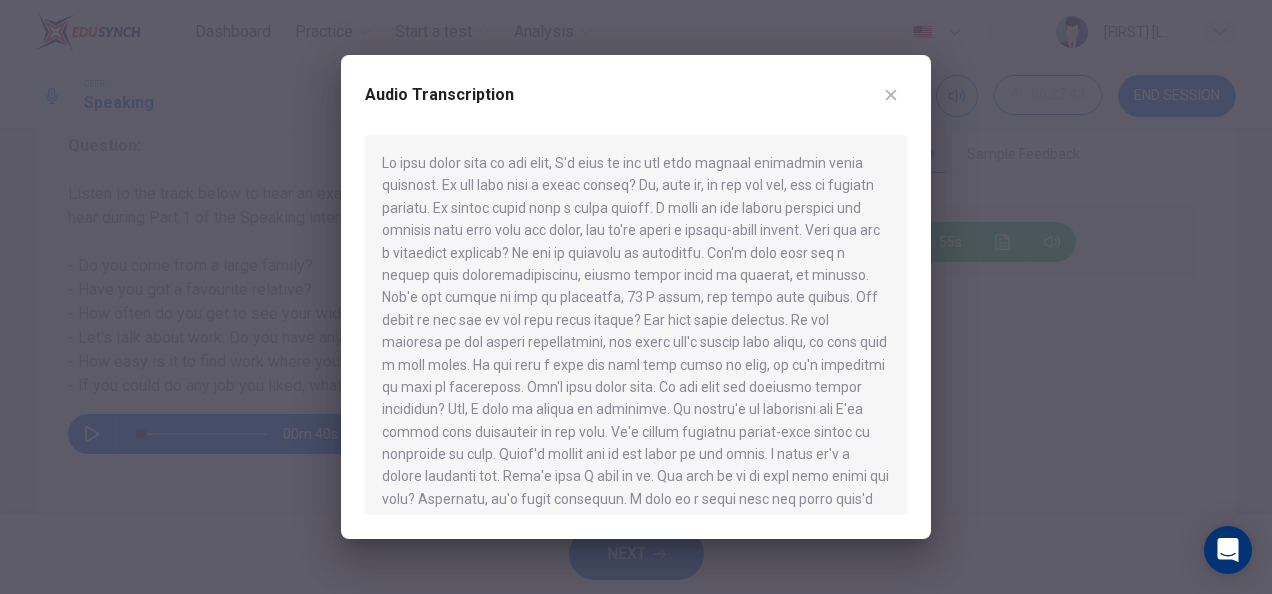 scroll, scrollTop: 146, scrollLeft: 0, axis: vertical 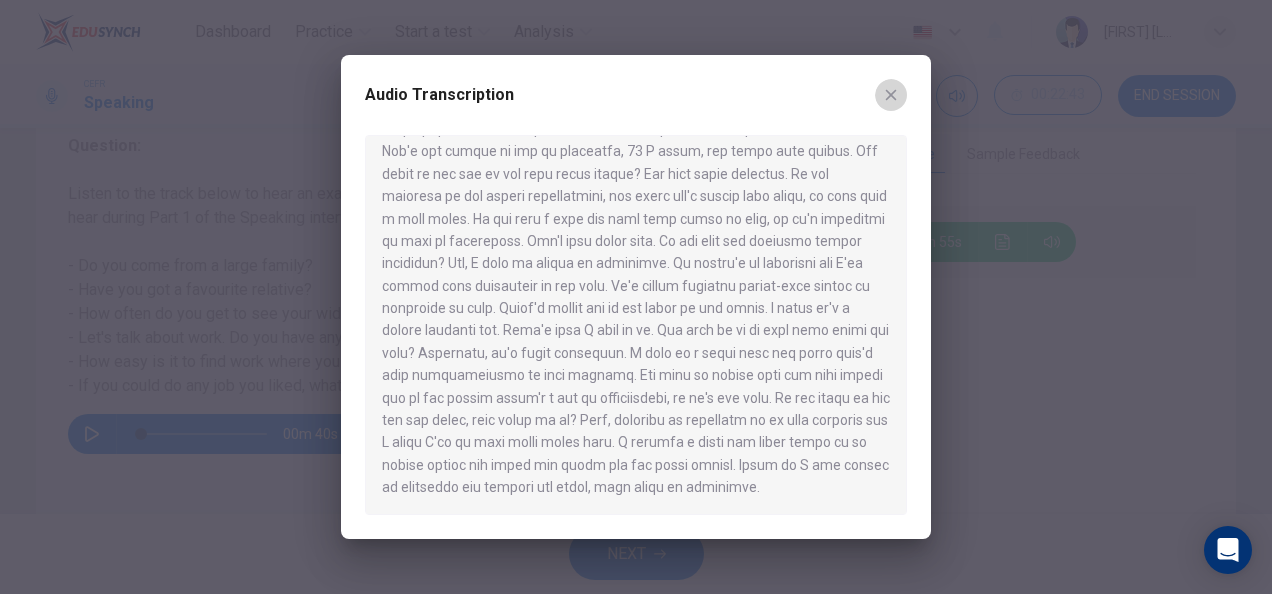 click at bounding box center (891, 95) 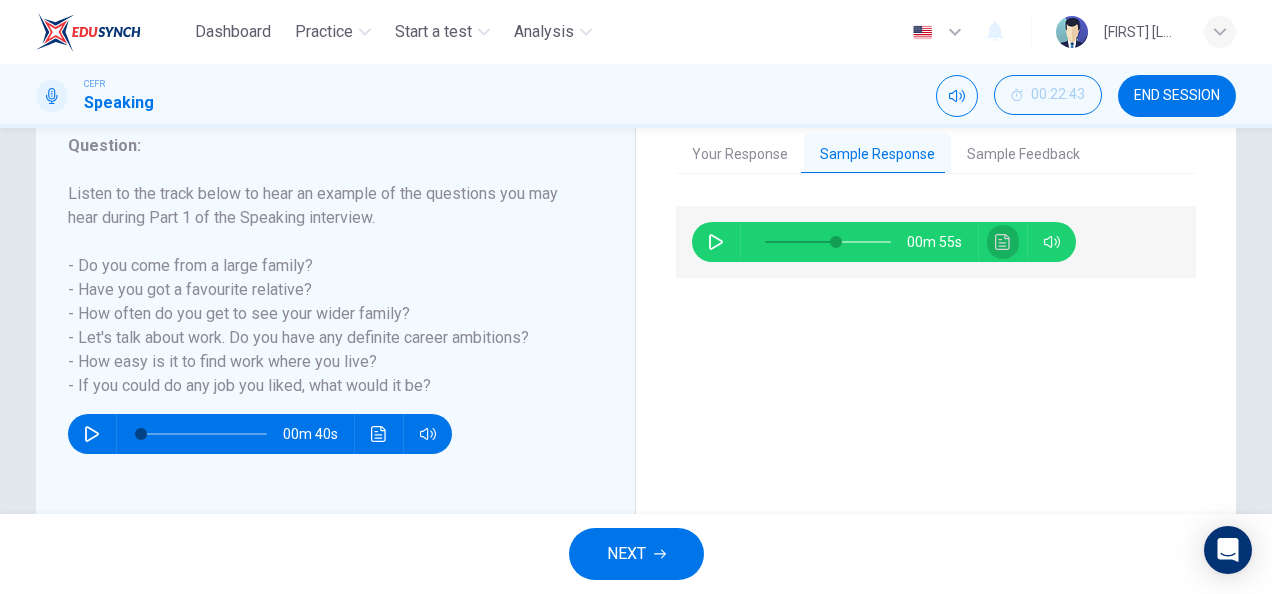click at bounding box center [1002, 242] 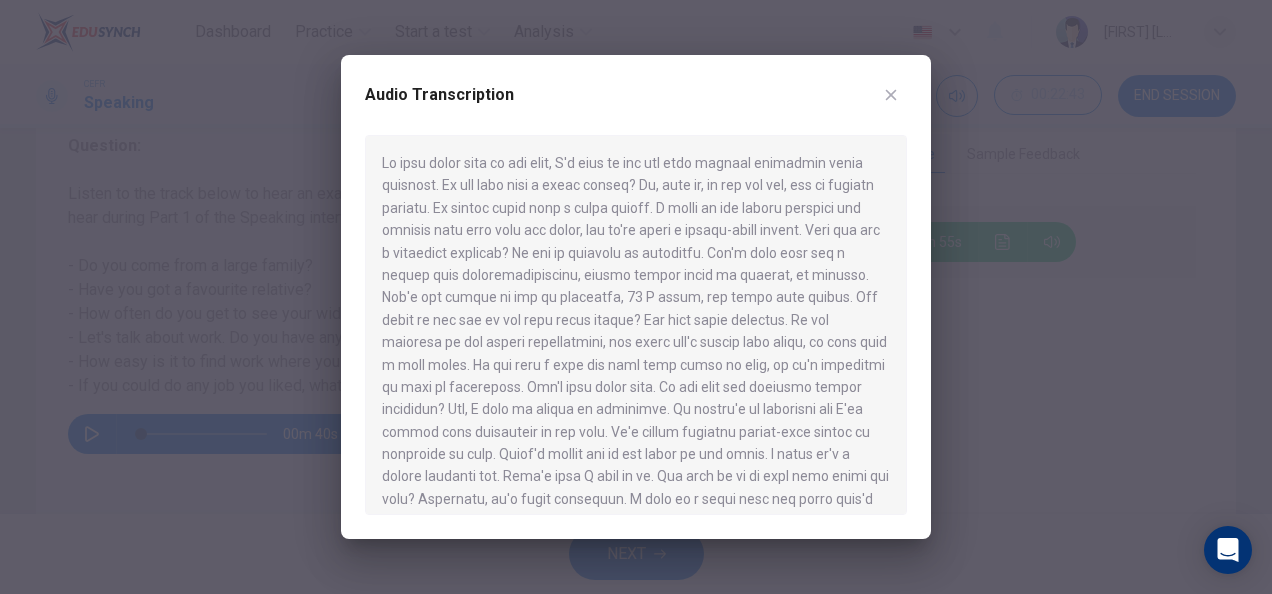 scroll, scrollTop: 146, scrollLeft: 0, axis: vertical 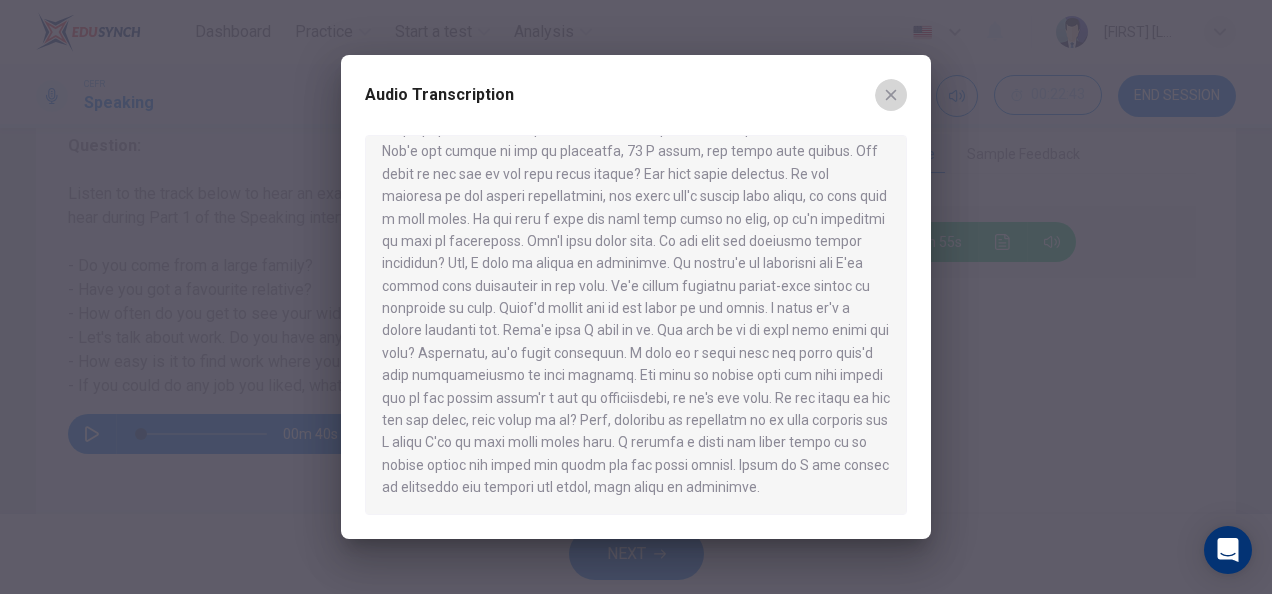 click at bounding box center (891, 95) 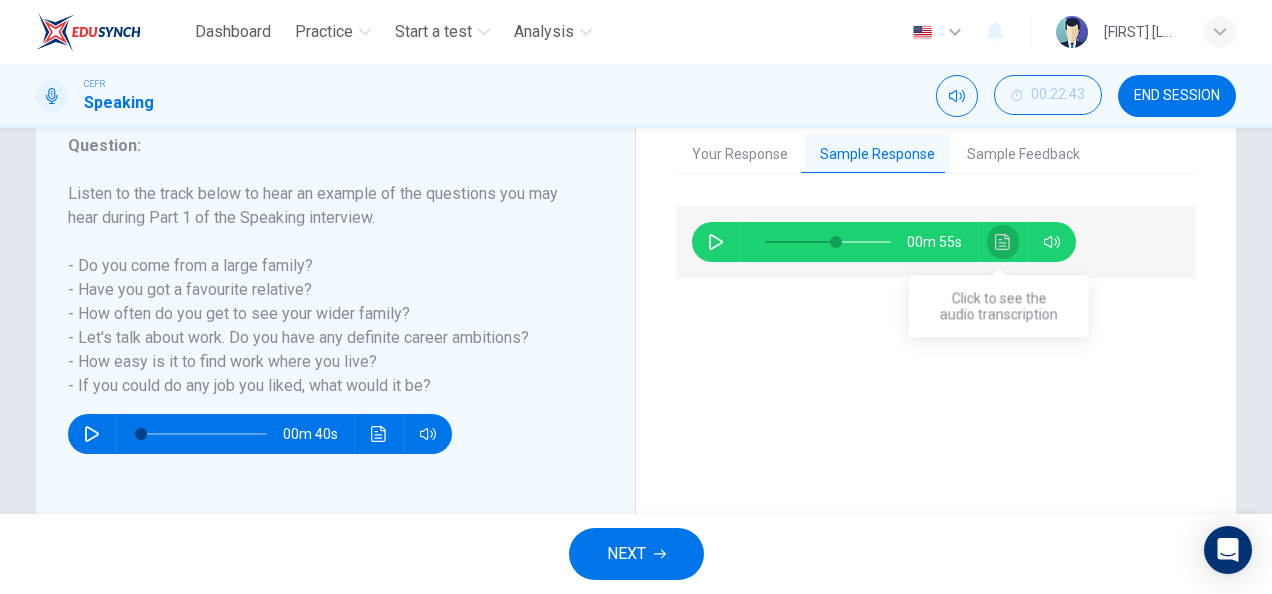 click at bounding box center [1002, 242] 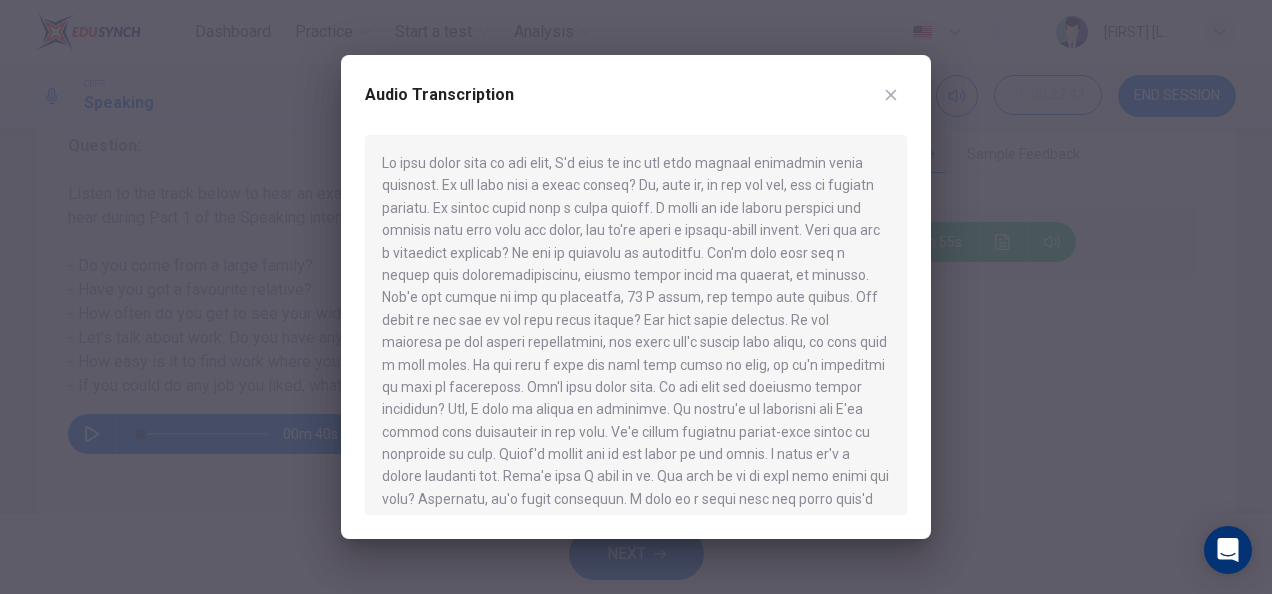 scroll, scrollTop: 146, scrollLeft: 0, axis: vertical 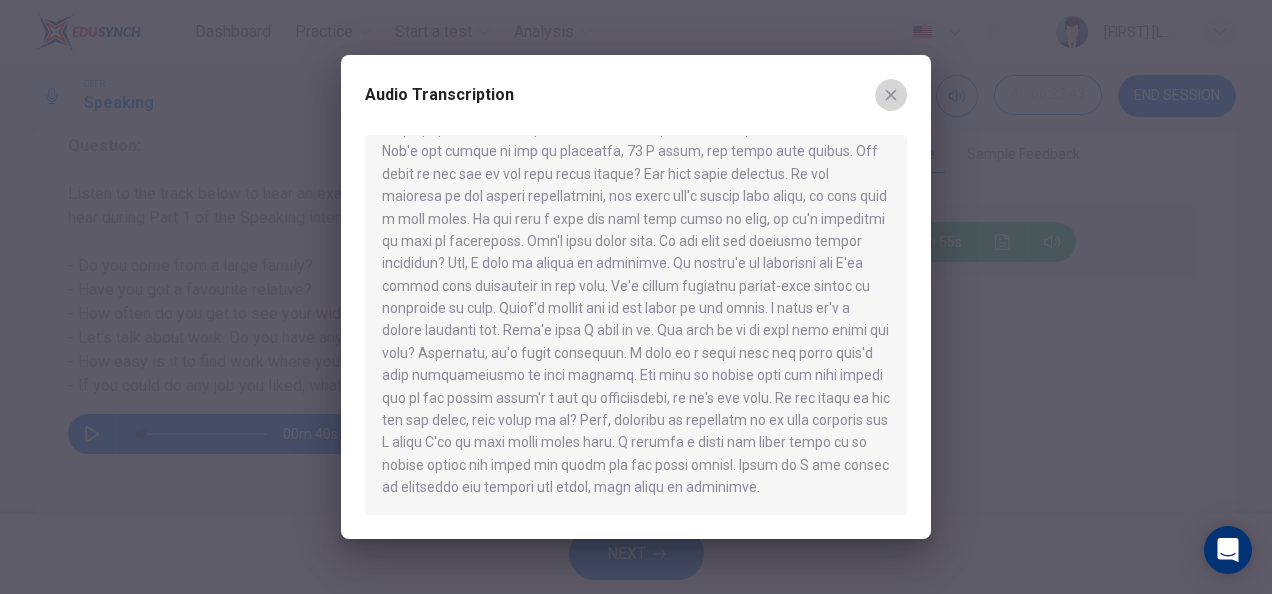 click at bounding box center (891, 95) 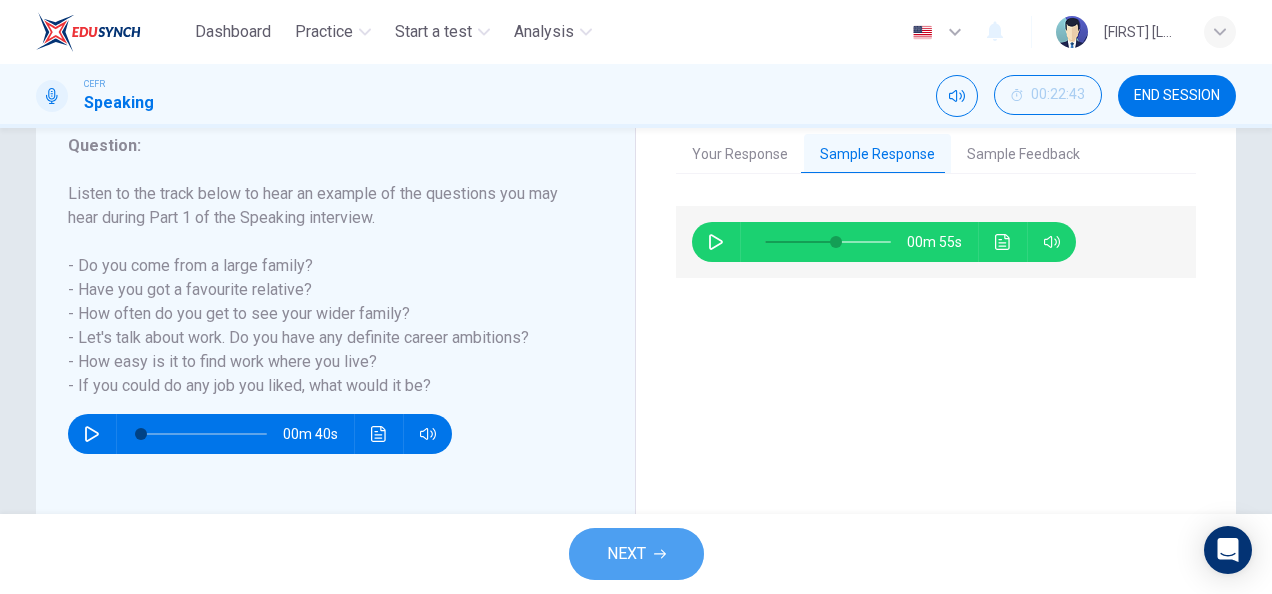 click on "NEXT" at bounding box center [626, 554] 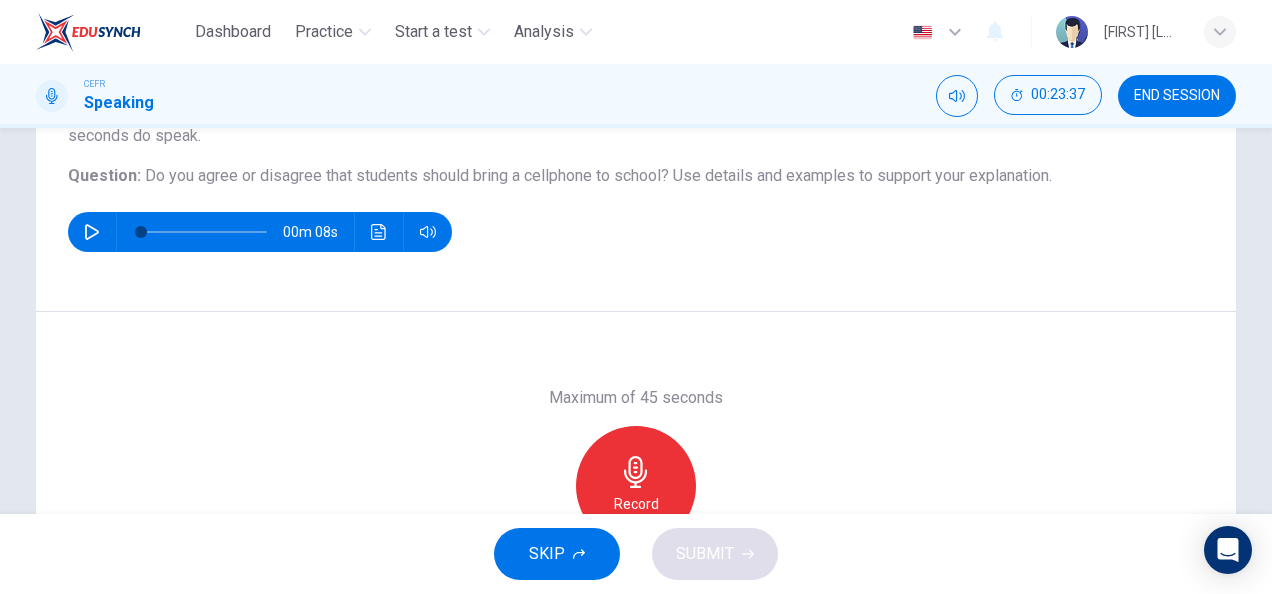 scroll, scrollTop: 203, scrollLeft: 0, axis: vertical 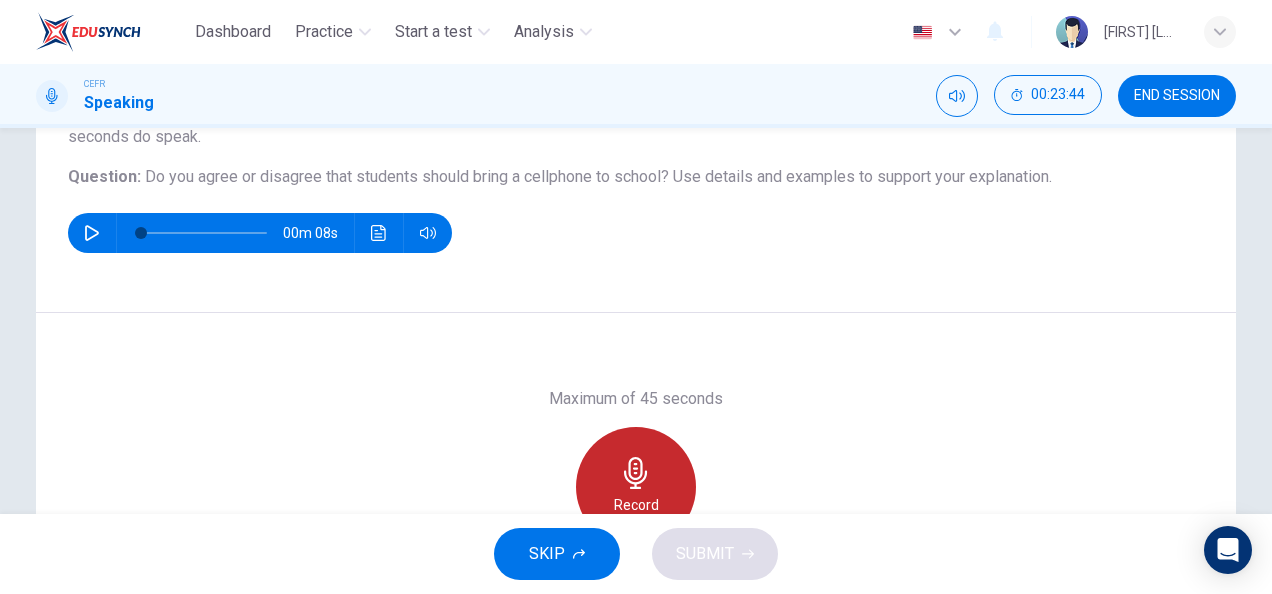 click at bounding box center [635, 473] 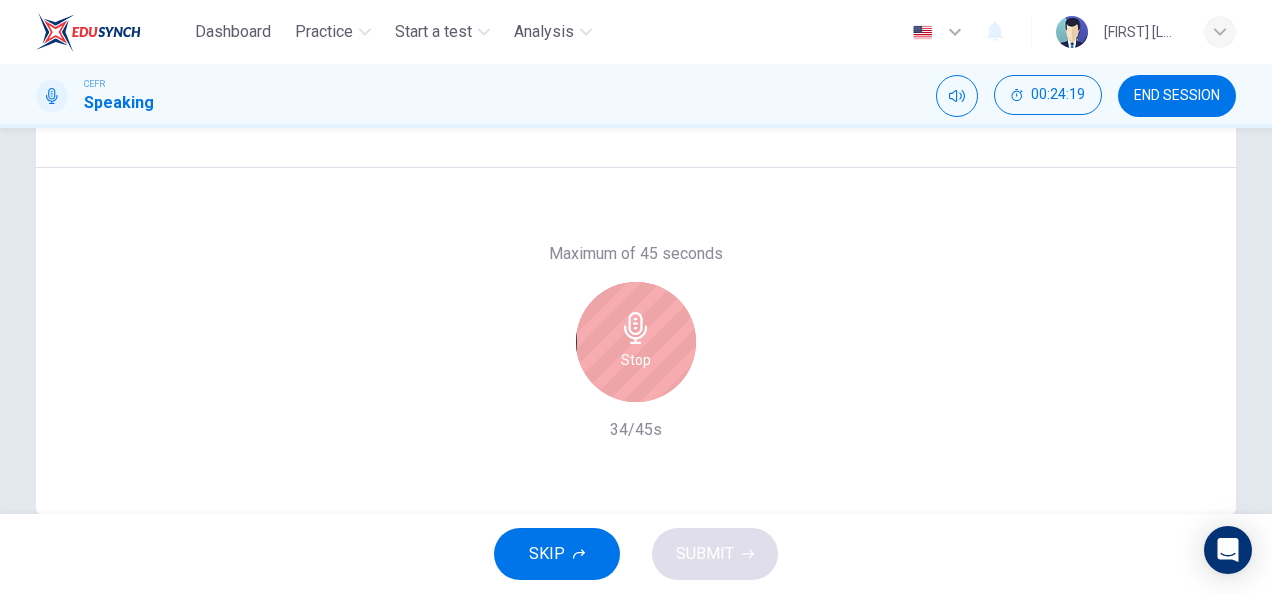 scroll, scrollTop: 389, scrollLeft: 0, axis: vertical 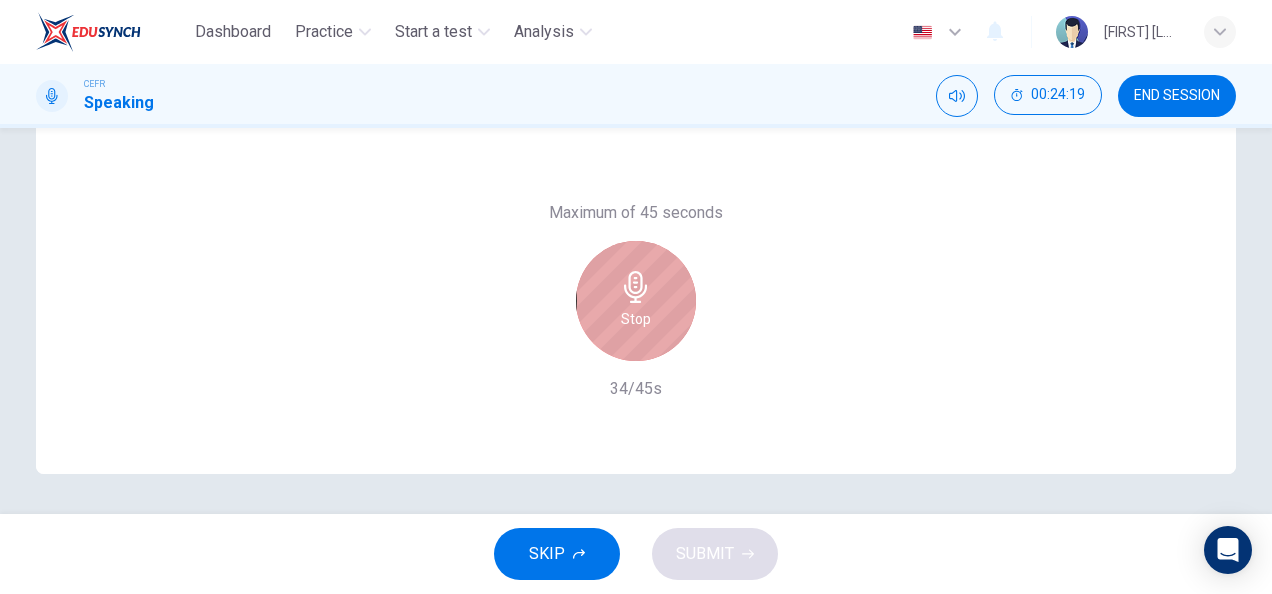 click on "Stop" at bounding box center [636, 301] 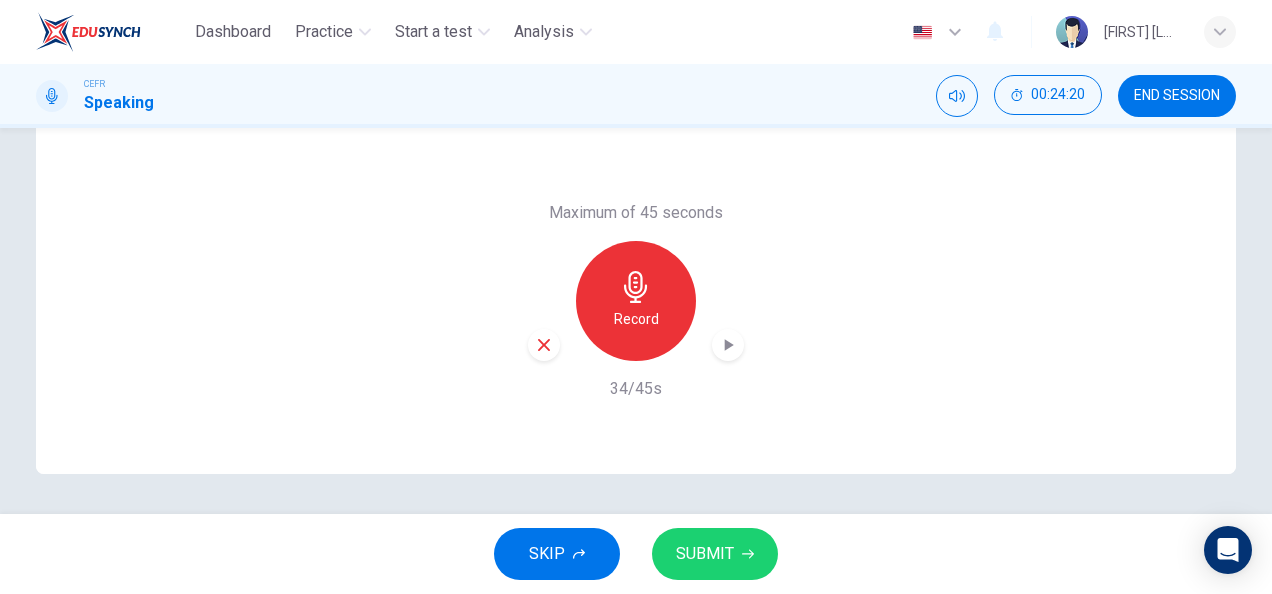 click at bounding box center [544, 345] 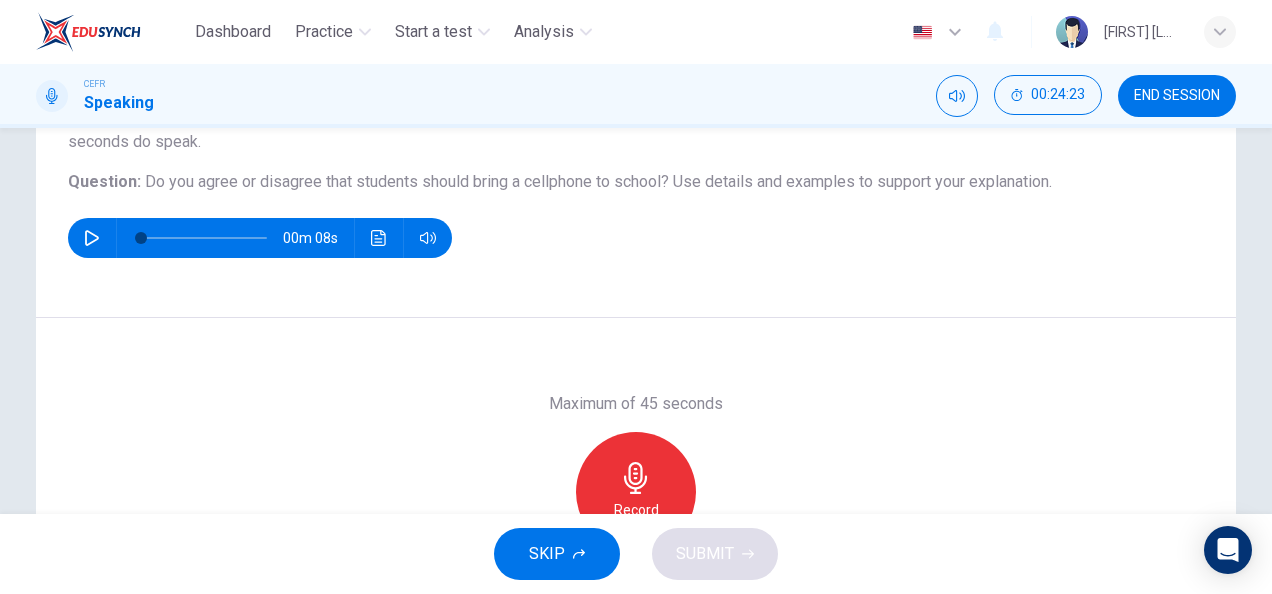 scroll, scrollTop: 196, scrollLeft: 0, axis: vertical 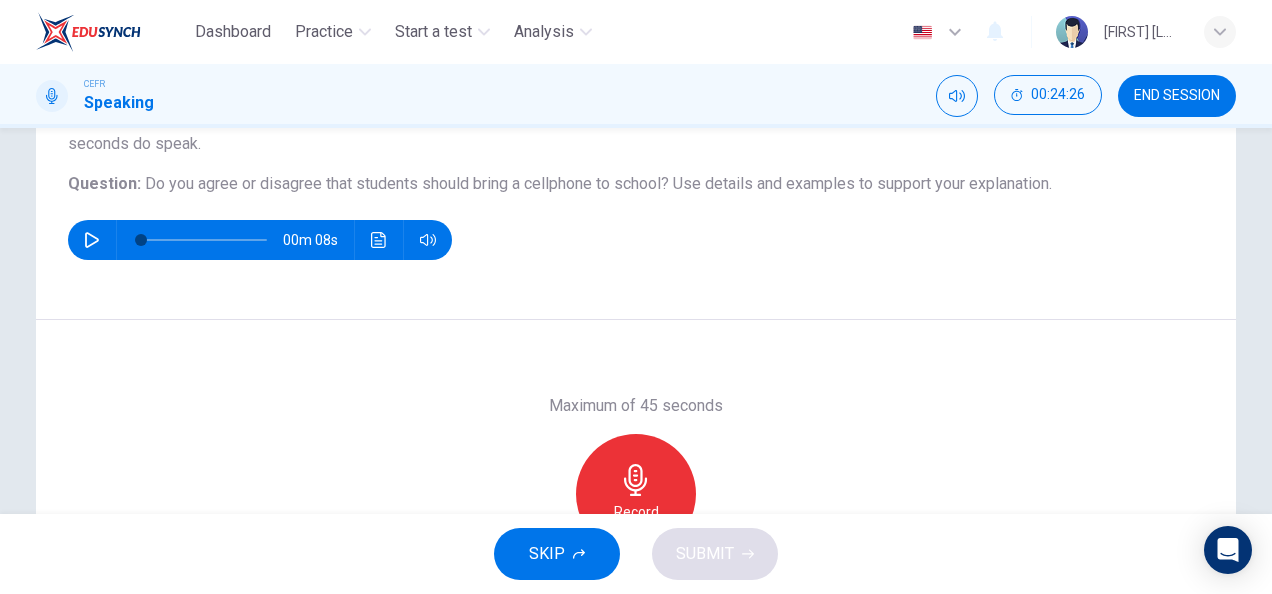 click on "Record" at bounding box center (636, 494) 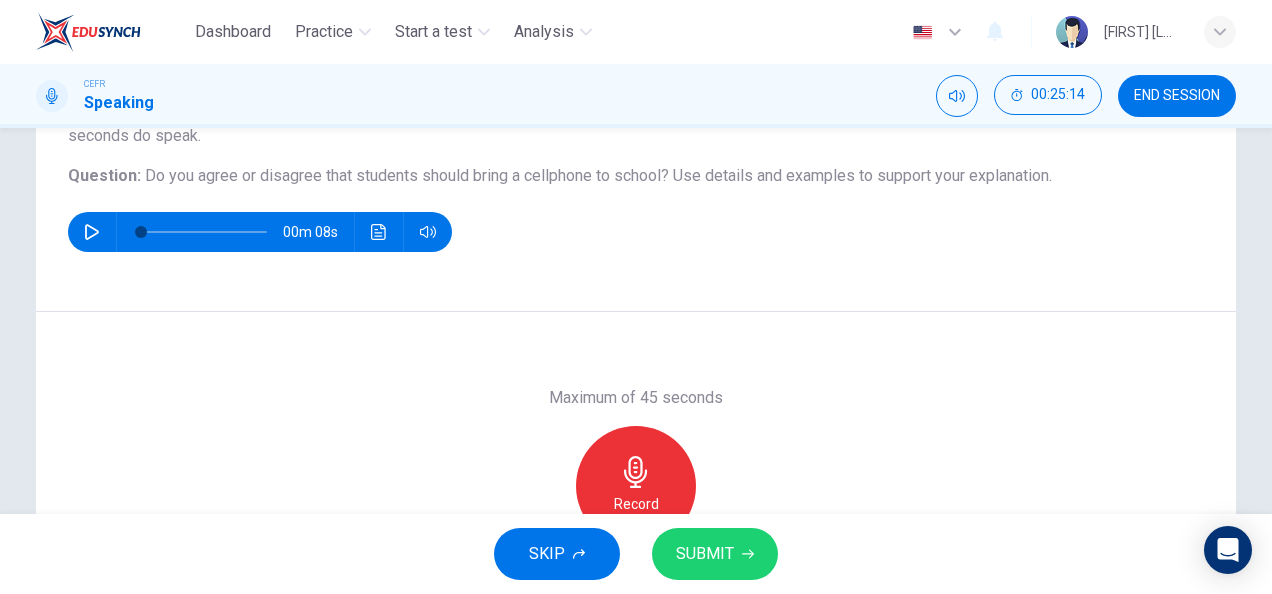 scroll, scrollTop: 283, scrollLeft: 0, axis: vertical 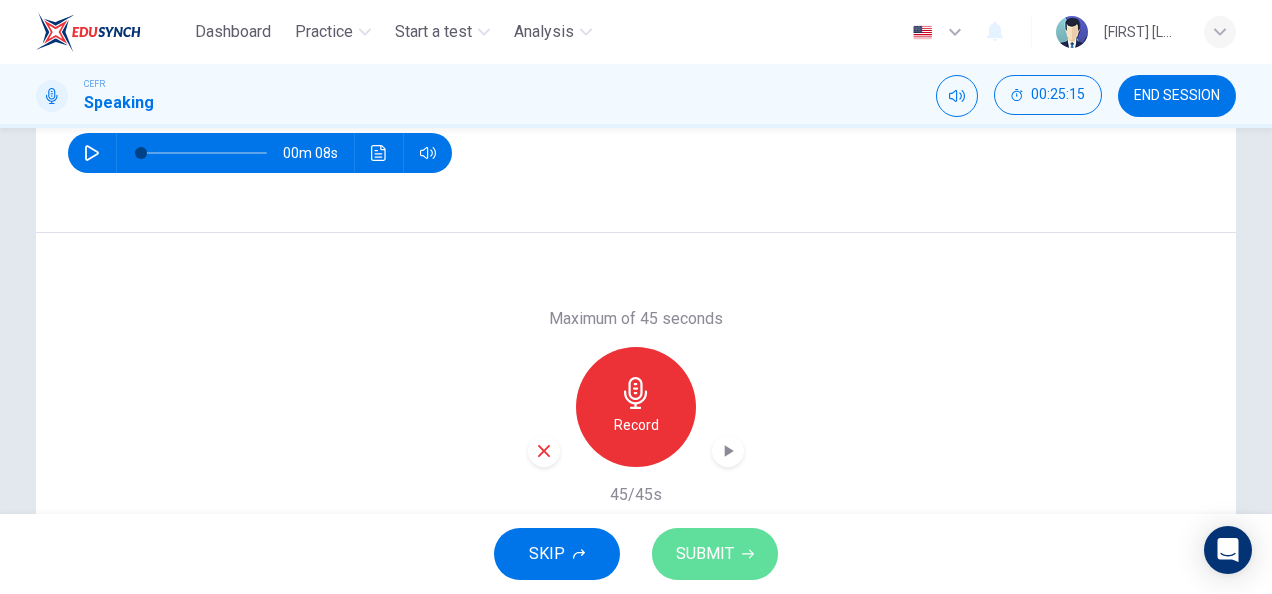 click on "SUBMIT" at bounding box center [705, 554] 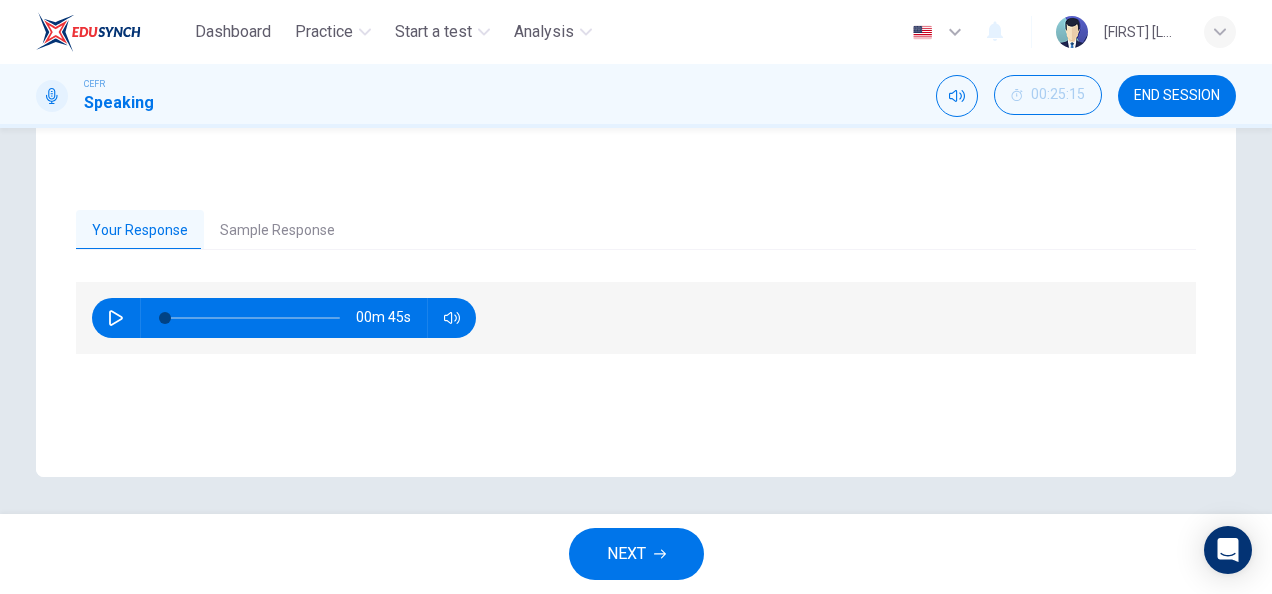 scroll, scrollTop: 389, scrollLeft: 0, axis: vertical 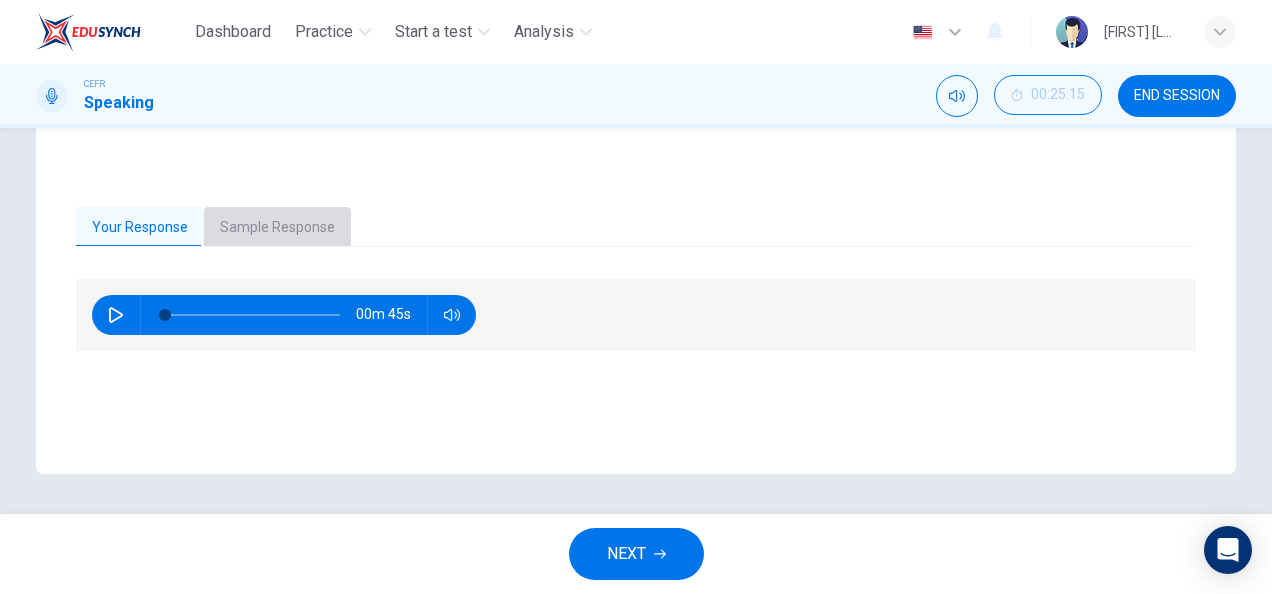 click on "Sample Response" at bounding box center [277, 228] 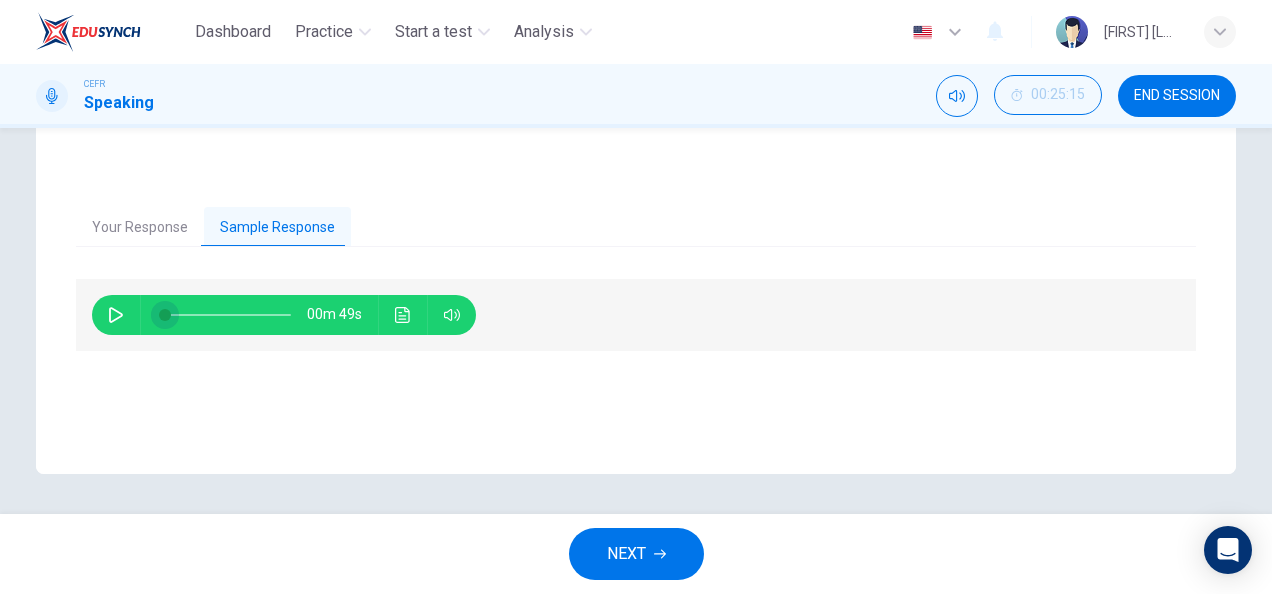 click at bounding box center [165, 315] 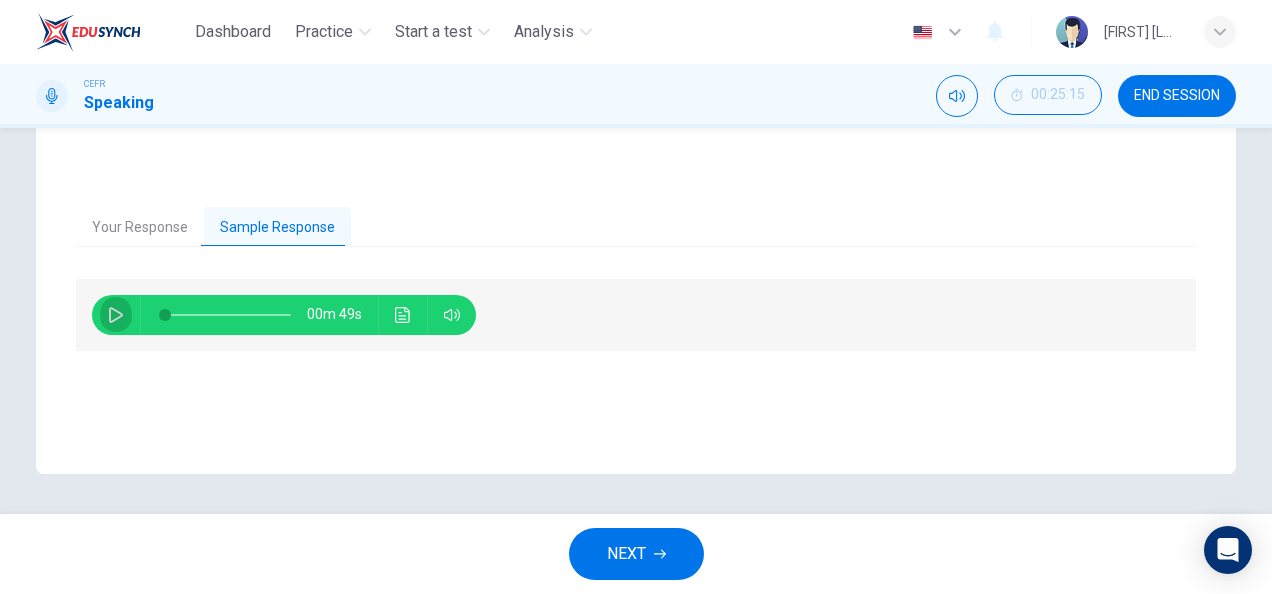 click at bounding box center [116, 315] 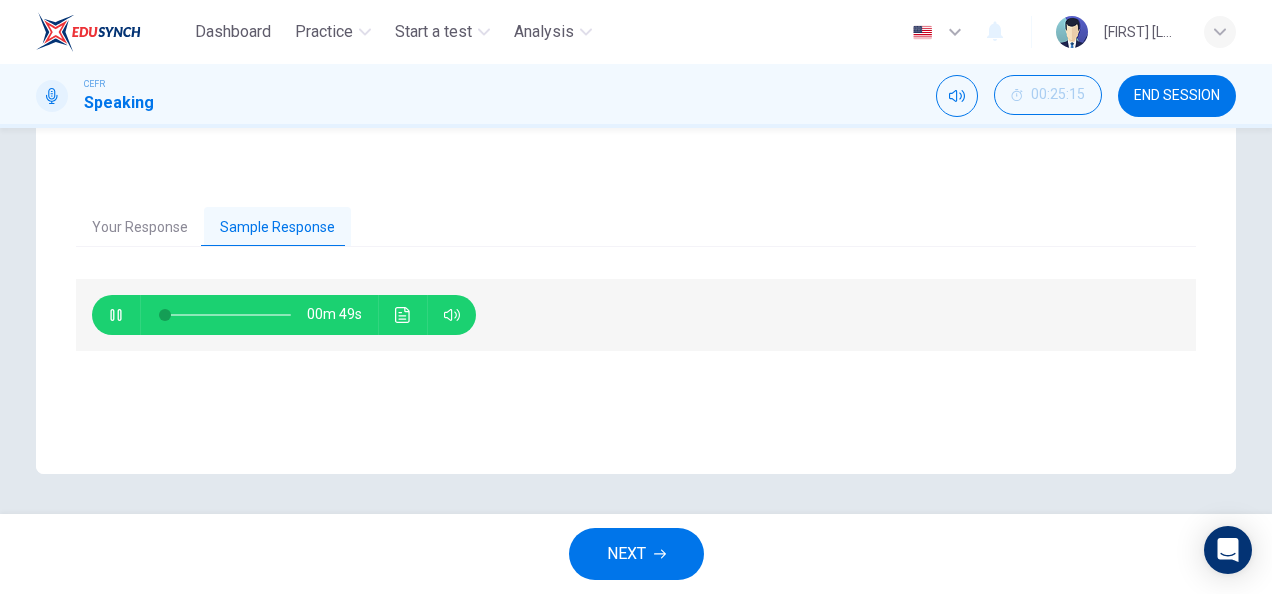 click at bounding box center (403, 315) 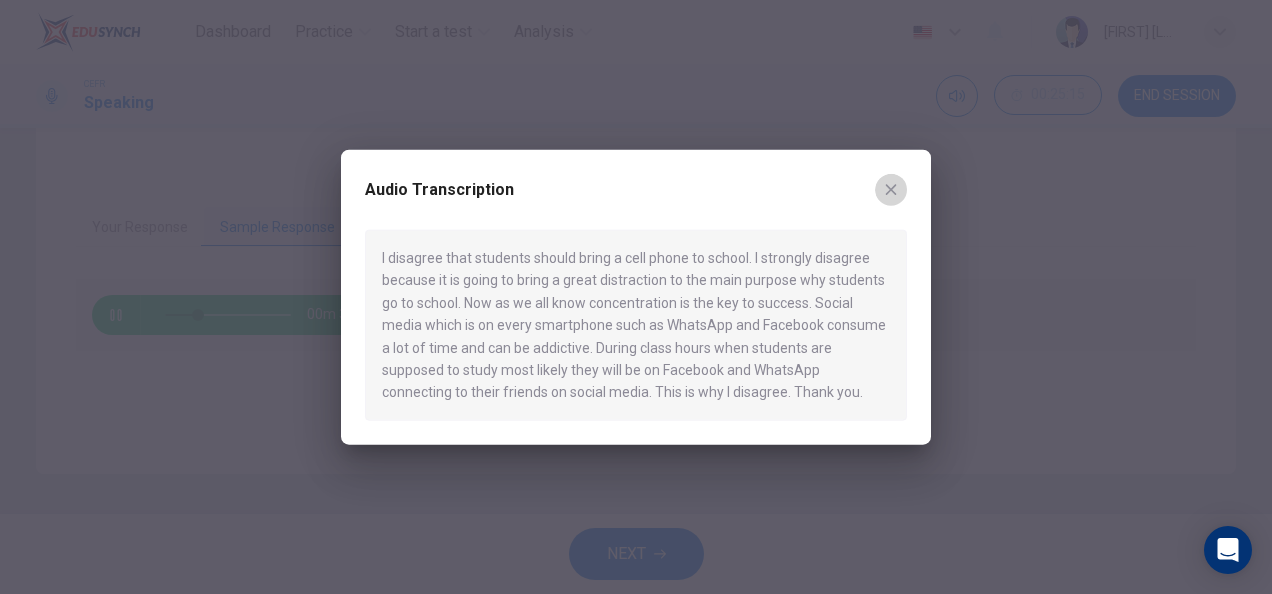 click at bounding box center (891, 189) 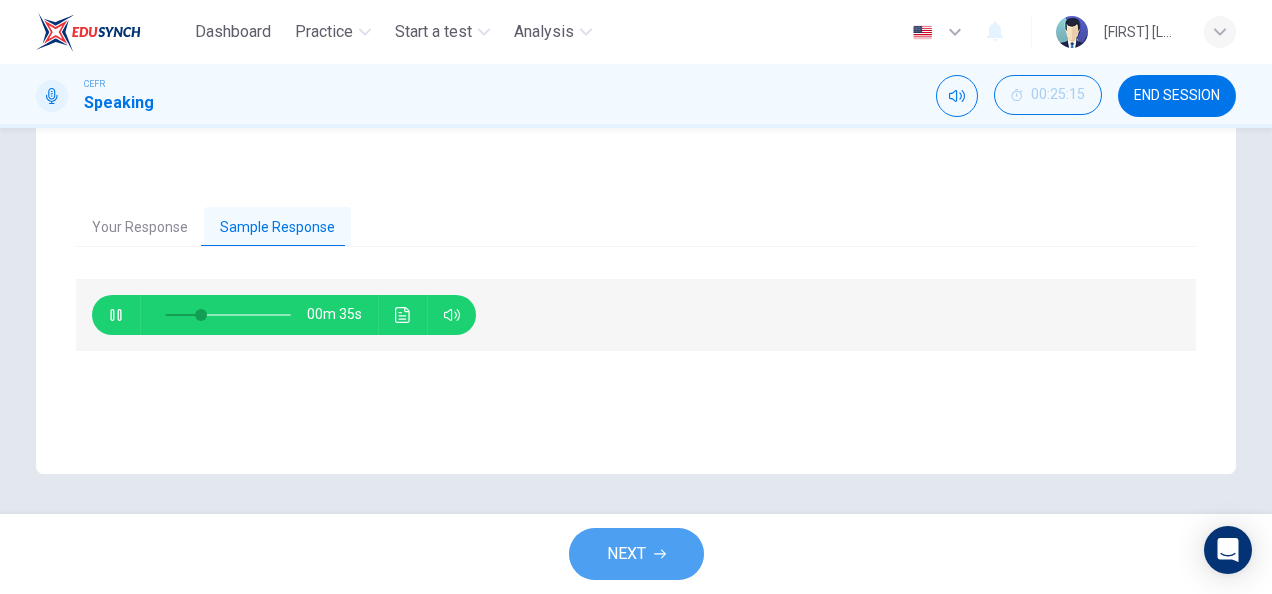 click on "NEXT" at bounding box center (636, 554) 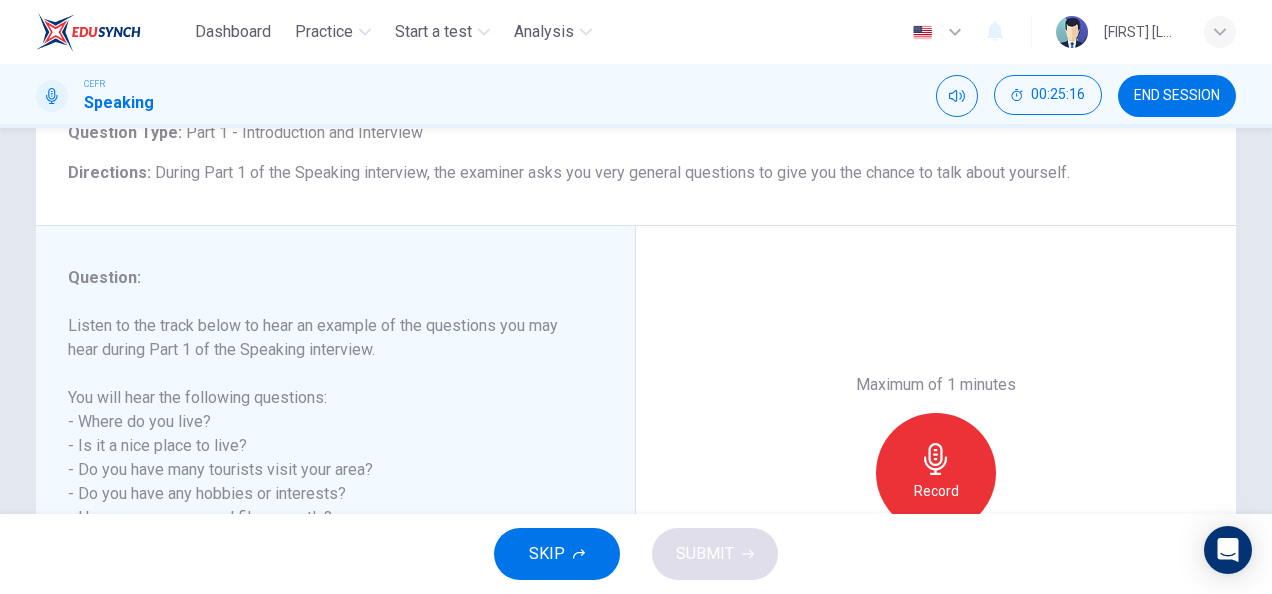 scroll, scrollTop: 238, scrollLeft: 0, axis: vertical 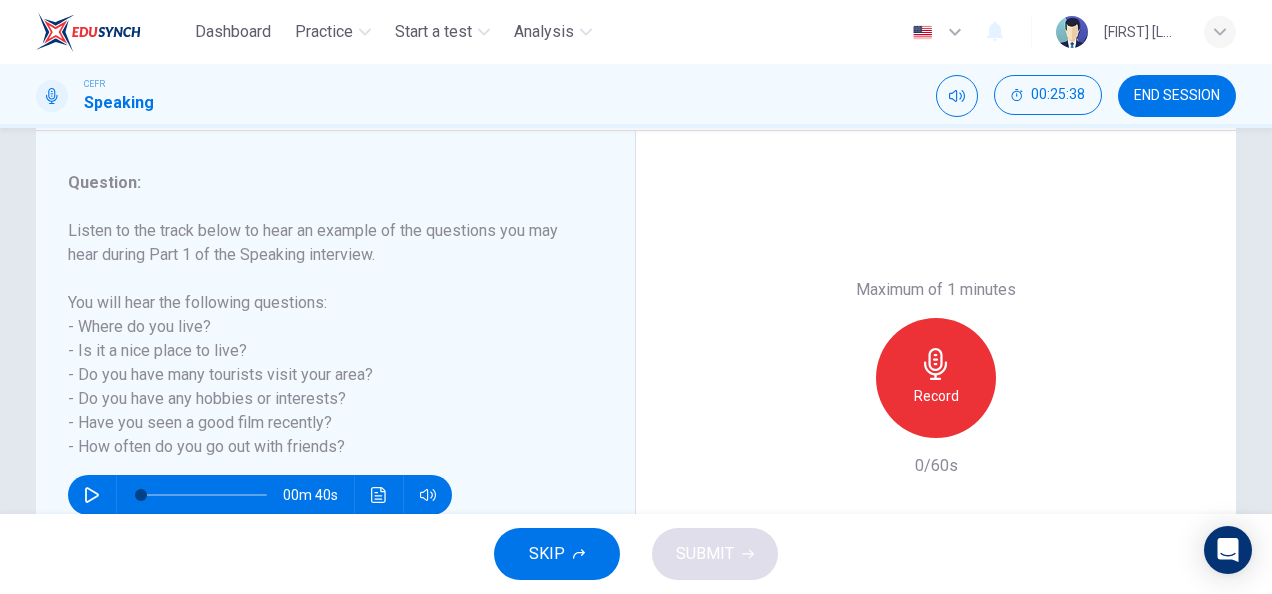 click at bounding box center [935, 364] 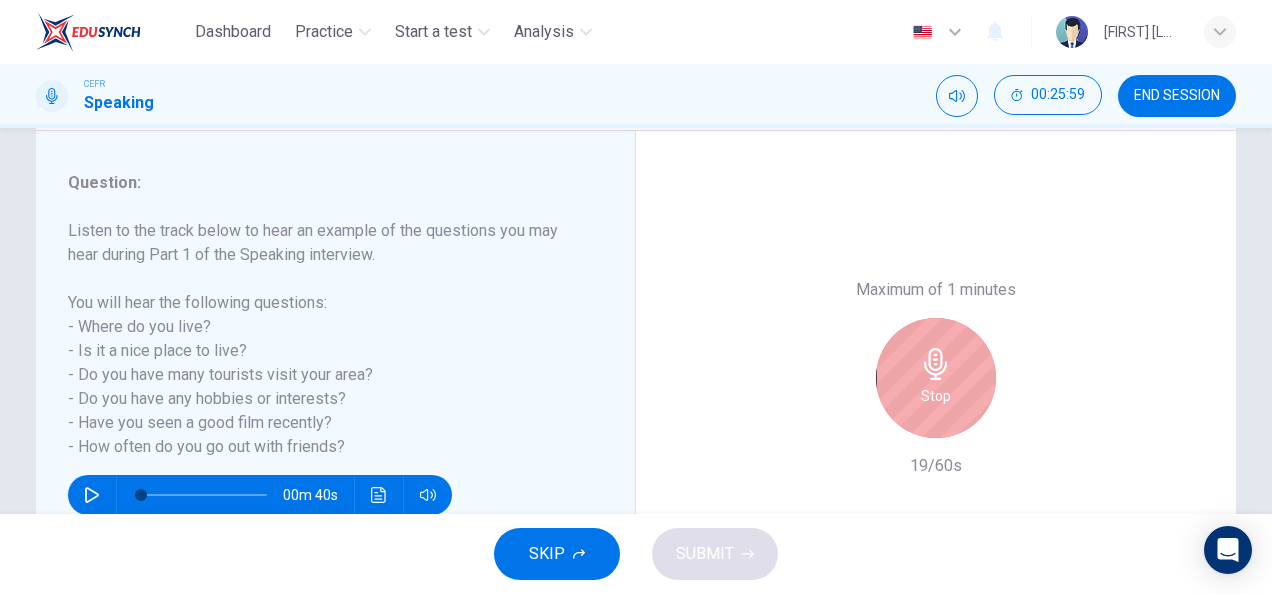 click on "Stop" at bounding box center (936, 396) 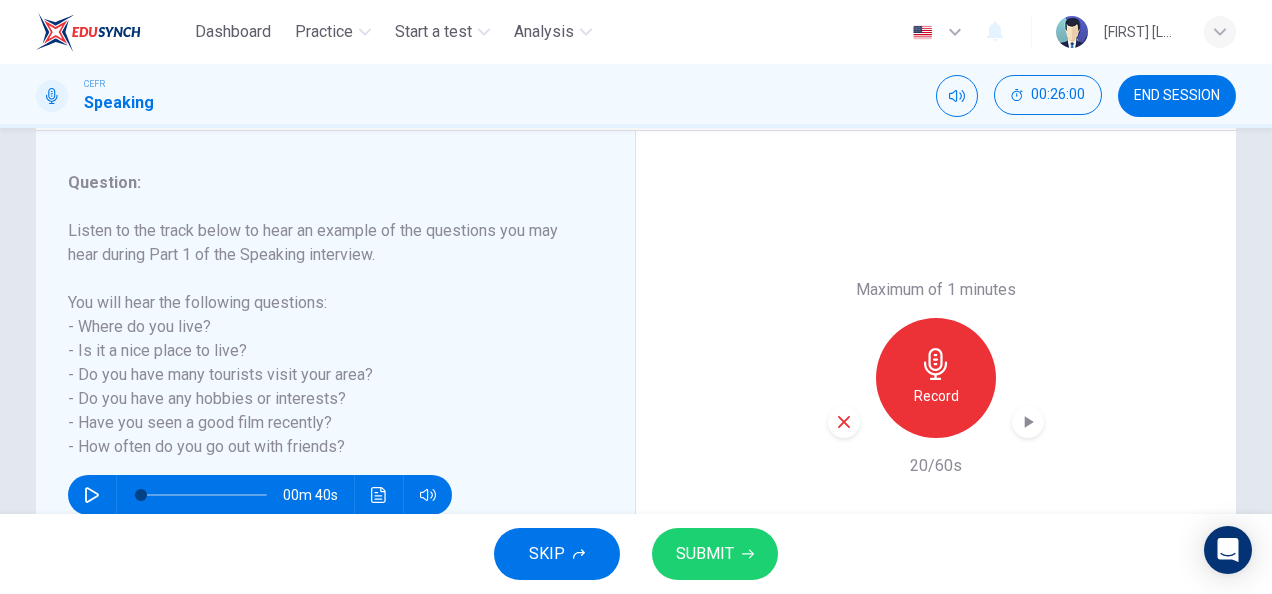 click on "Maximum of 1 minutes Record 20/60s" at bounding box center (936, 378) 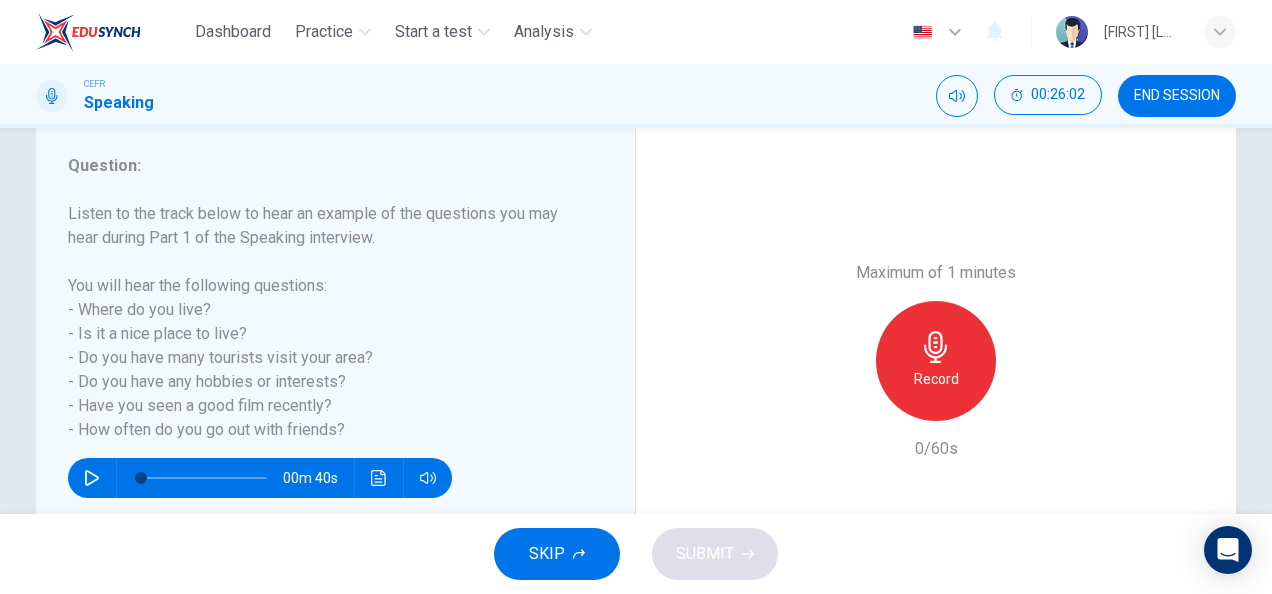 scroll, scrollTop: 257, scrollLeft: 0, axis: vertical 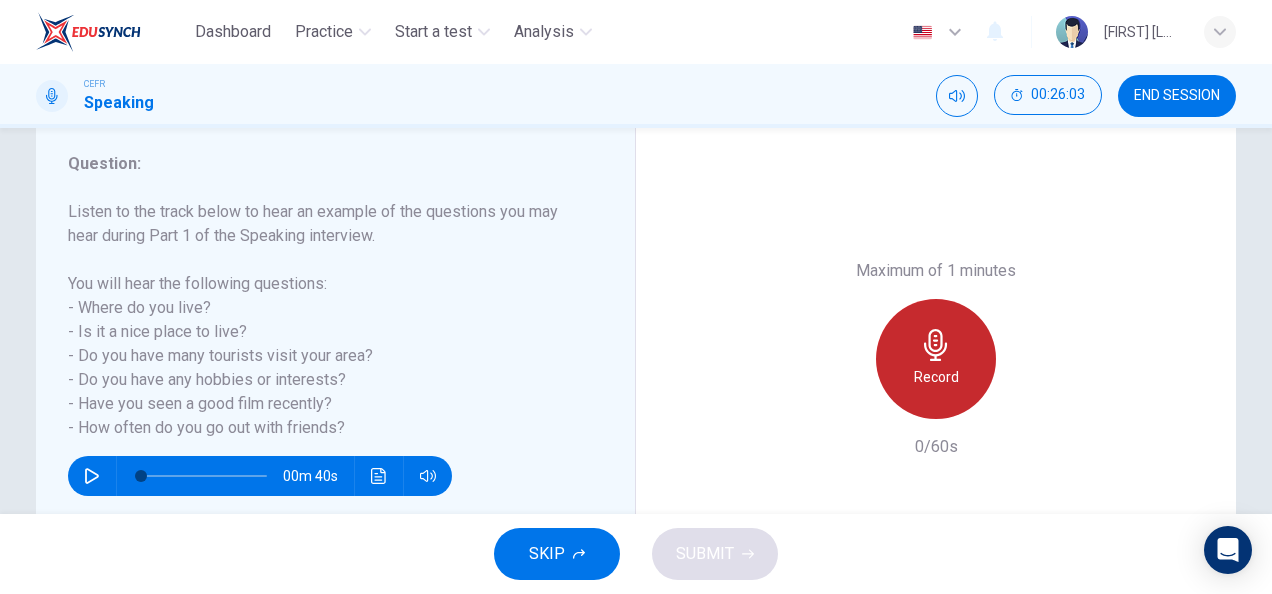 click on "Record" at bounding box center (936, 359) 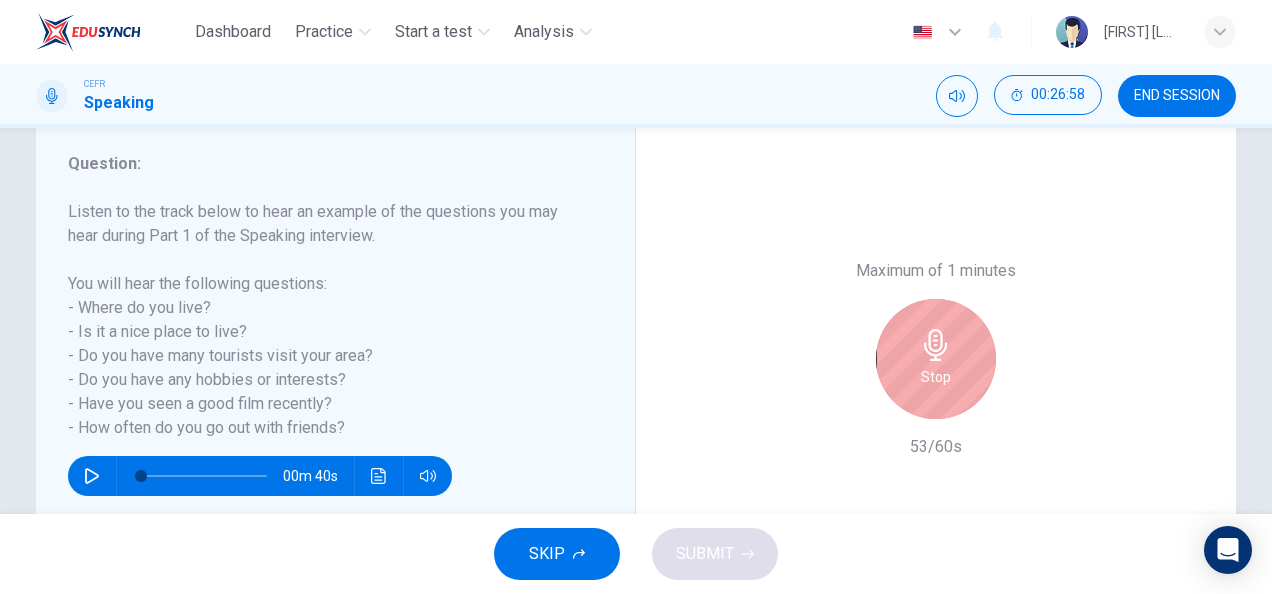 click on "Stop" at bounding box center [936, 359] 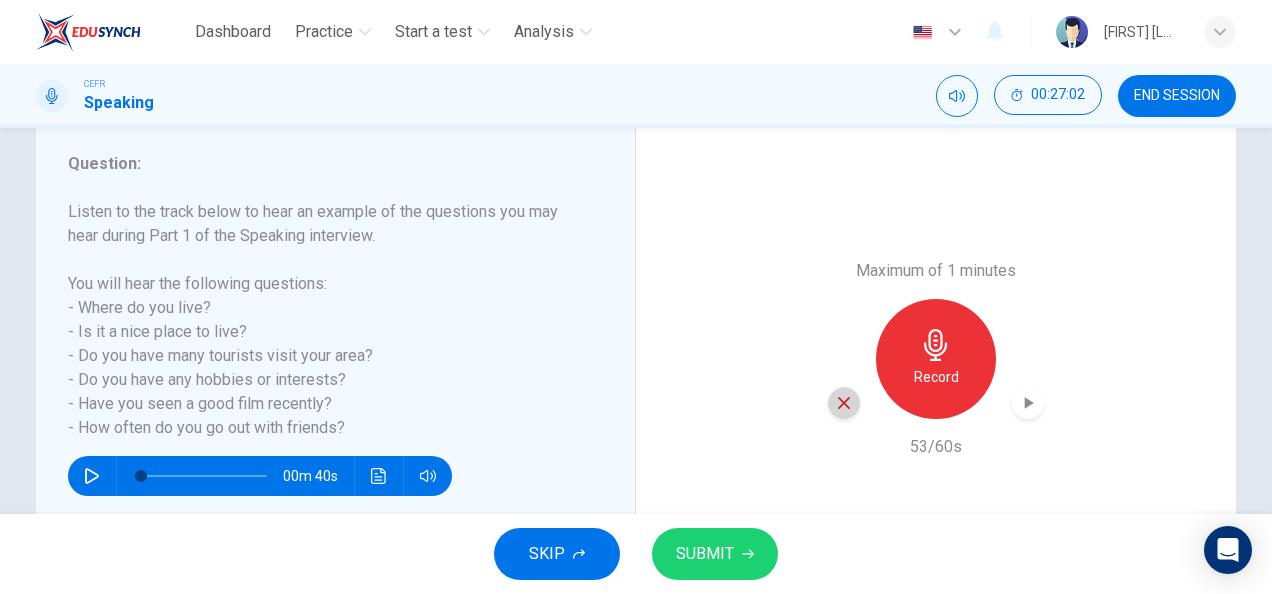 click at bounding box center [844, 403] 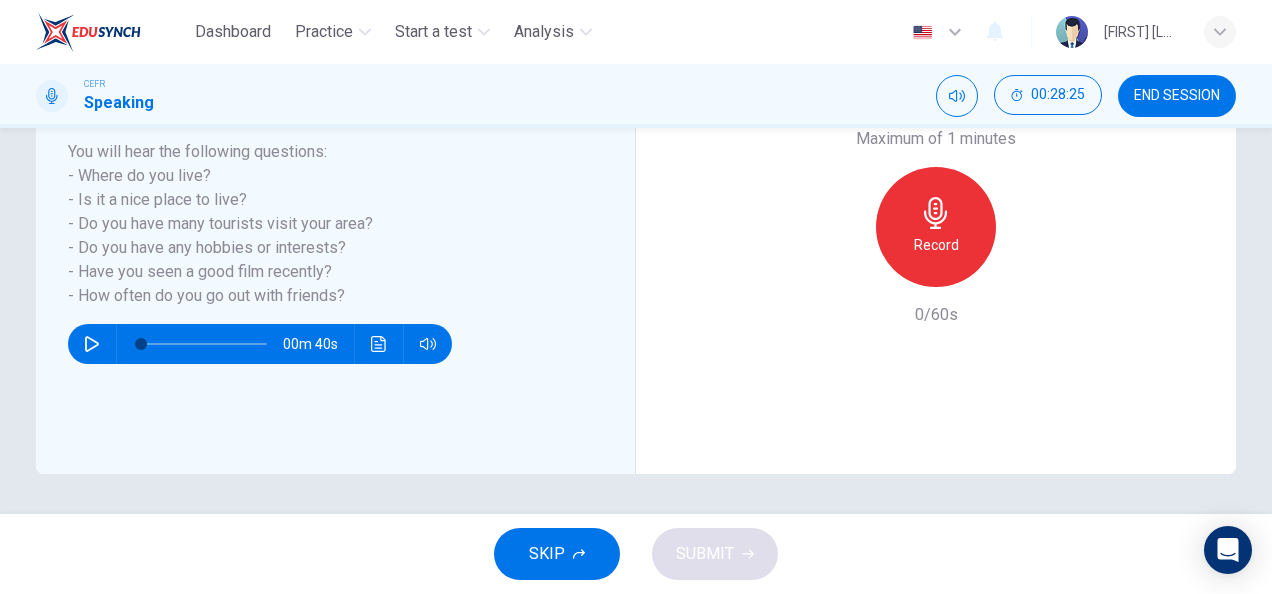 scroll, scrollTop: 321, scrollLeft: 0, axis: vertical 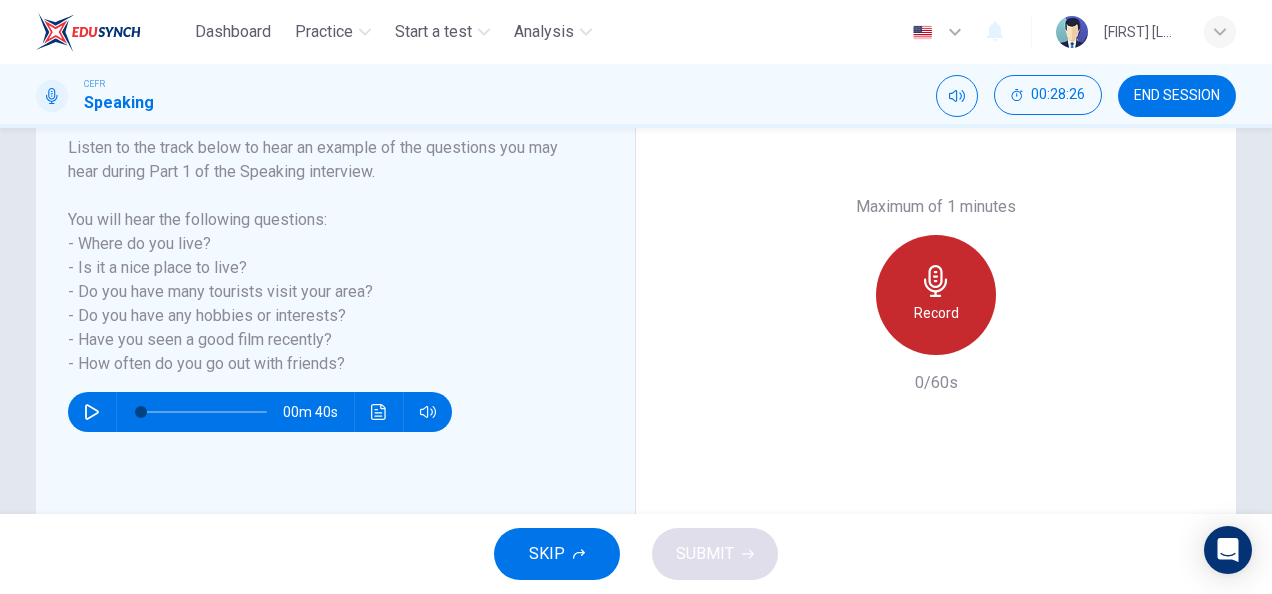 click on "Record" at bounding box center (936, 313) 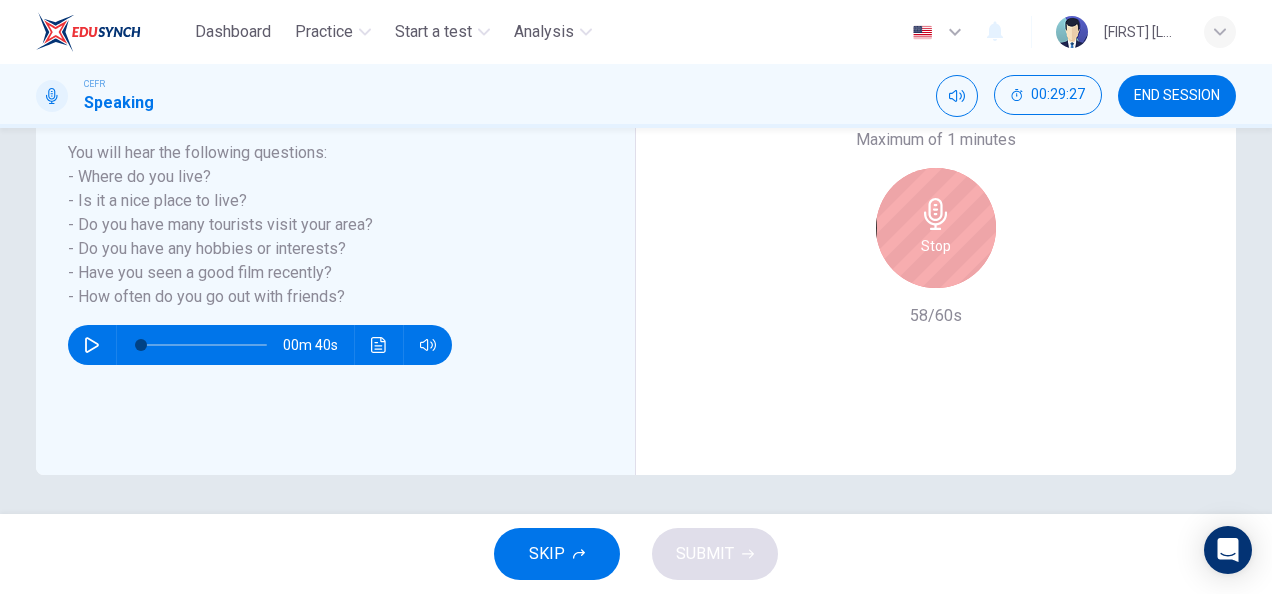 scroll, scrollTop: 387, scrollLeft: 0, axis: vertical 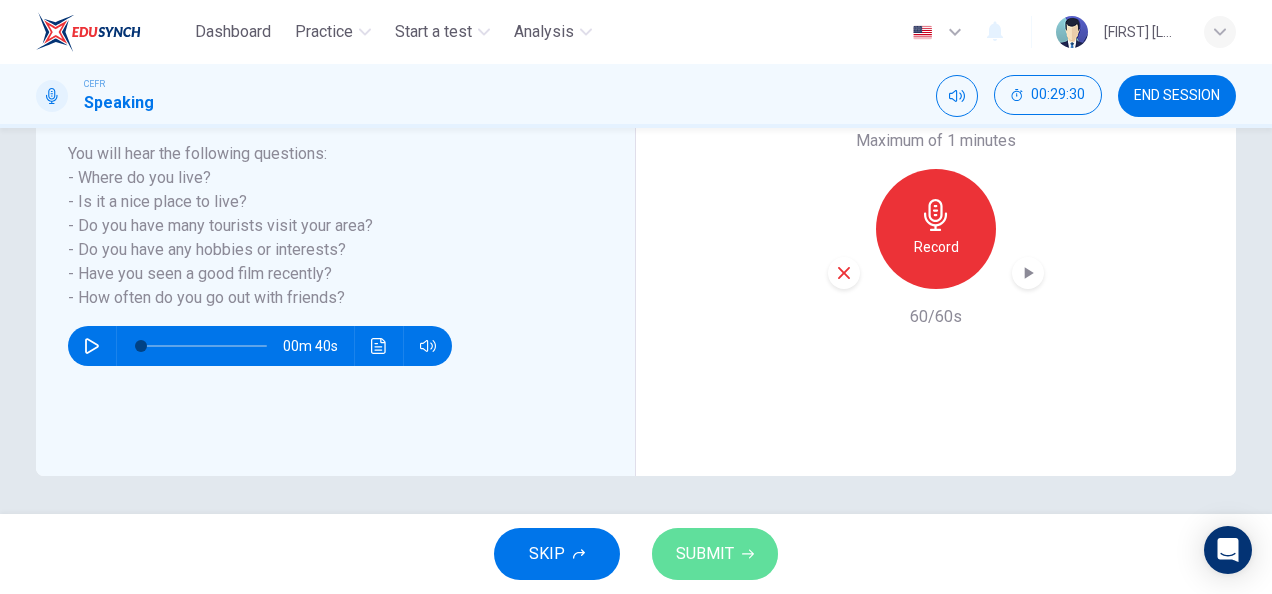 click on "SUBMIT" at bounding box center [705, 554] 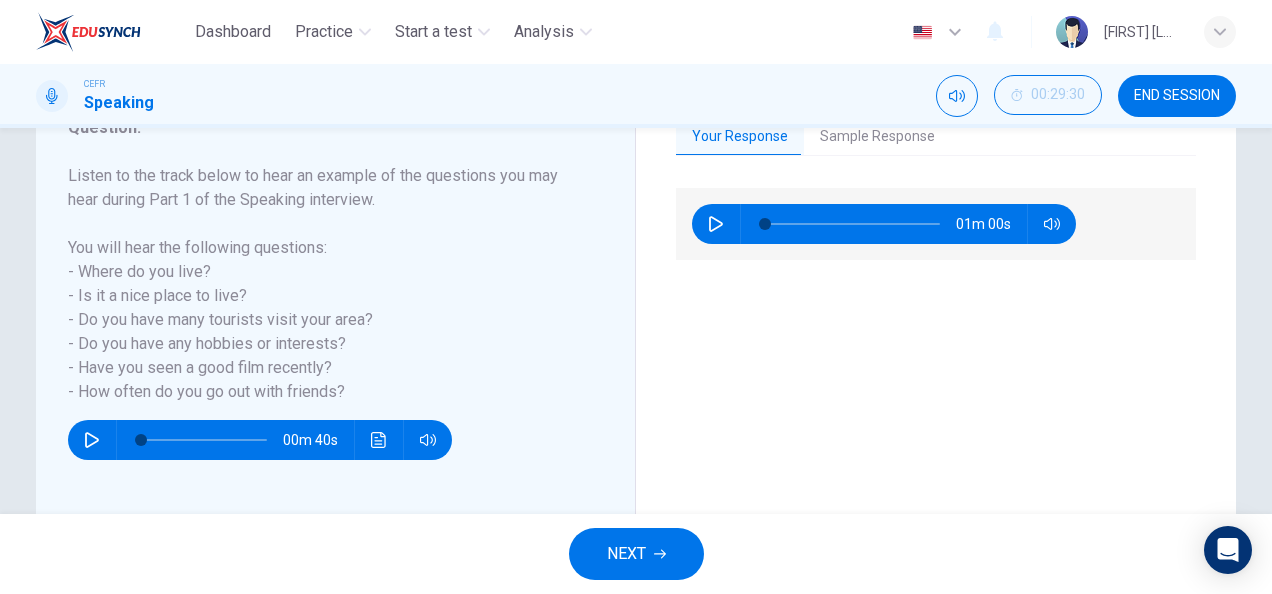 scroll, scrollTop: 291, scrollLeft: 0, axis: vertical 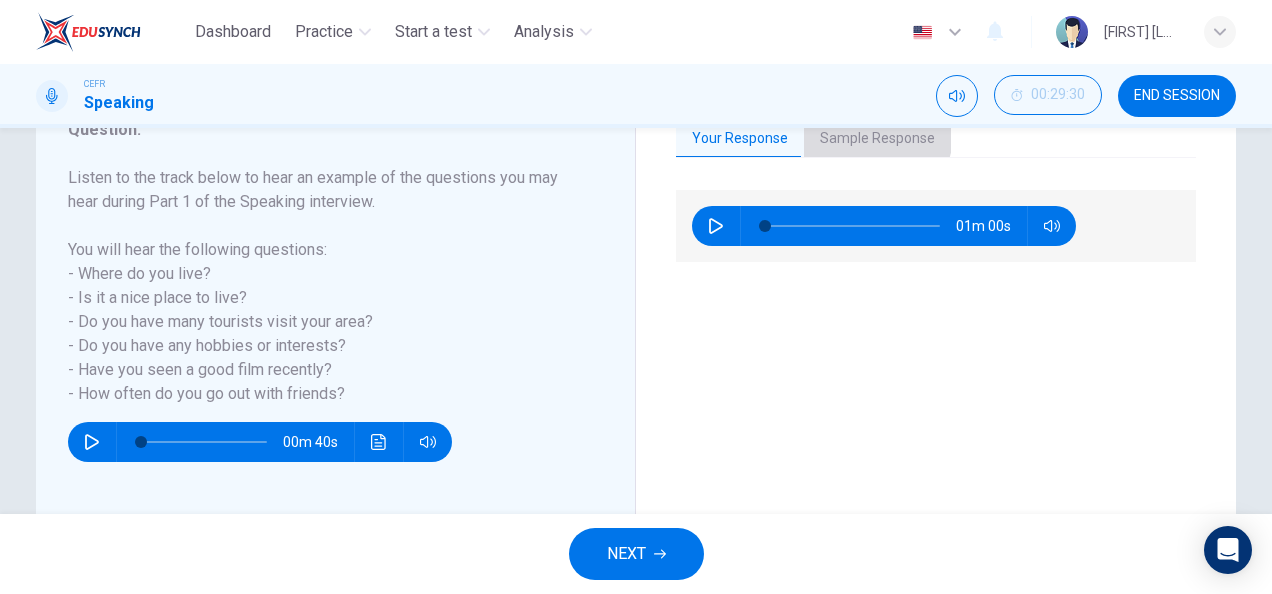 click on "Sample Response" at bounding box center (877, 139) 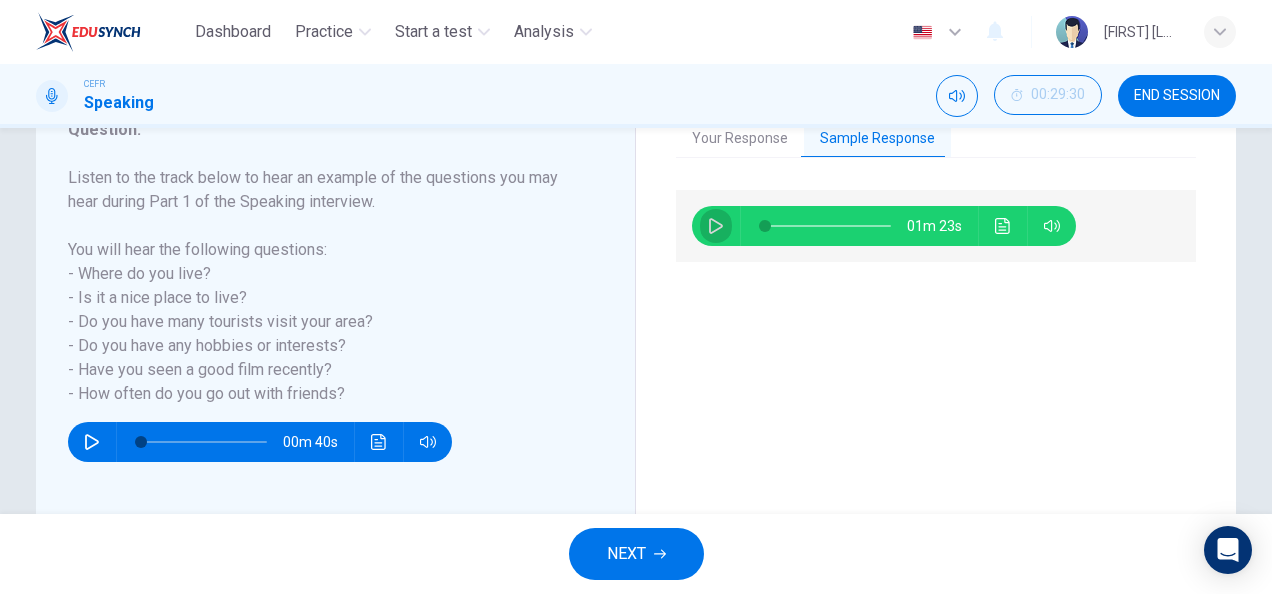 click at bounding box center (716, 226) 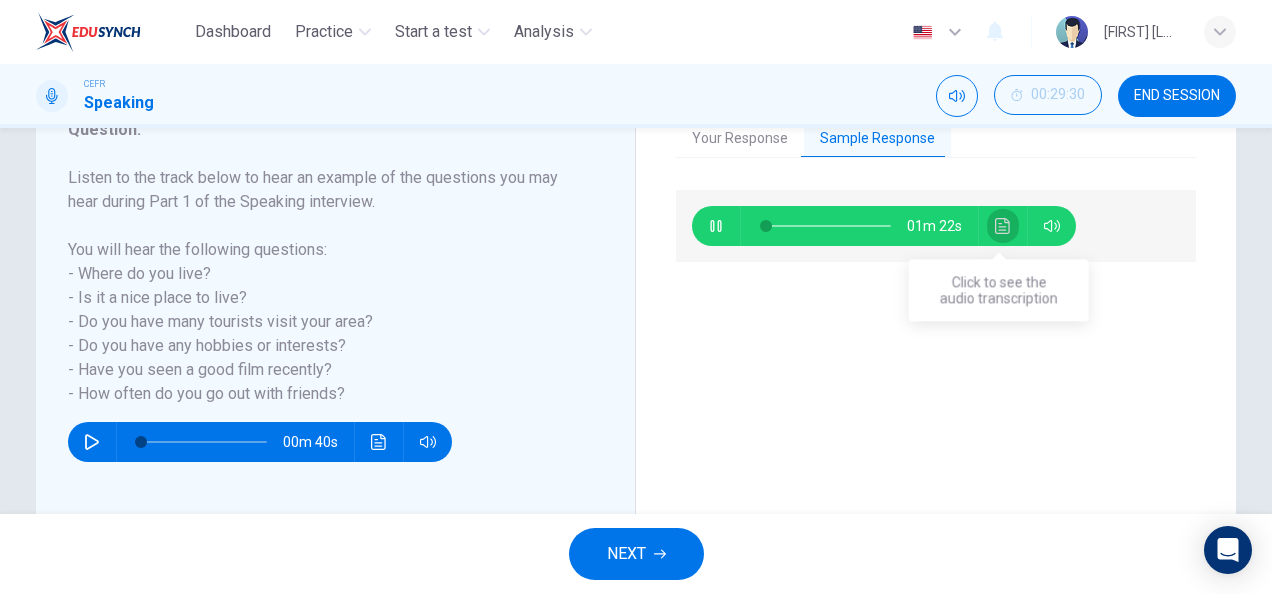 click at bounding box center (1002, 226) 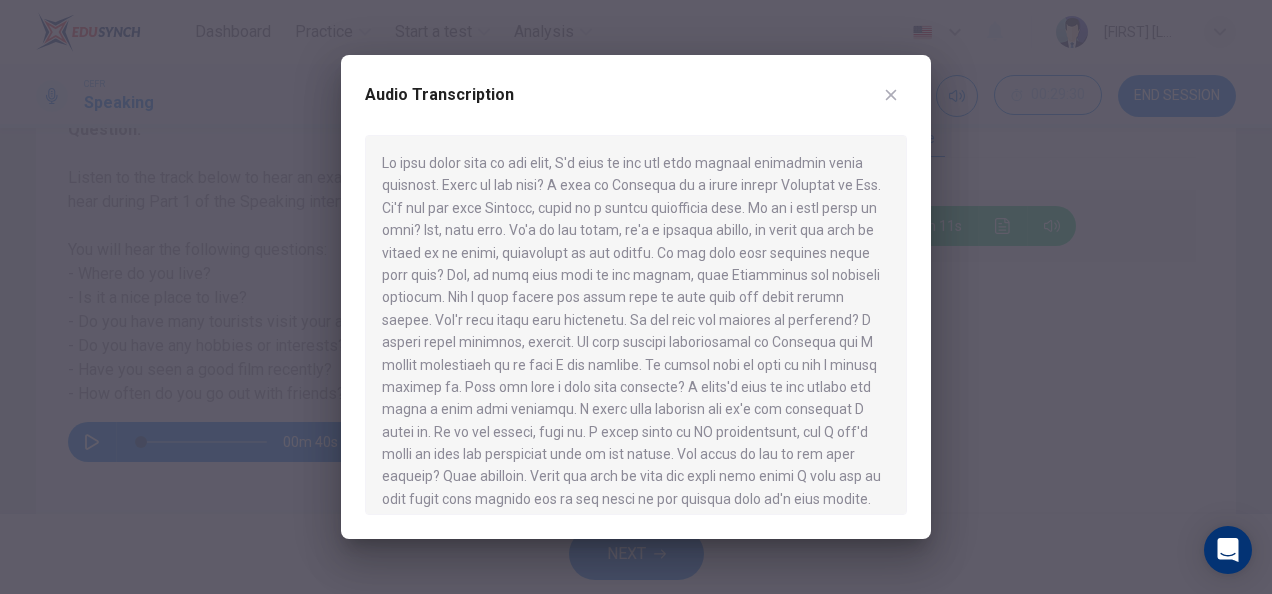 scroll, scrollTop: 11, scrollLeft: 0, axis: vertical 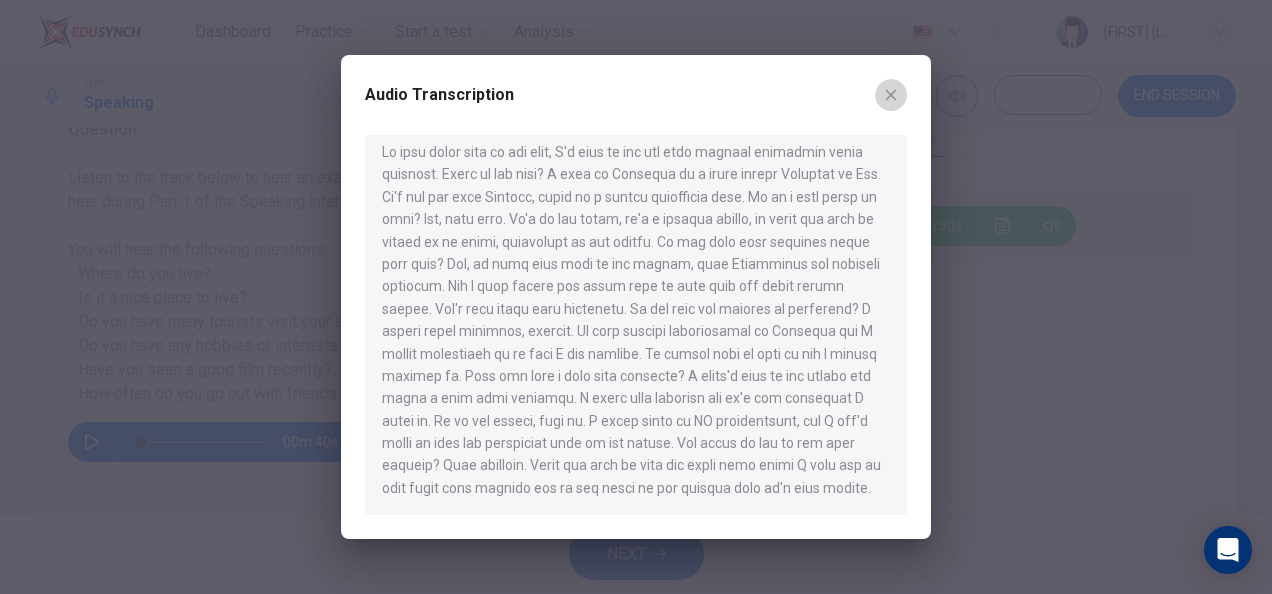 click at bounding box center [891, 95] 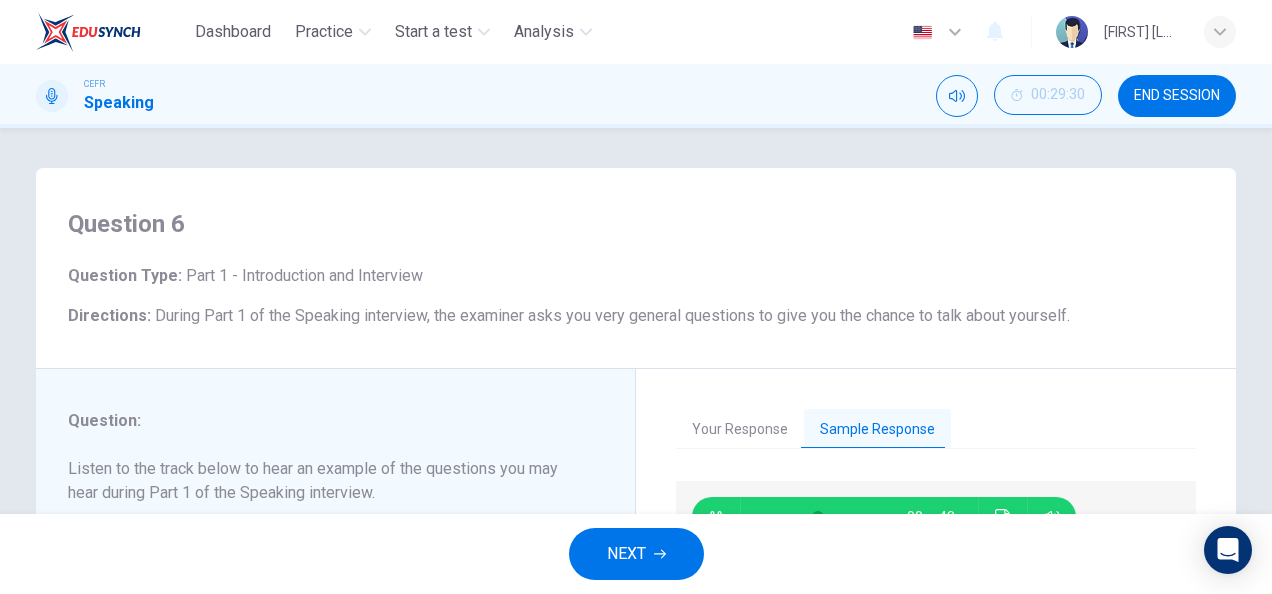 scroll, scrollTop: 215, scrollLeft: 0, axis: vertical 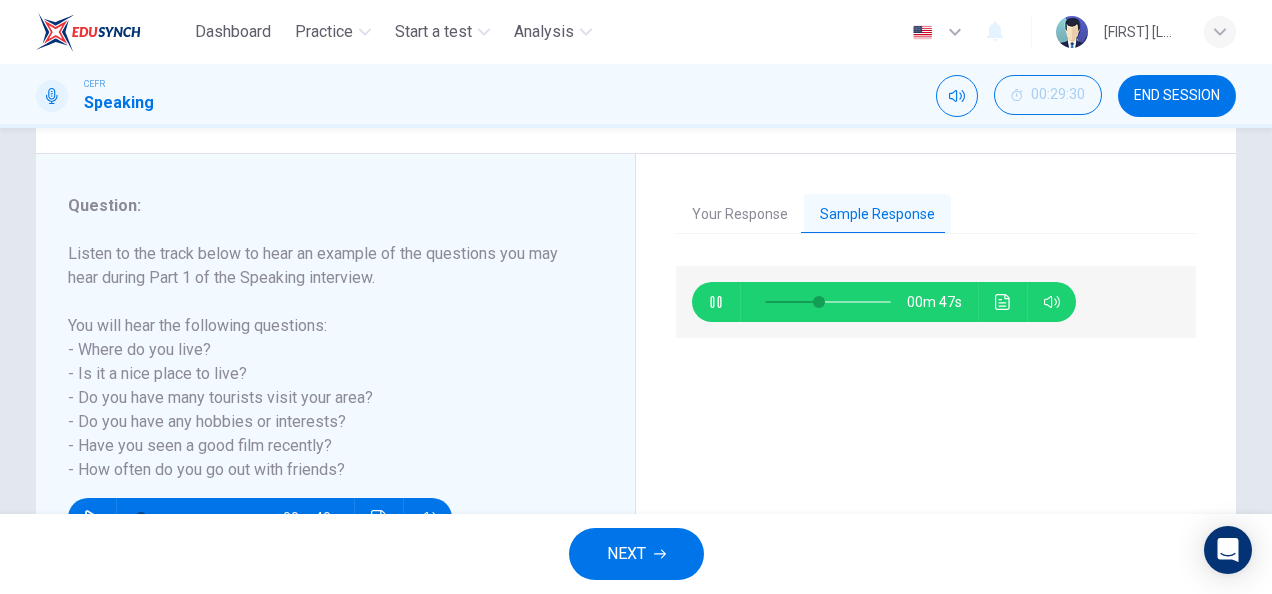 click at bounding box center (716, 302) 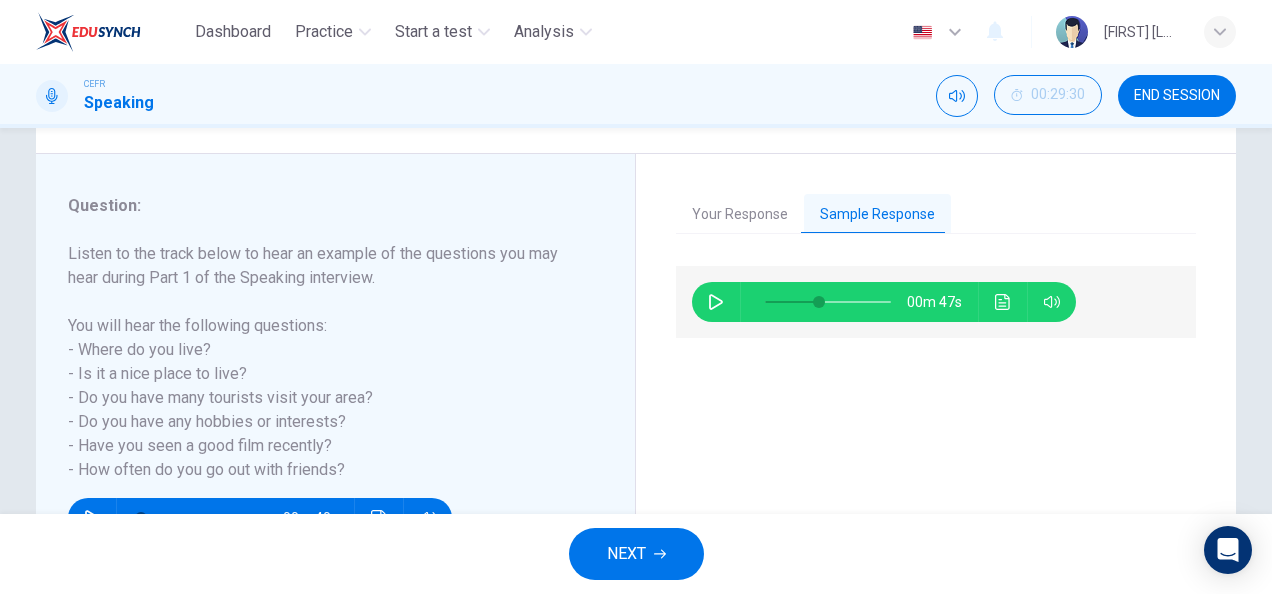 click on "NEXT" at bounding box center [636, 554] 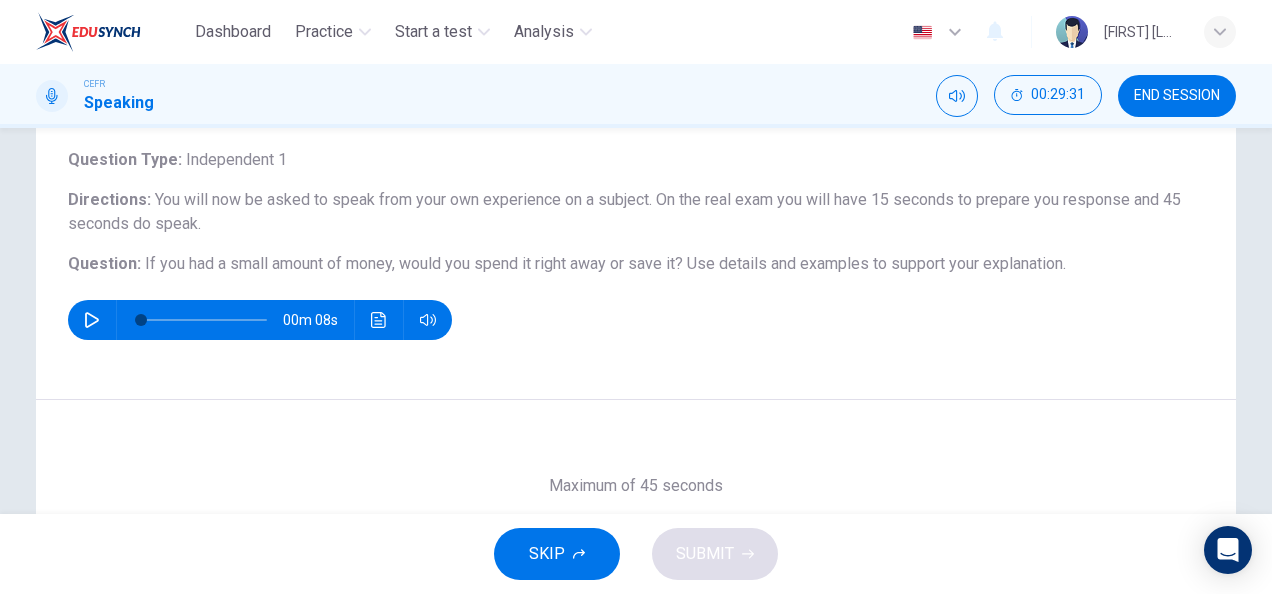 scroll, scrollTop: 116, scrollLeft: 0, axis: vertical 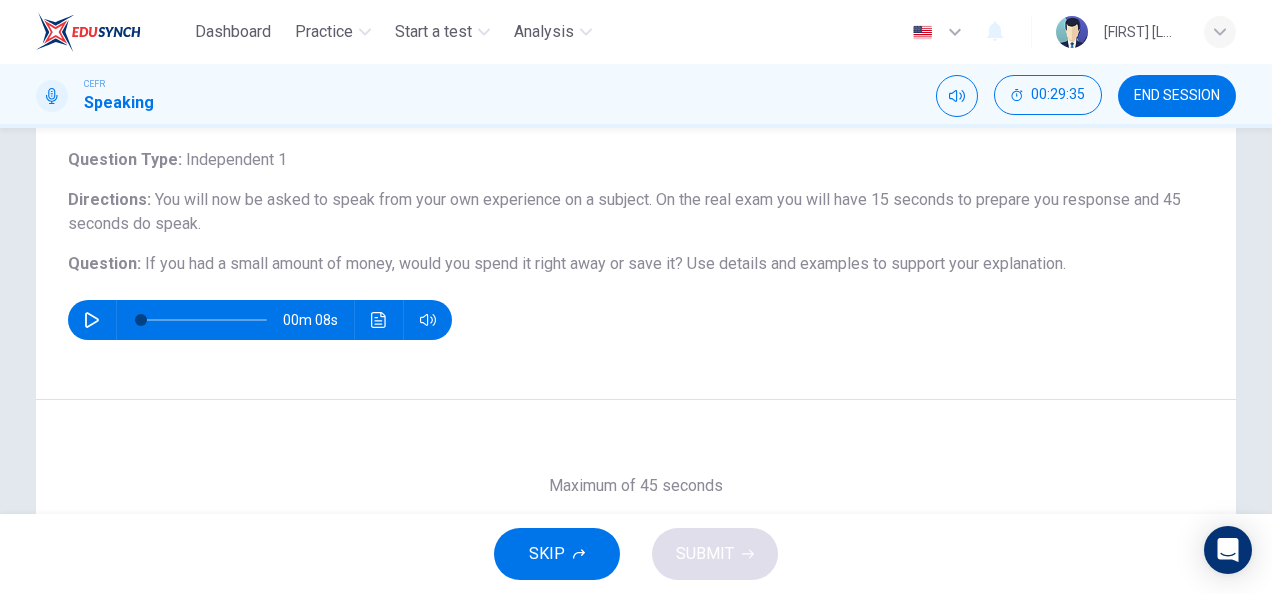 drag, startPoint x: 97, startPoint y: 331, endPoint x: 739, endPoint y: 352, distance: 642.3434 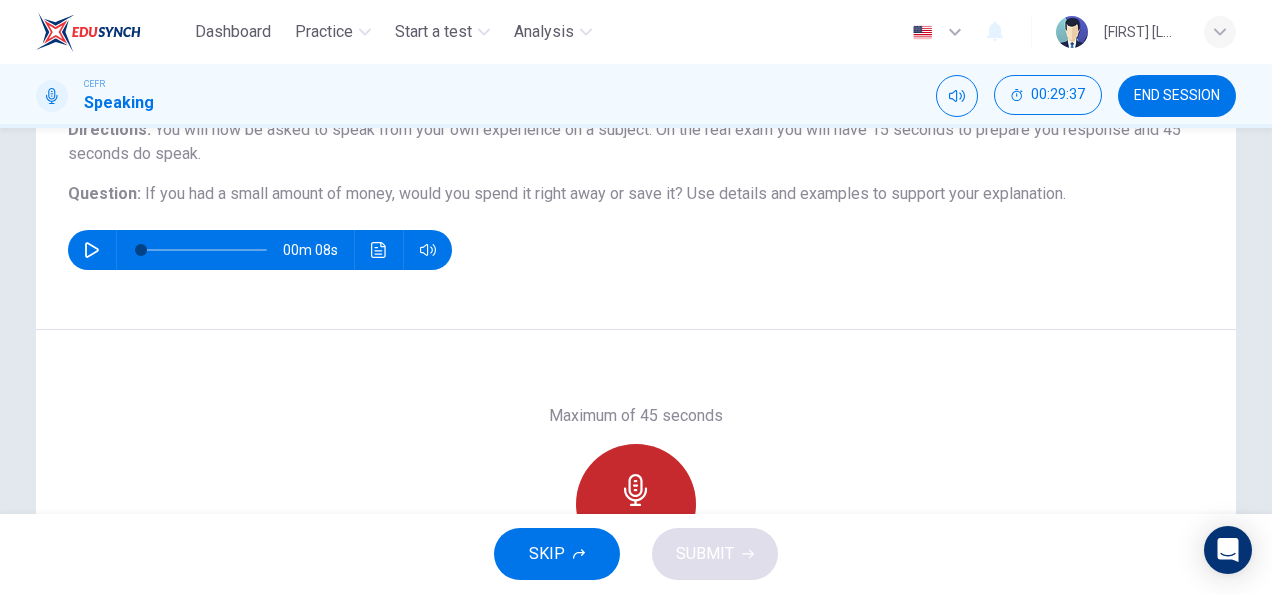click on "Record" at bounding box center (636, 504) 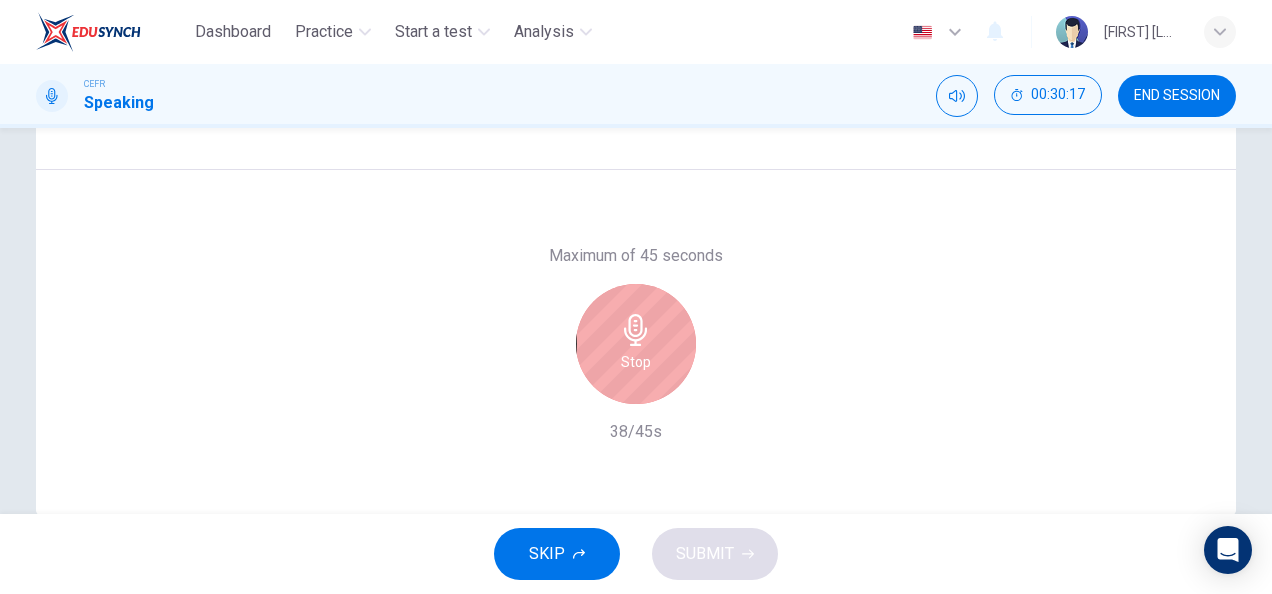 scroll, scrollTop: 348, scrollLeft: 0, axis: vertical 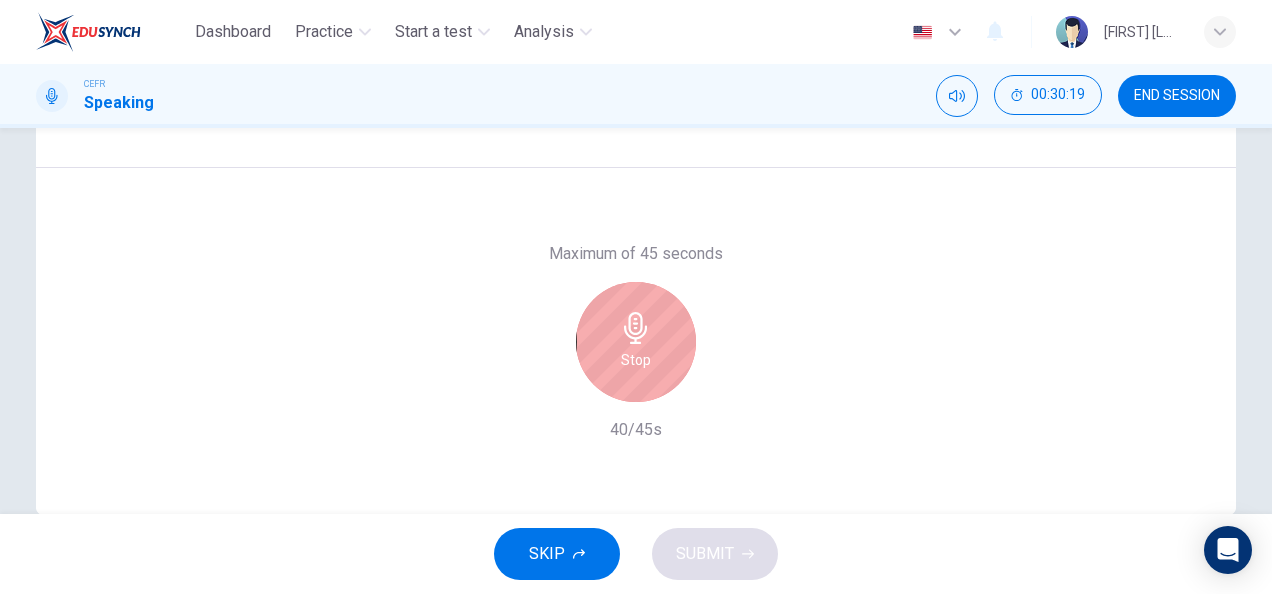 click on "Stop" at bounding box center [636, 342] 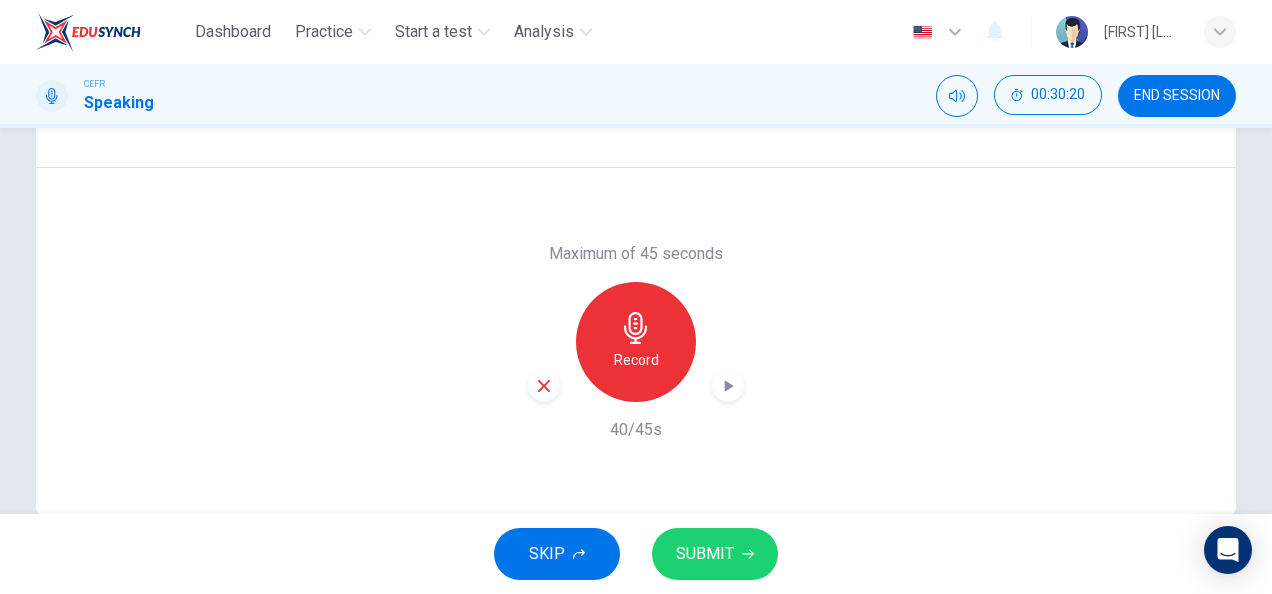 click at bounding box center [544, 386] 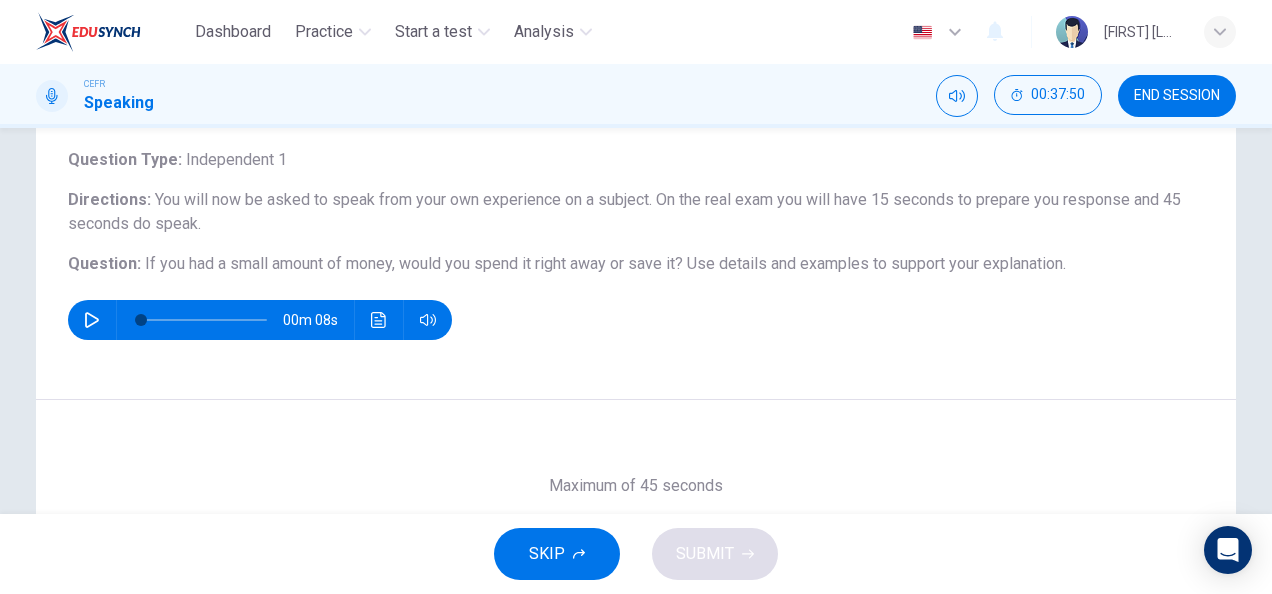 scroll, scrollTop: 0, scrollLeft: 0, axis: both 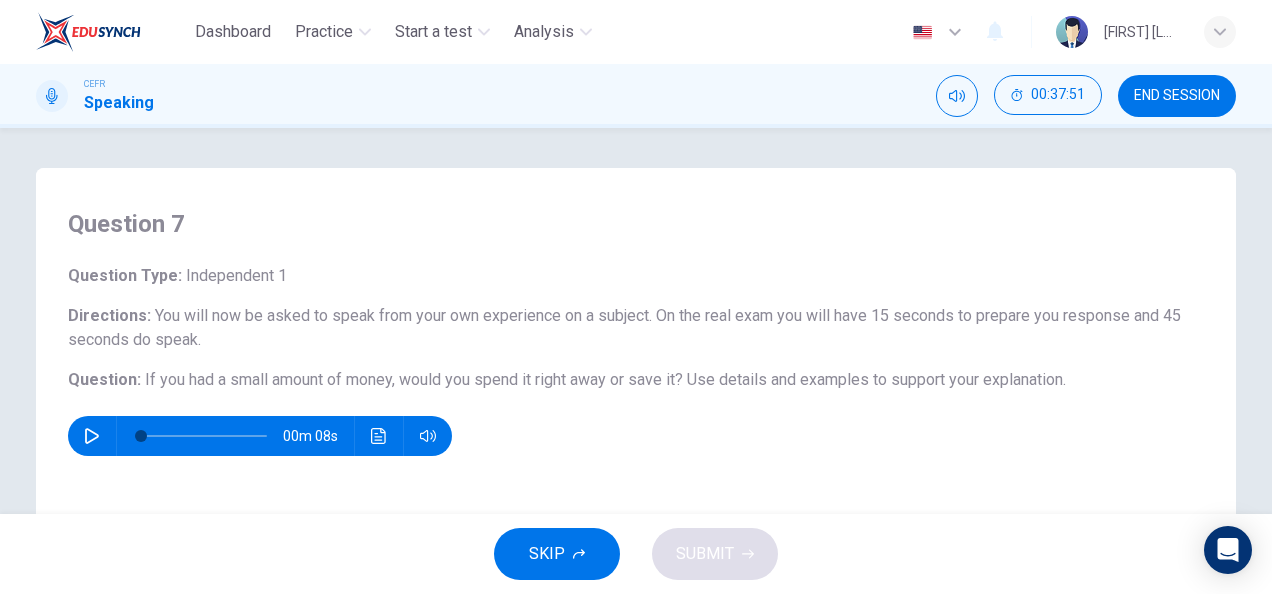 click on "END SESSION" at bounding box center (1177, 96) 